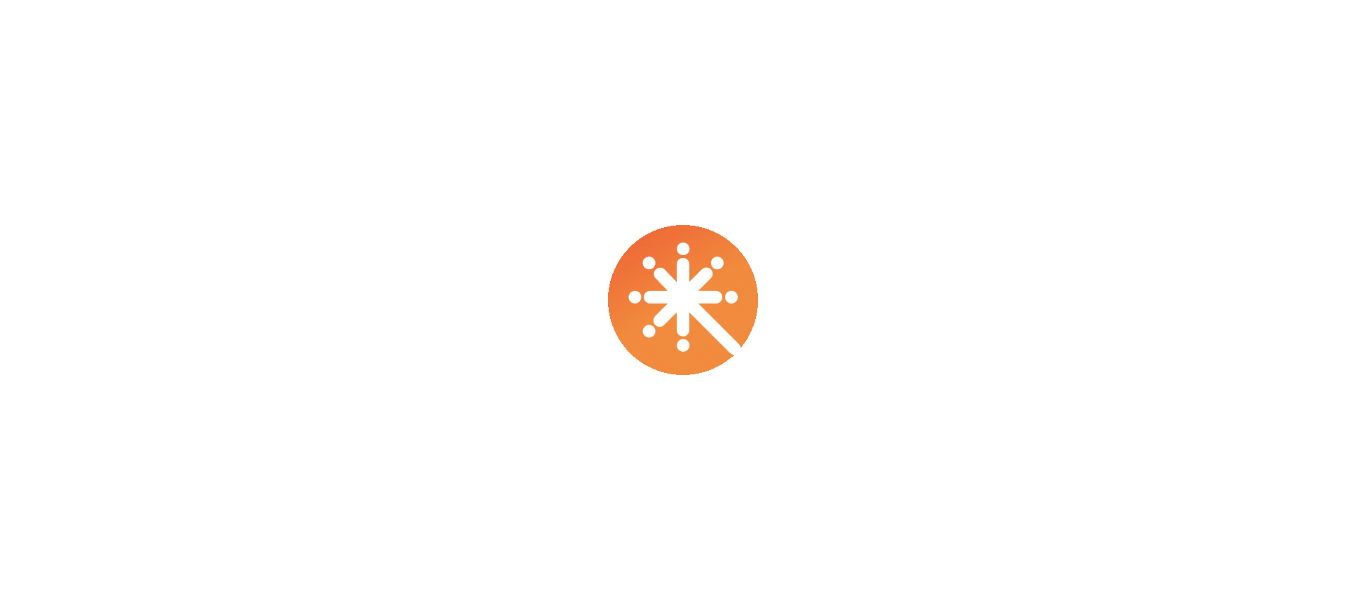 scroll, scrollTop: 0, scrollLeft: 0, axis: both 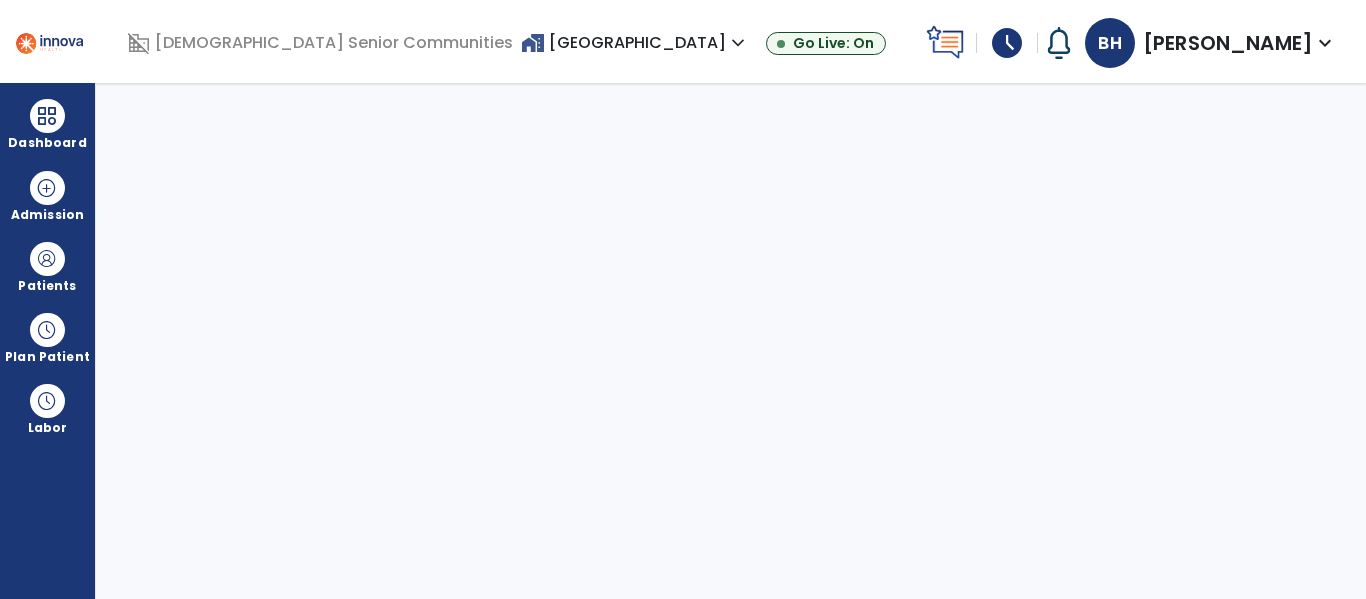 select on "****" 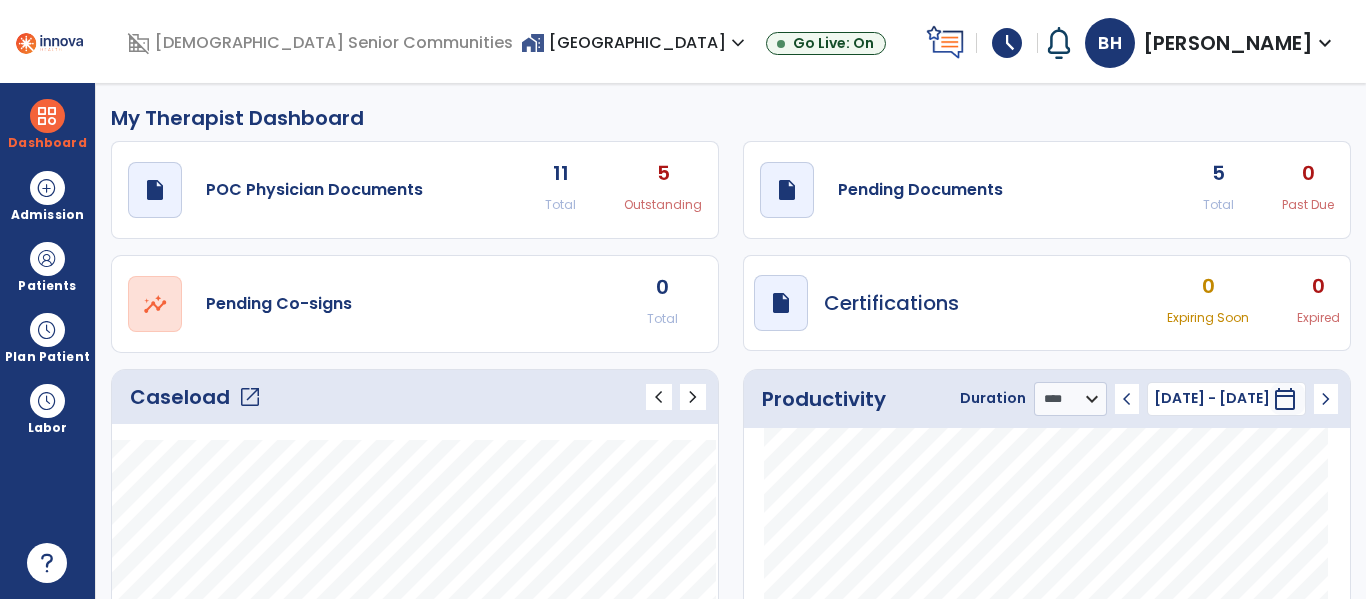 click on "open_in_new" 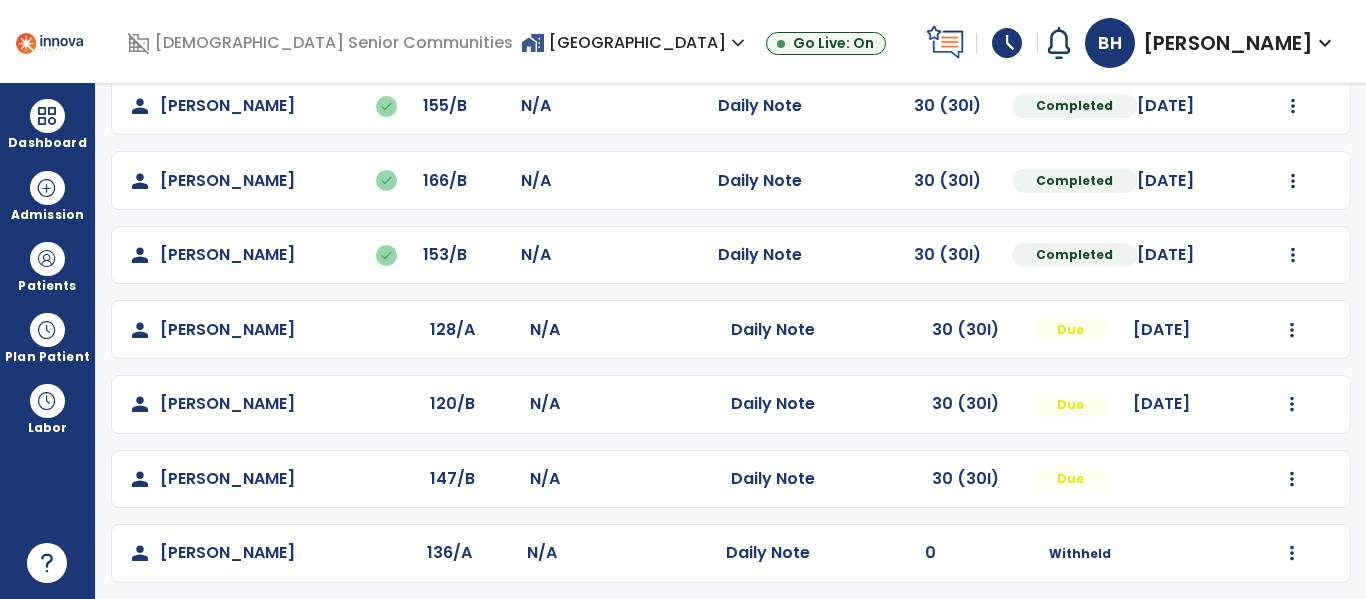 scroll, scrollTop: 254, scrollLeft: 0, axis: vertical 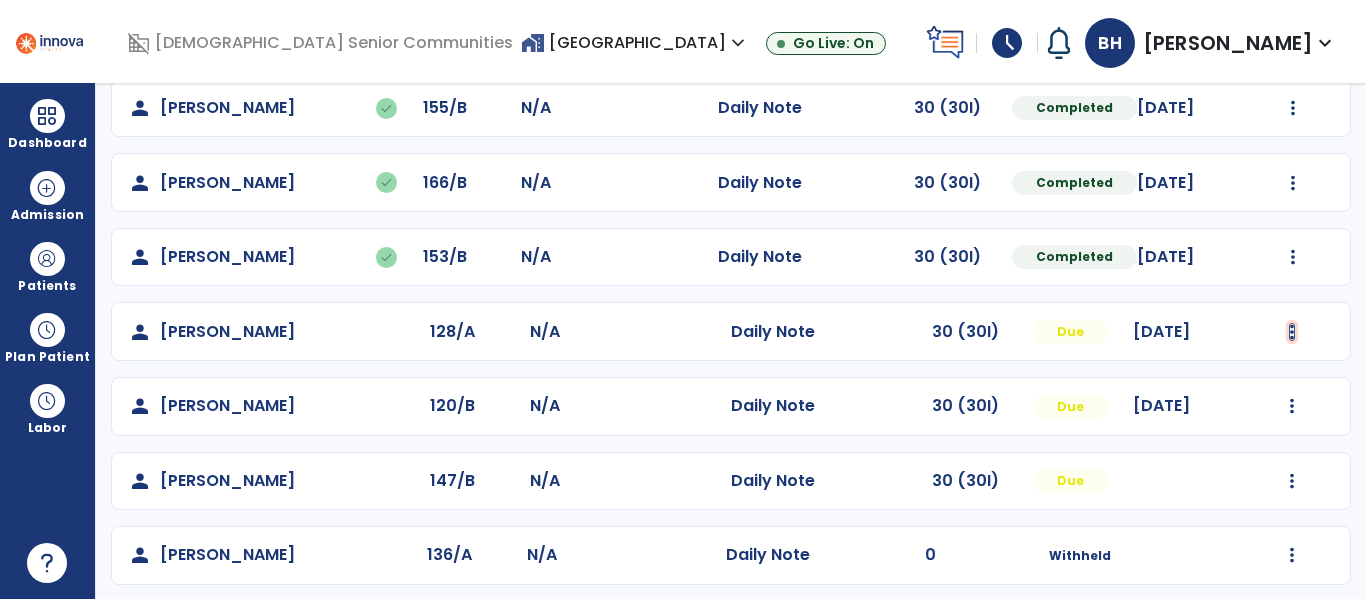 click at bounding box center [1293, 108] 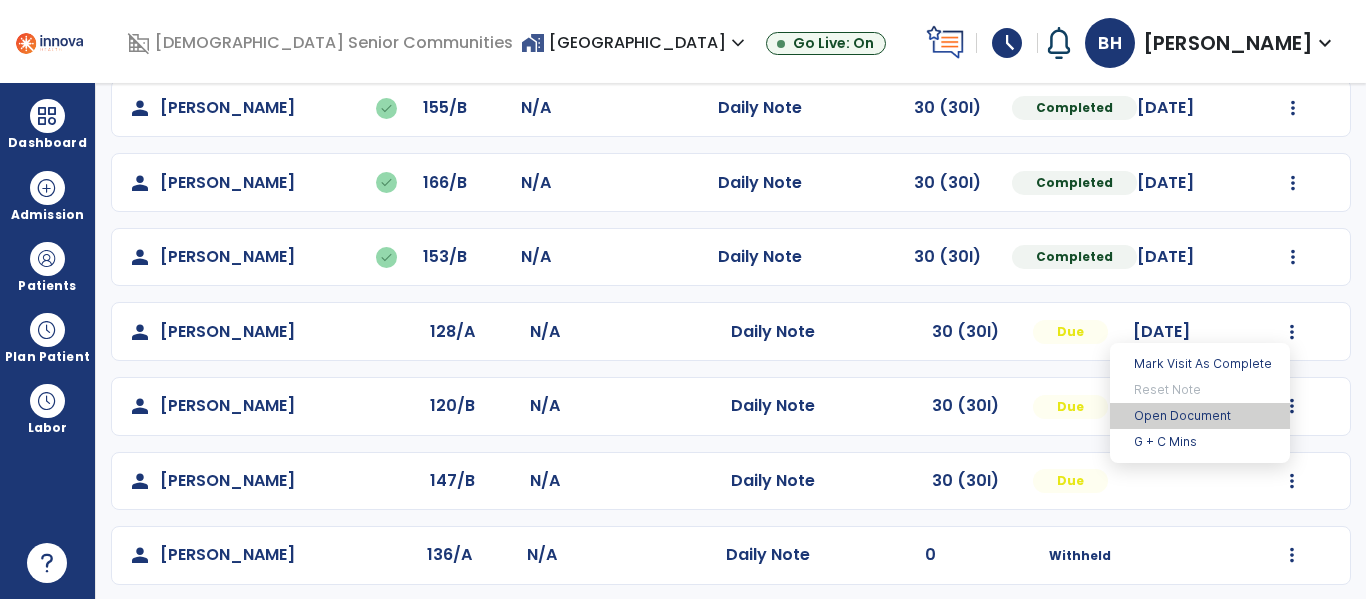 click on "Open Document" at bounding box center (1200, 416) 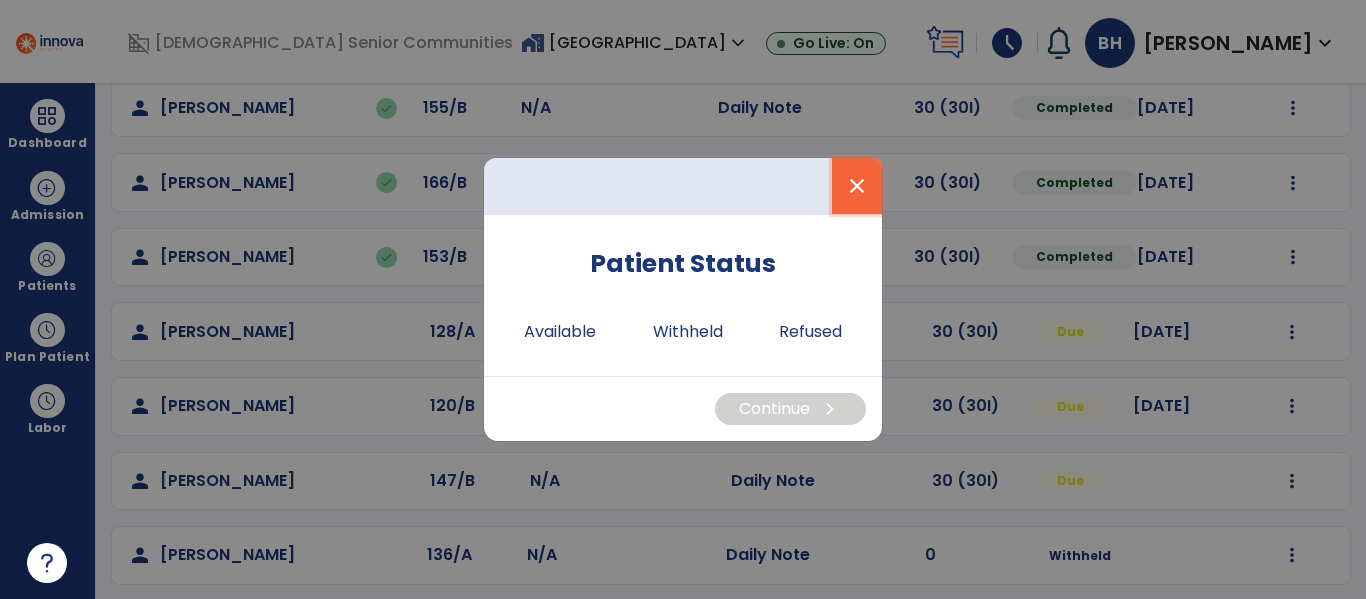 click on "close" at bounding box center [857, 186] 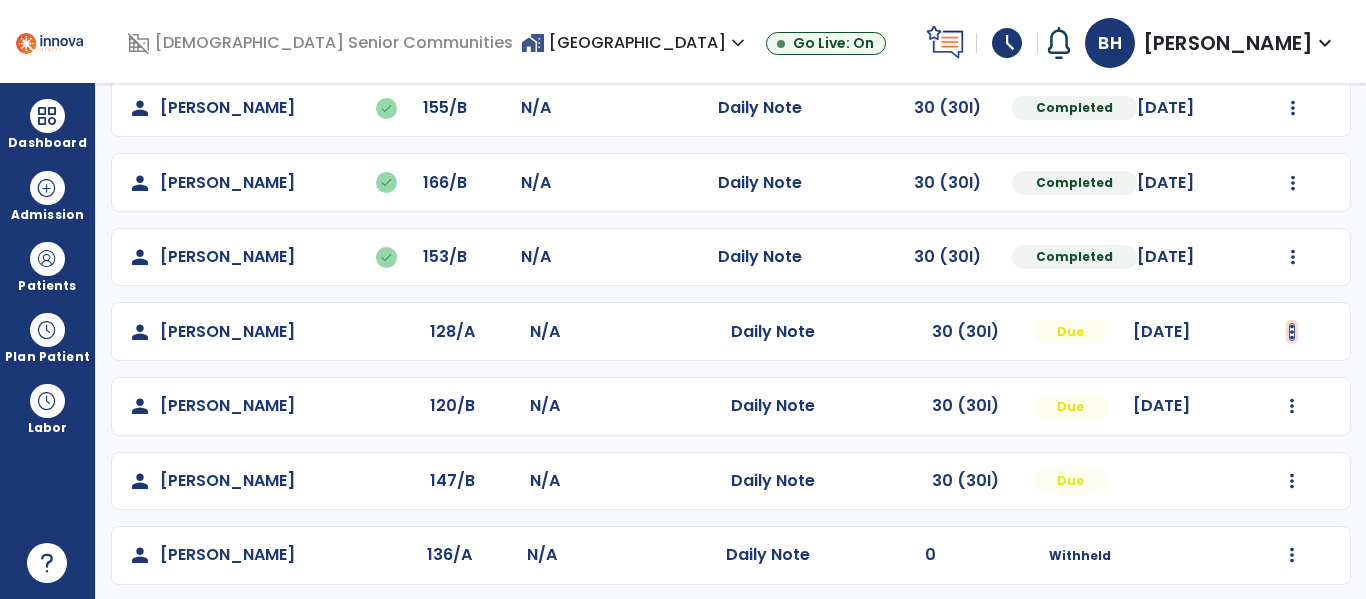 click at bounding box center [1293, 108] 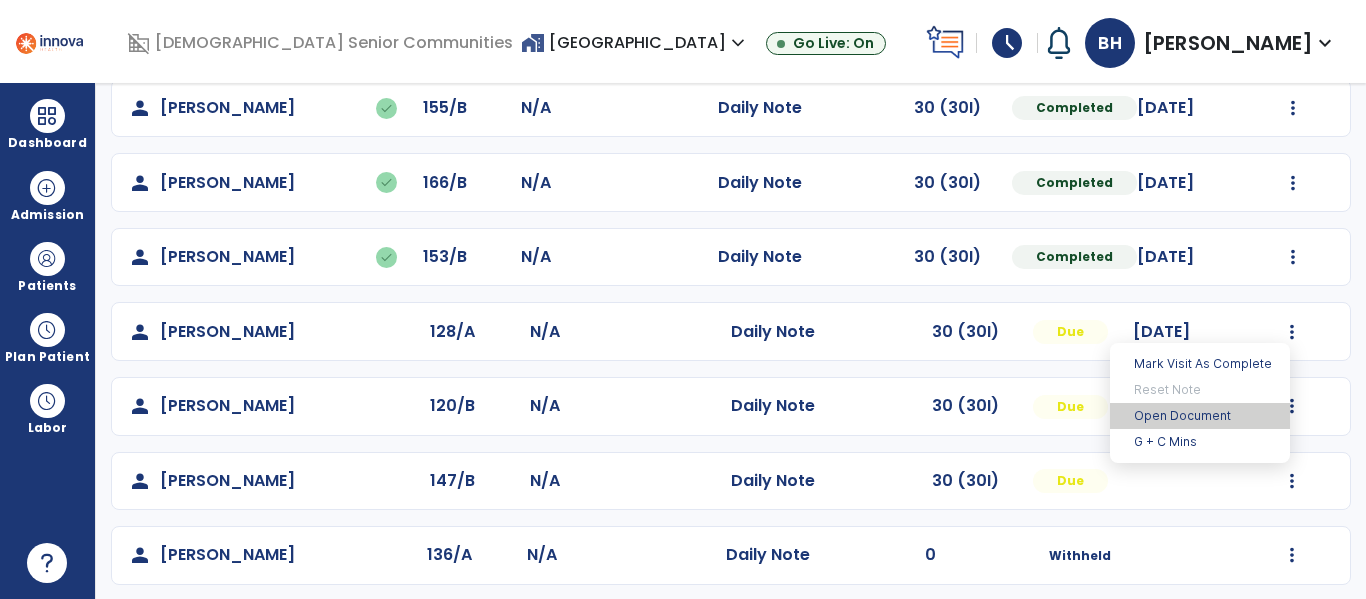 click on "Open Document" at bounding box center [1200, 416] 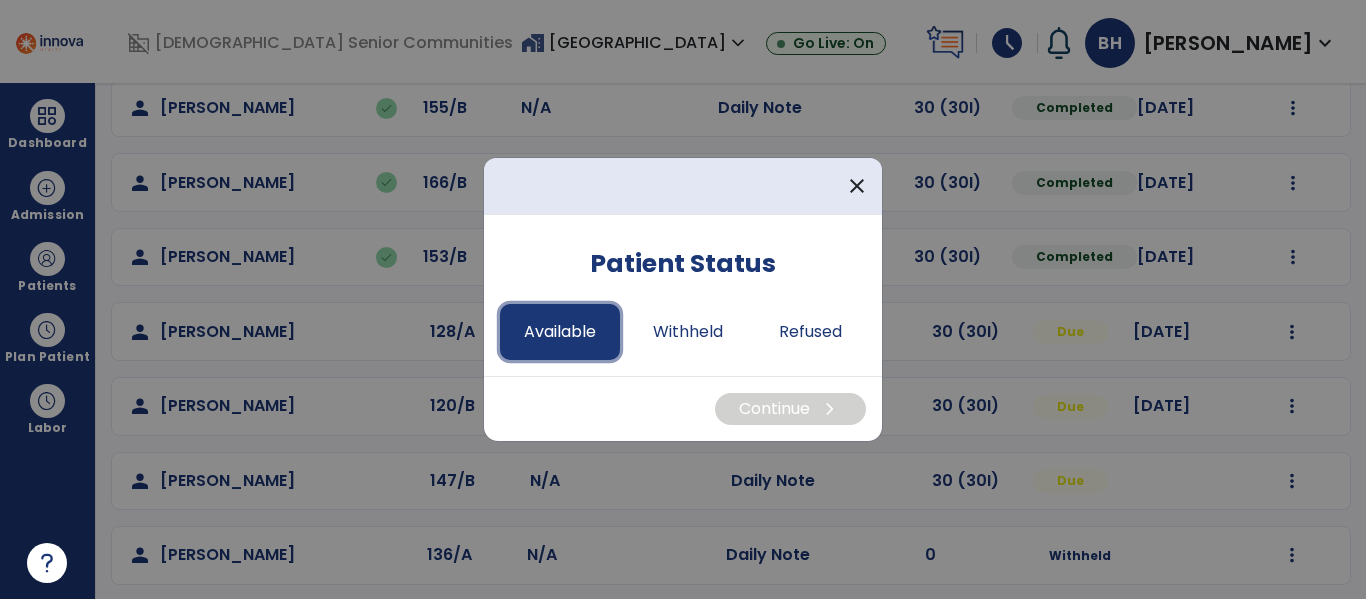 click on "Available" at bounding box center (560, 332) 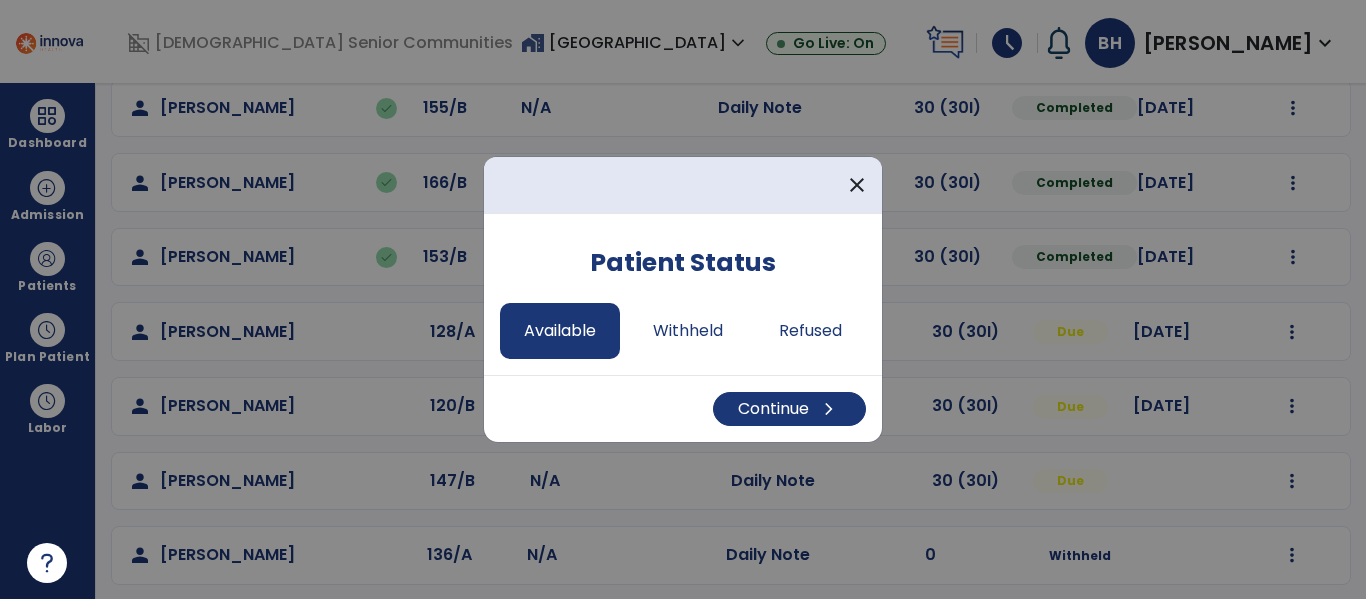 click on "Continue   chevron_right" at bounding box center [683, 408] 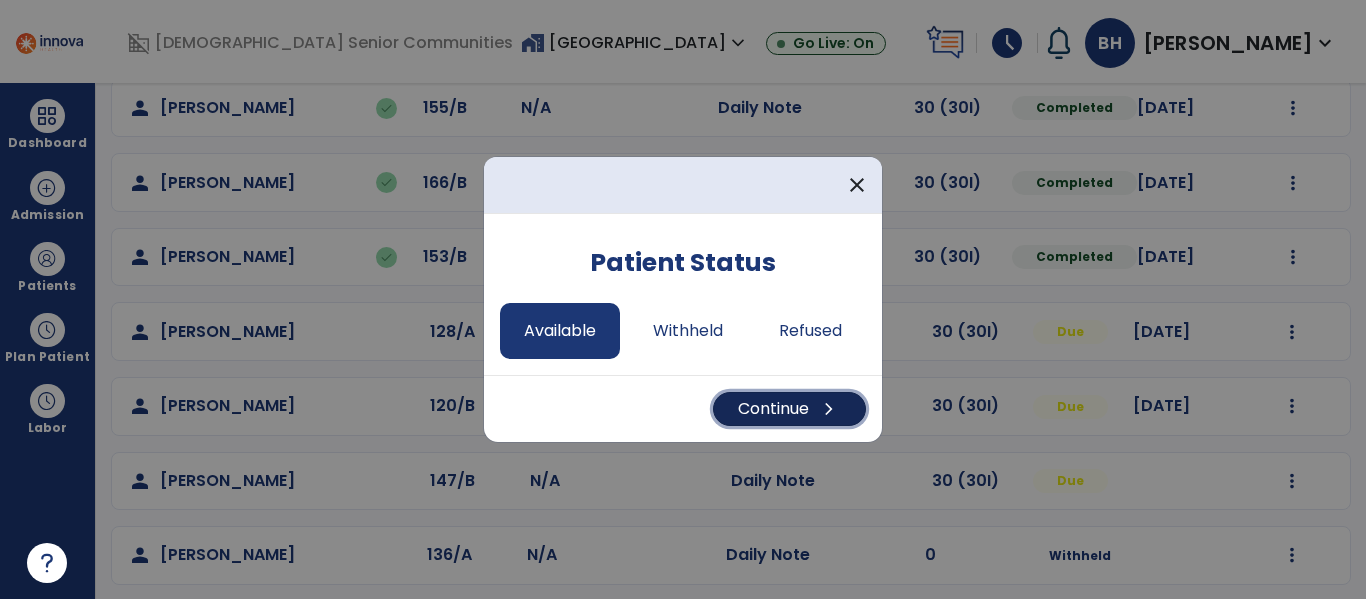click on "Continue   chevron_right" at bounding box center [789, 409] 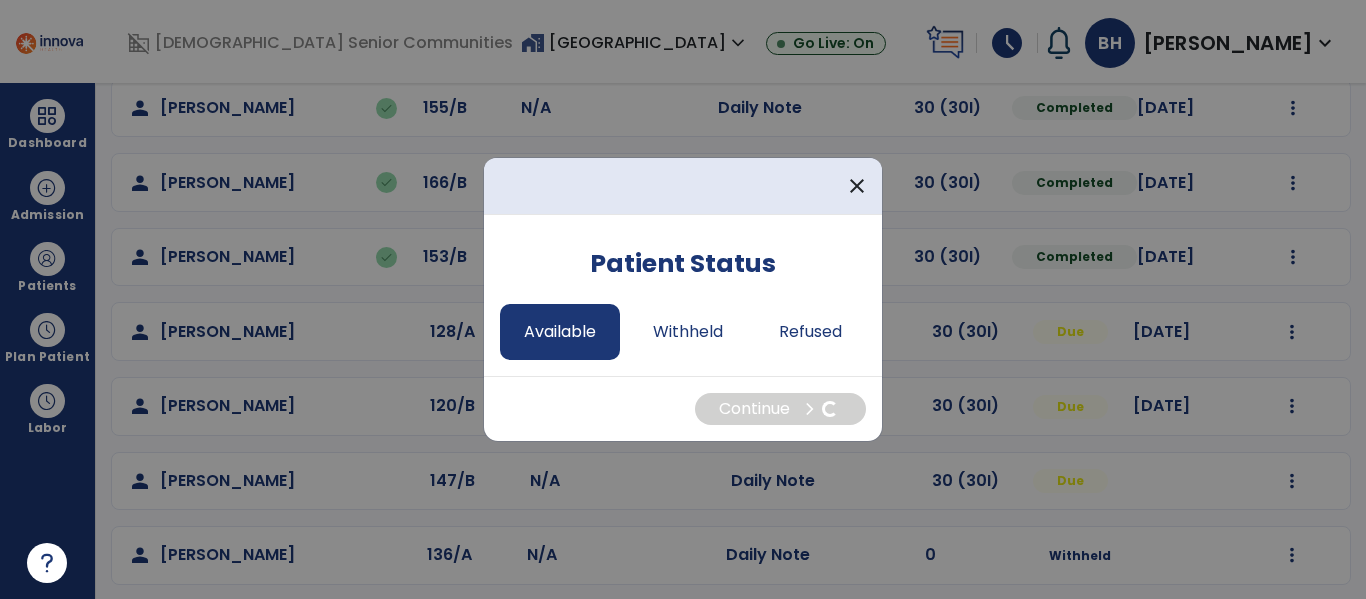 select on "*" 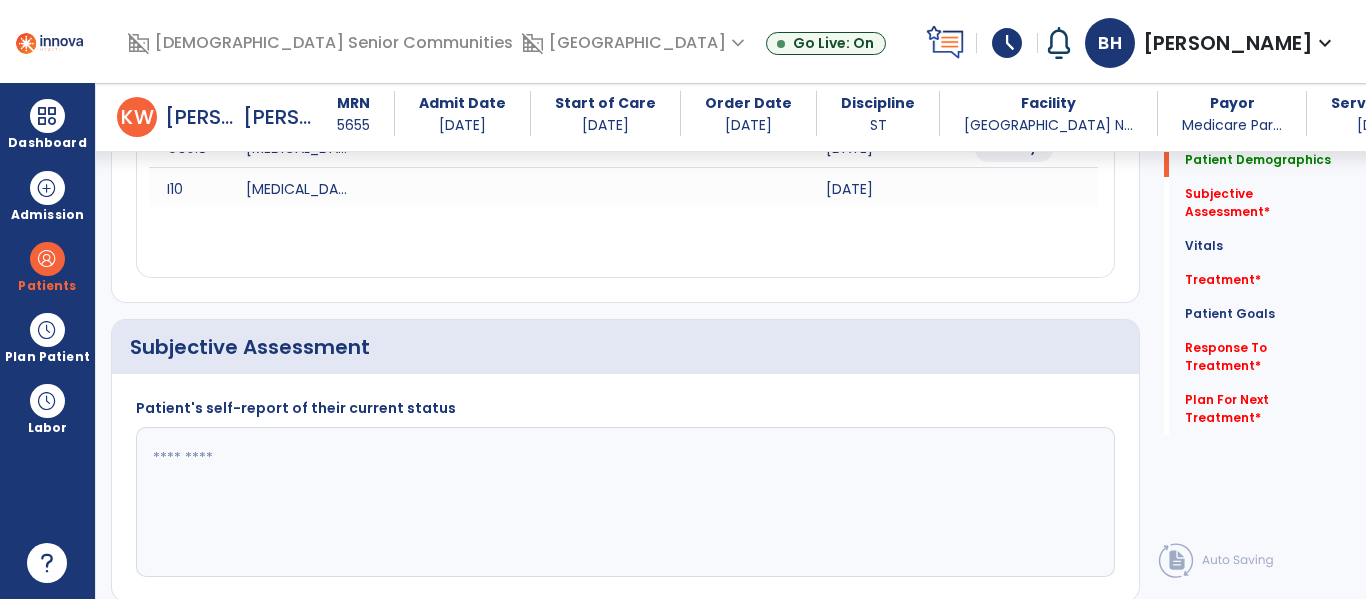 scroll, scrollTop: 321, scrollLeft: 0, axis: vertical 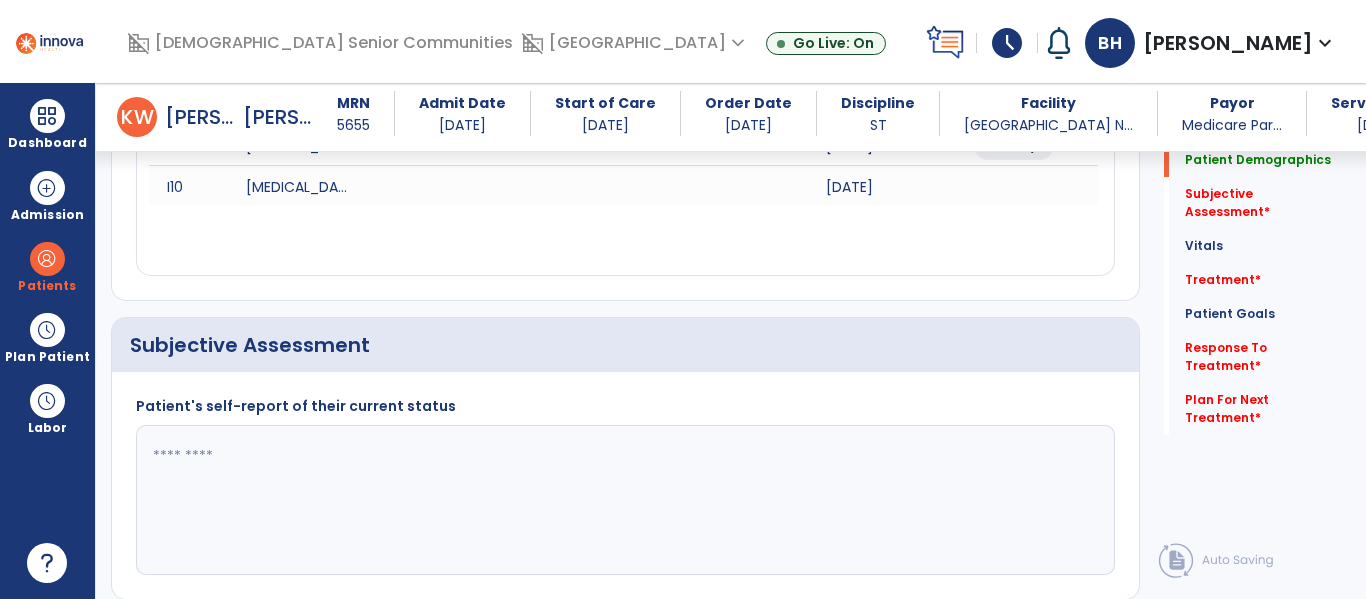 click 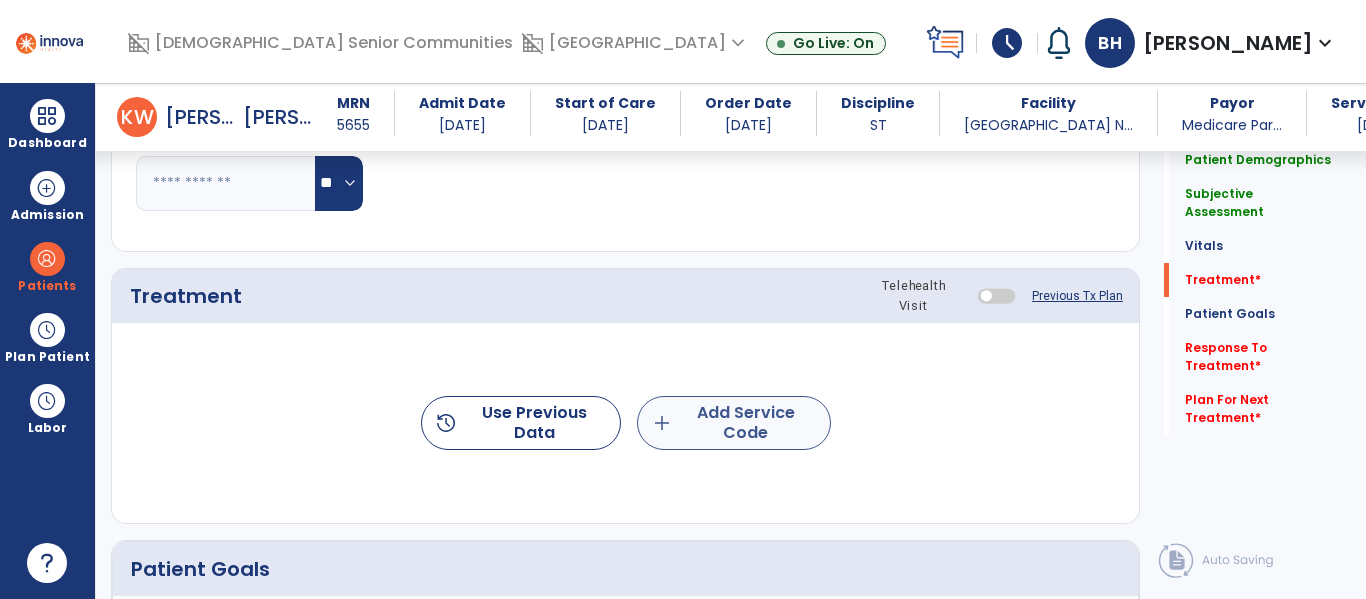 type on "**********" 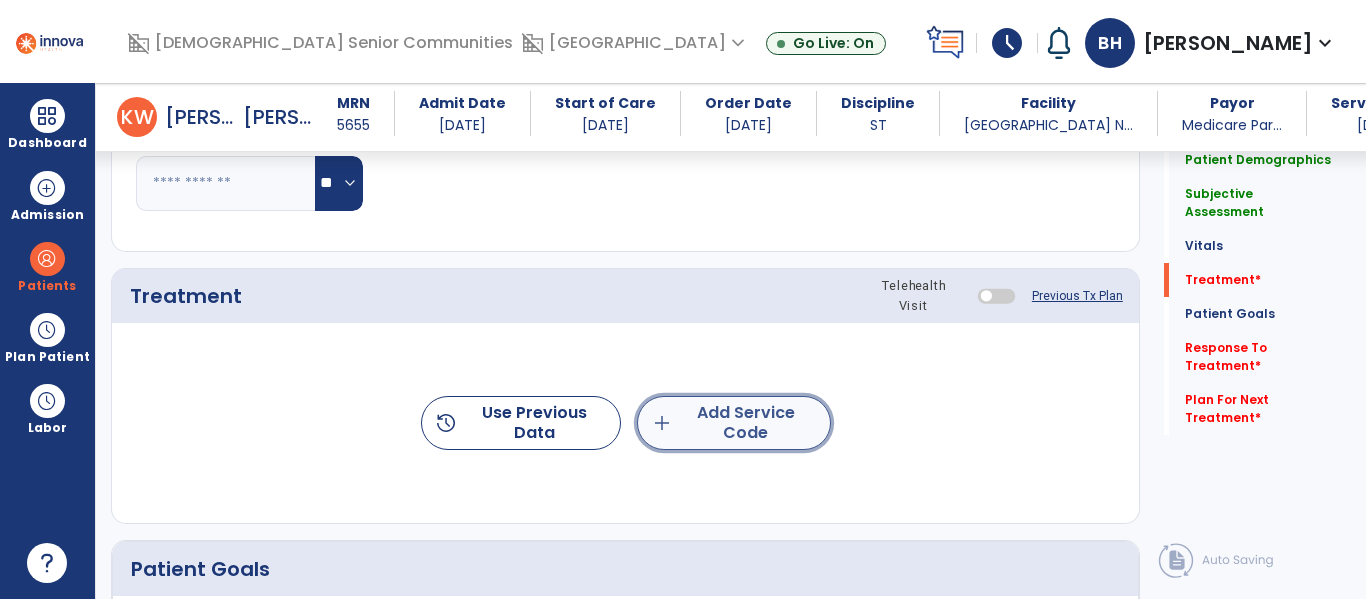 click on "add  Add Service Code" 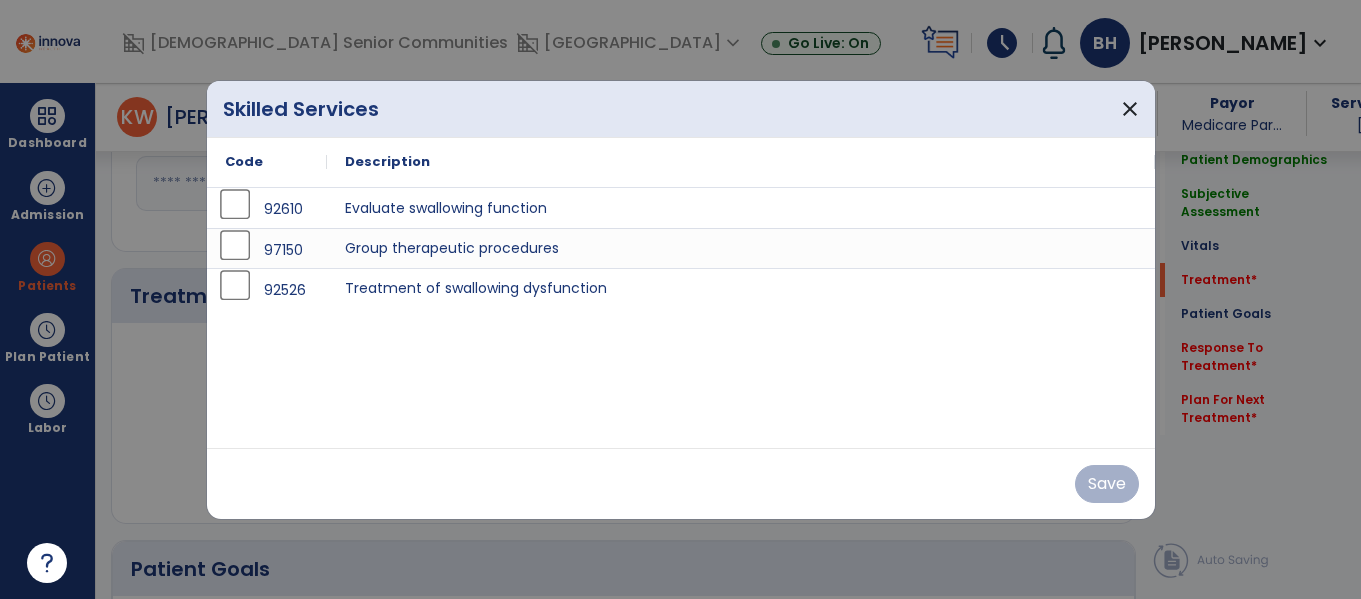 scroll, scrollTop: 1091, scrollLeft: 0, axis: vertical 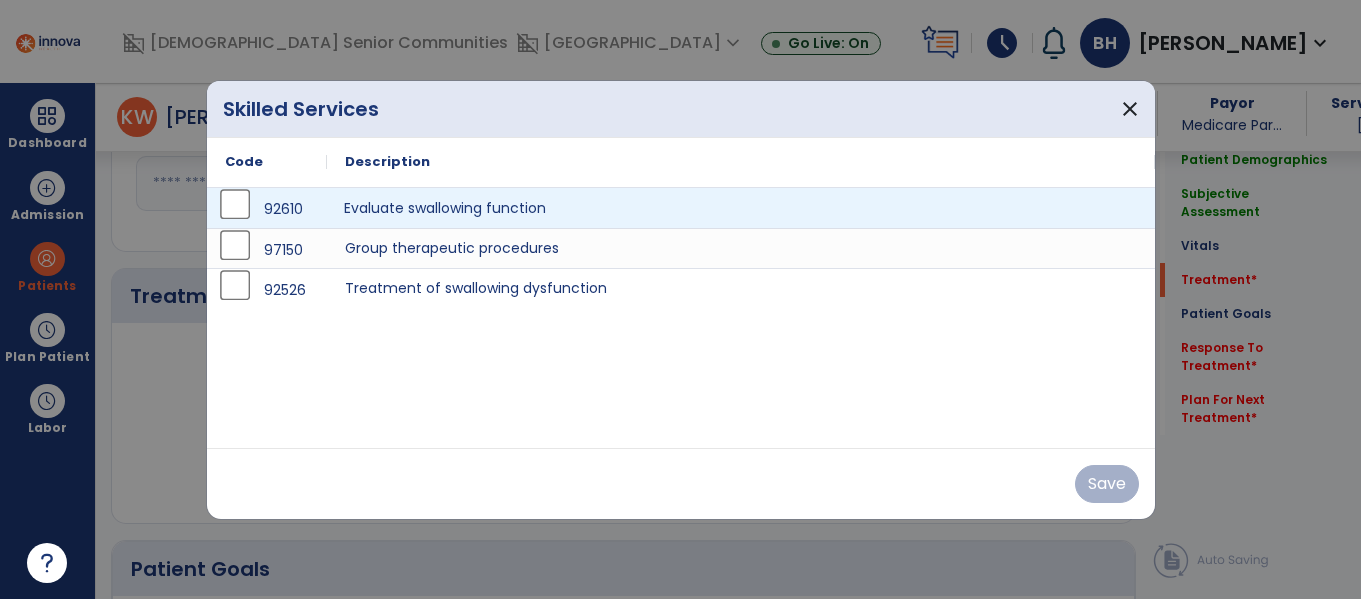click on "Evaluate swallowing function" at bounding box center [741, 208] 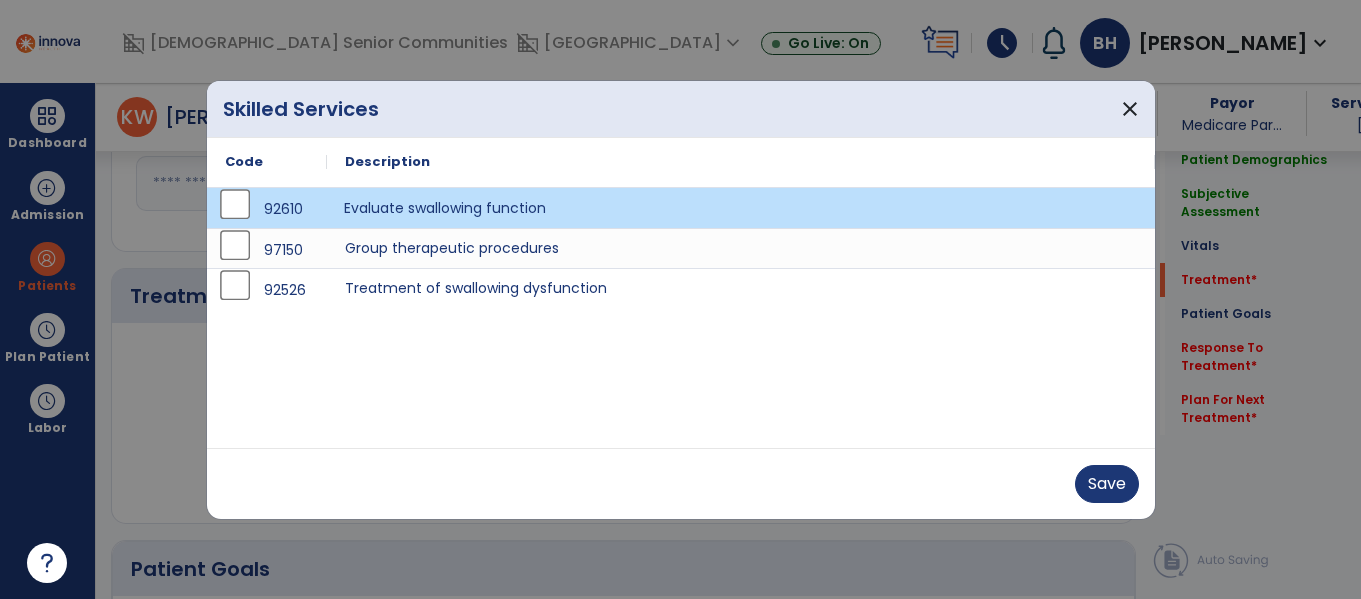 click on "Evaluate swallowing function" at bounding box center (741, 208) 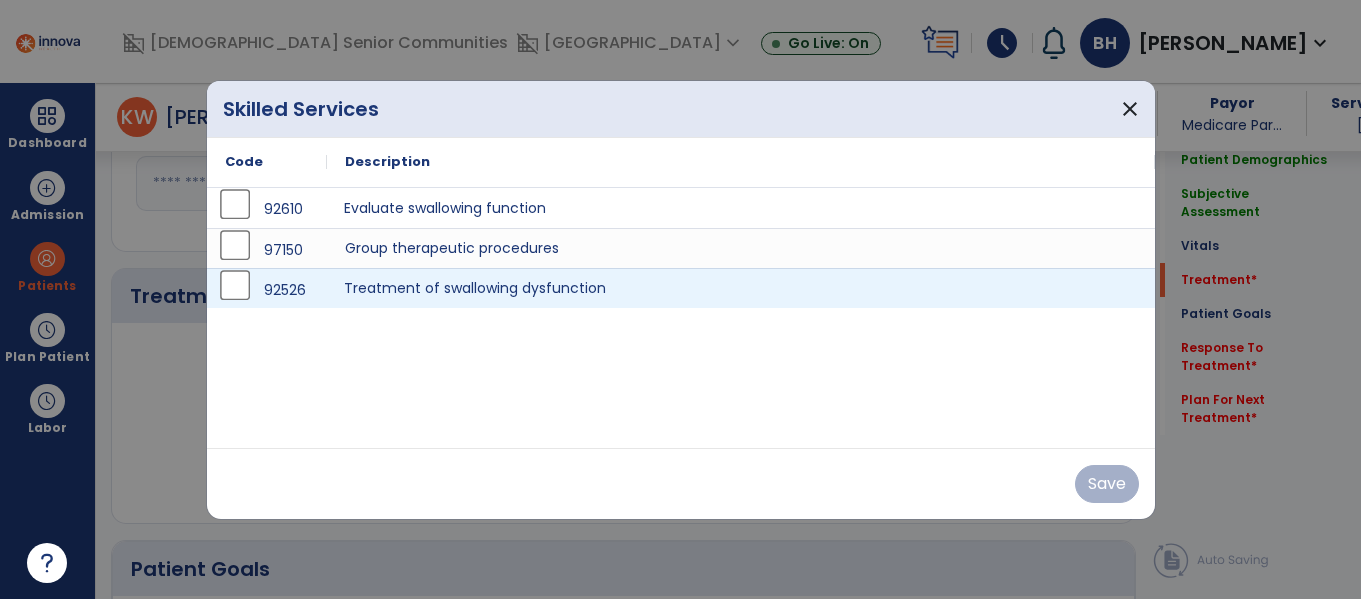 click on "Treatment of swallowing dysfunction" at bounding box center [741, 288] 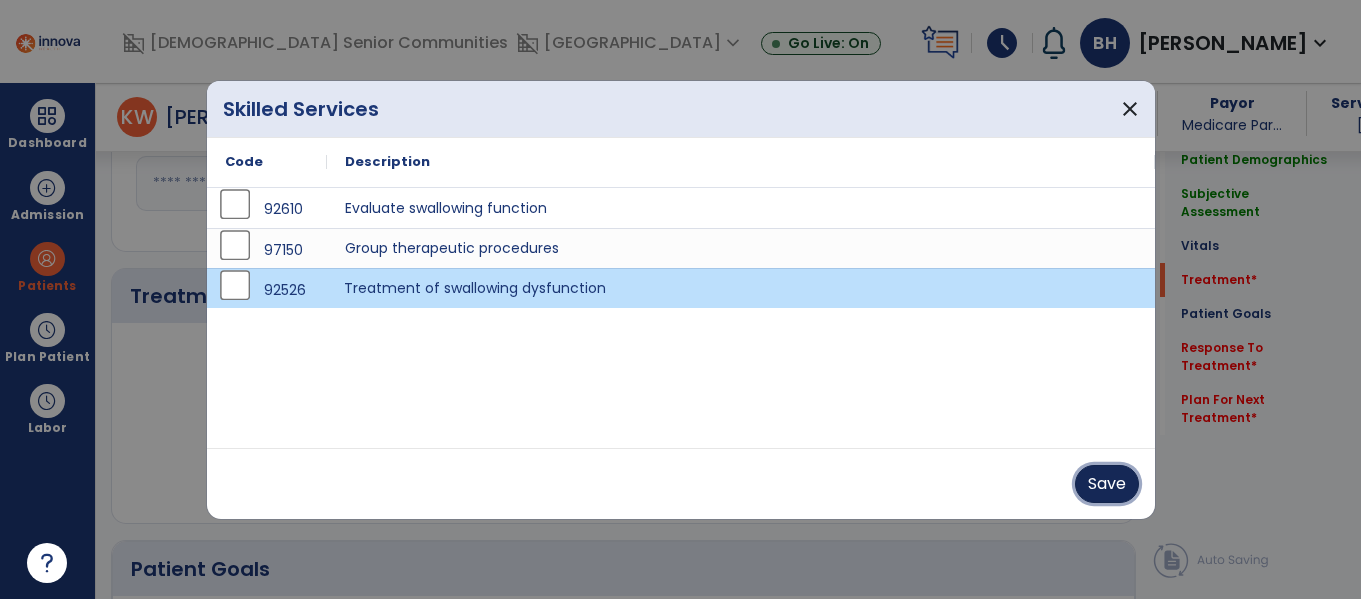 click on "Save" at bounding box center (1107, 484) 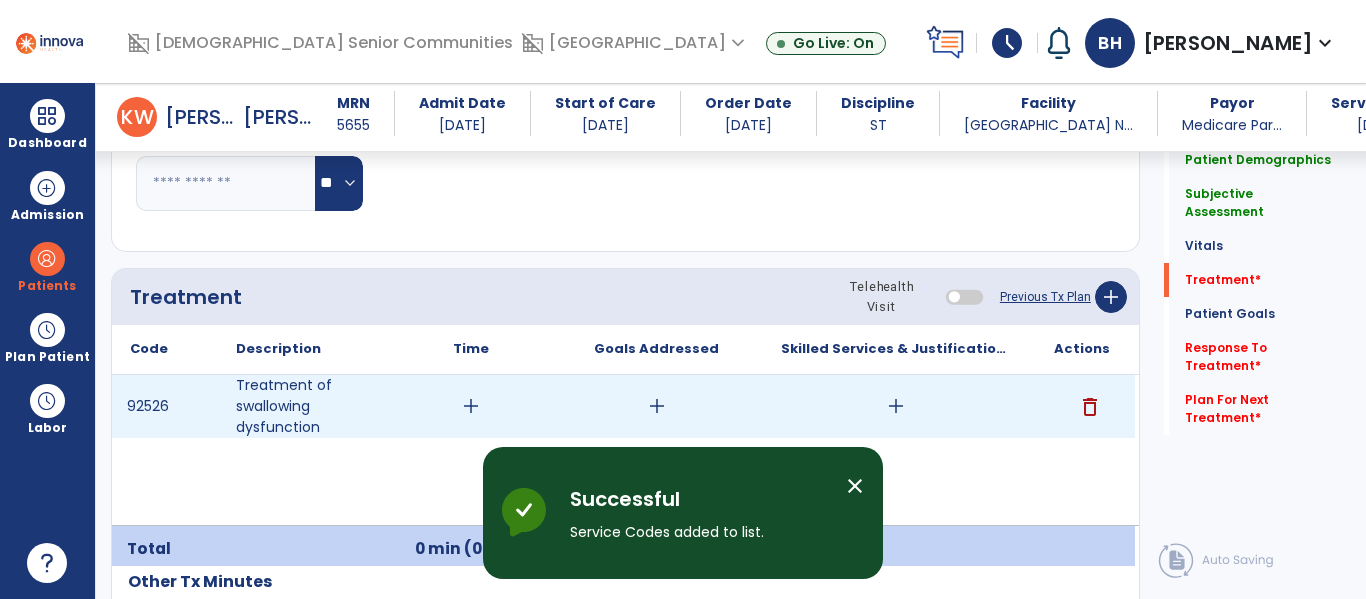 click on "add" at bounding box center [896, 406] 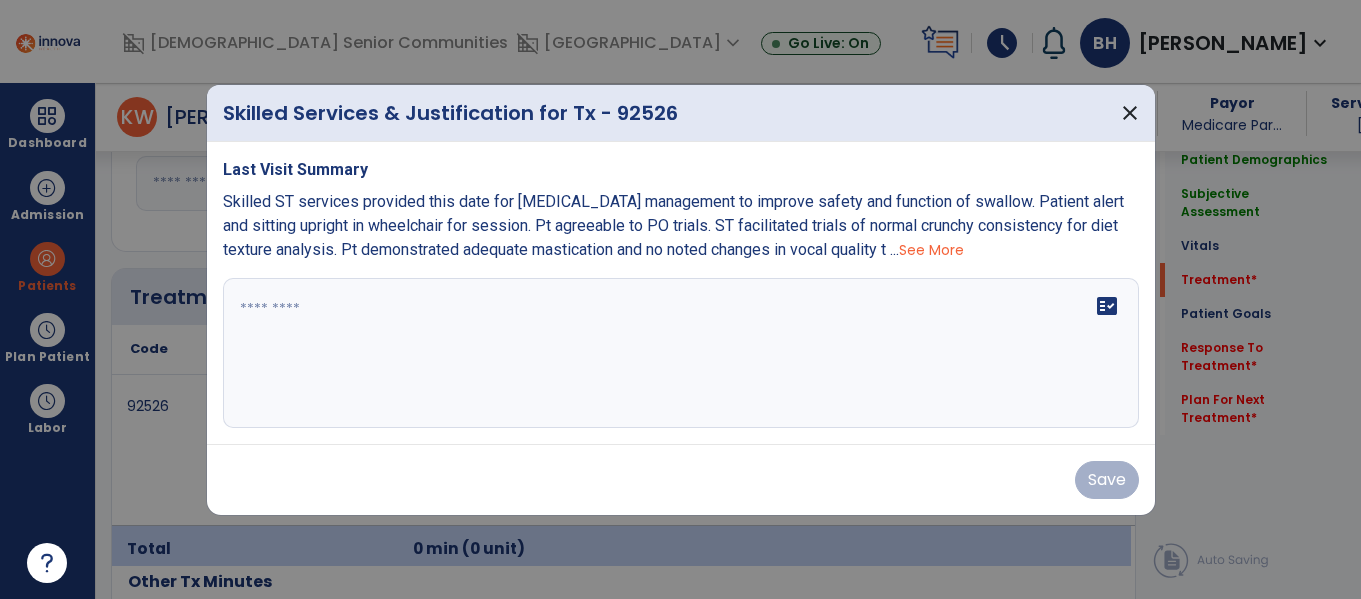 scroll, scrollTop: 1091, scrollLeft: 0, axis: vertical 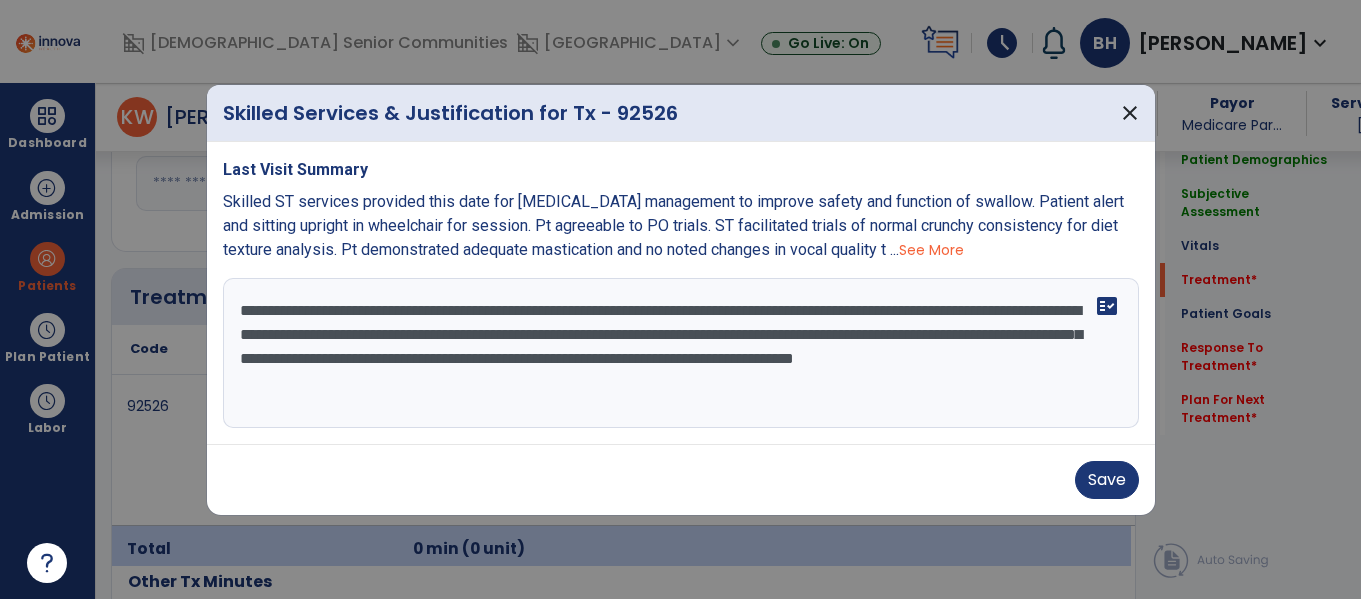 click on "**********" at bounding box center (681, 353) 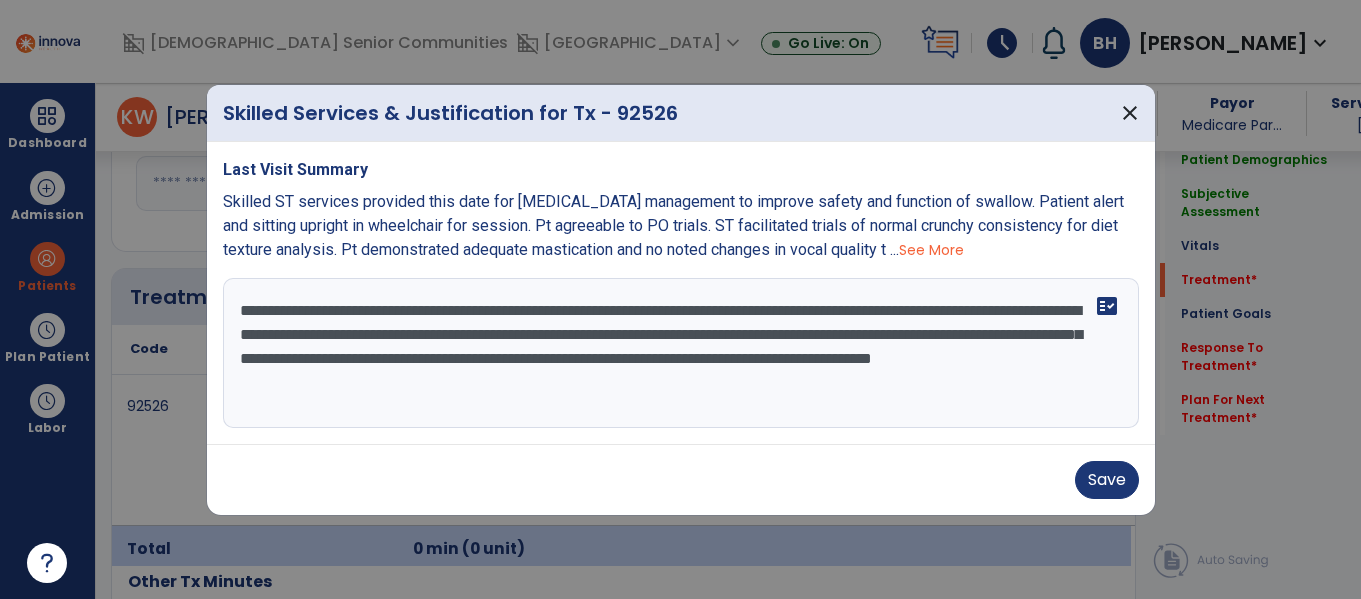 click on "**********" at bounding box center [681, 353] 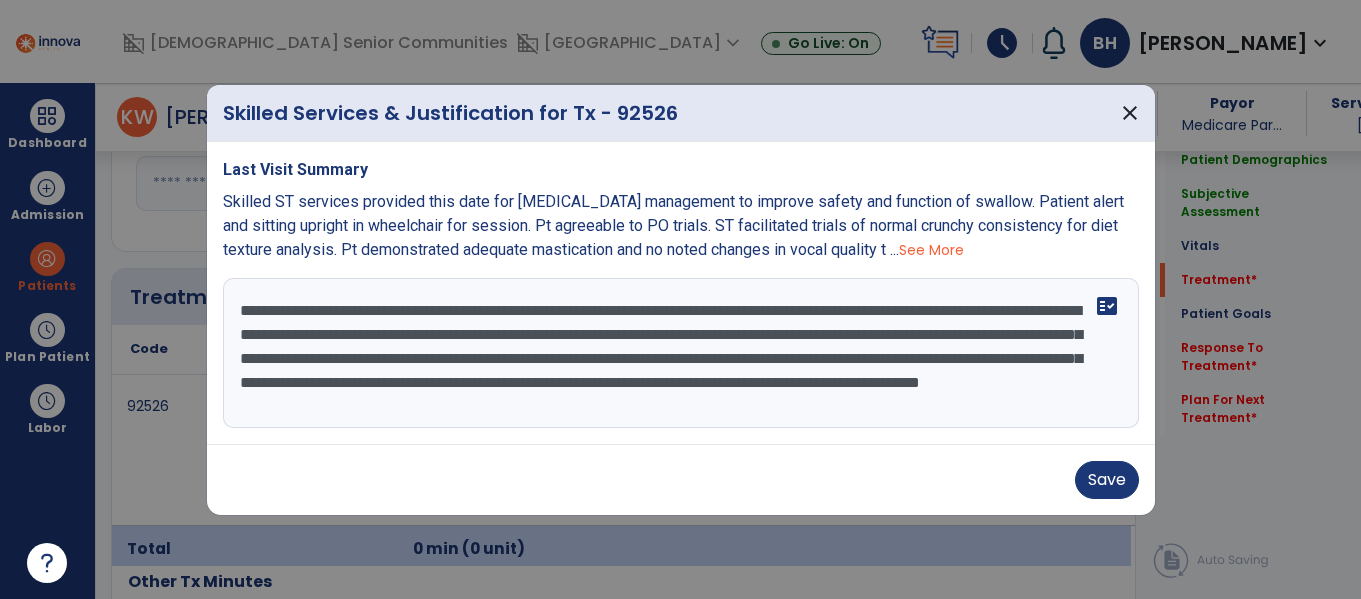 scroll, scrollTop: 16, scrollLeft: 0, axis: vertical 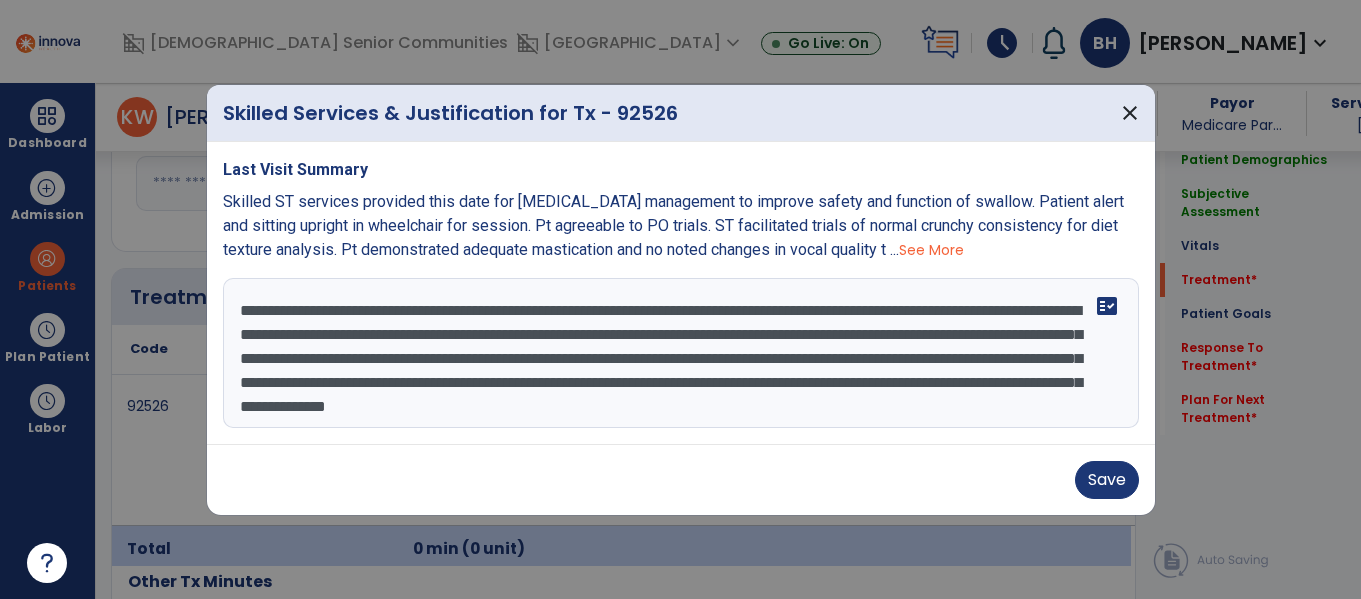 type on "**********" 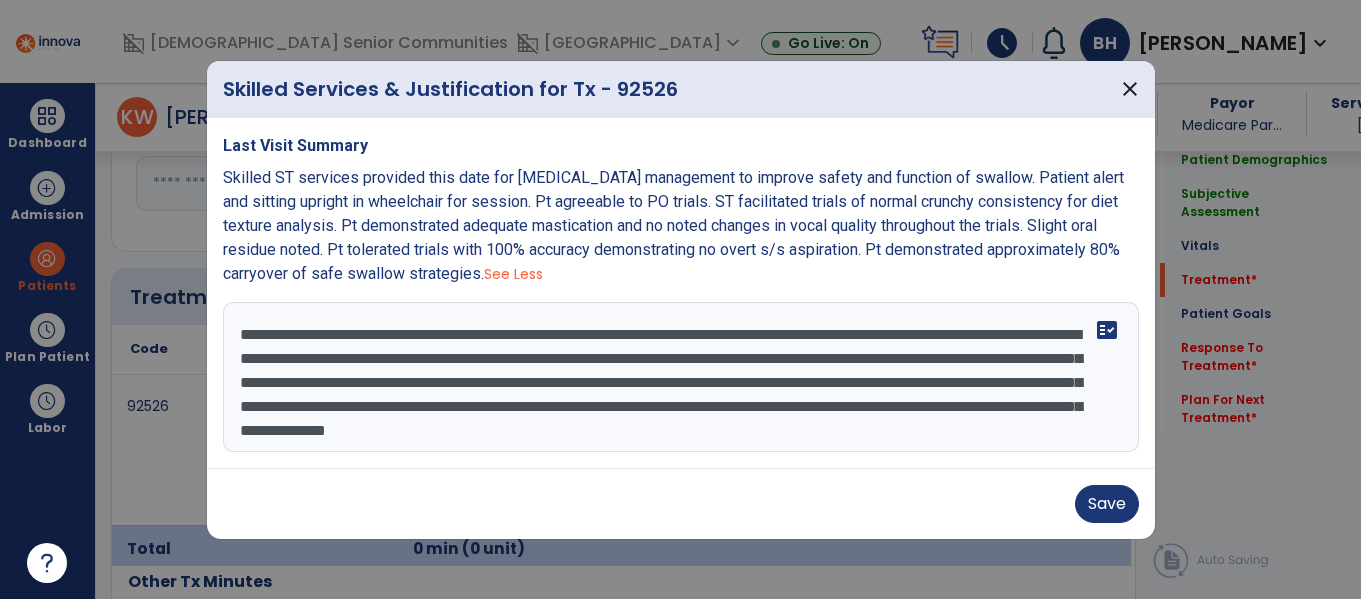 scroll, scrollTop: 0, scrollLeft: 0, axis: both 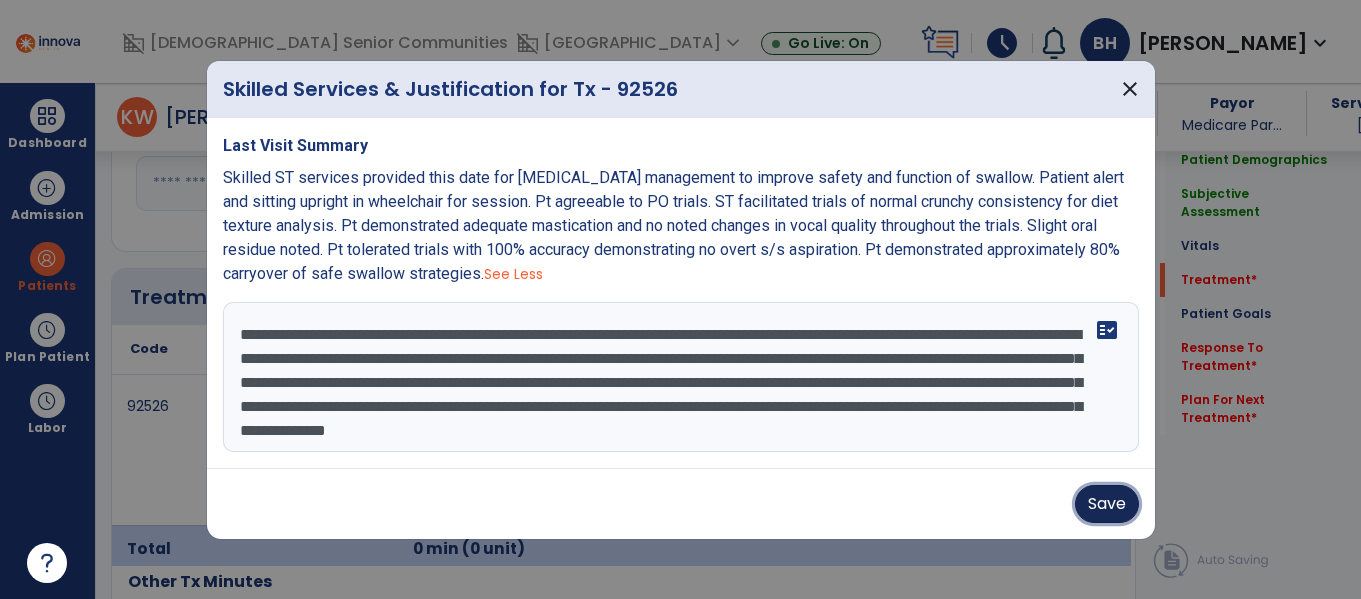 click on "Save" at bounding box center [1107, 504] 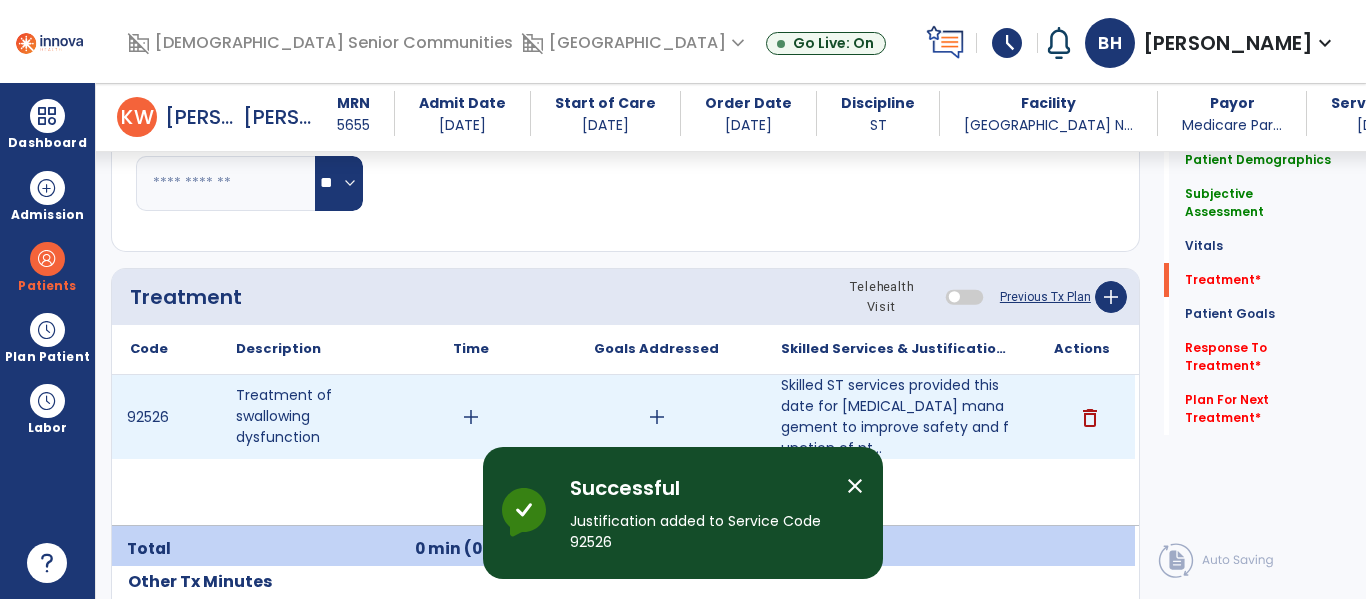 click on "add" at bounding box center (657, 417) 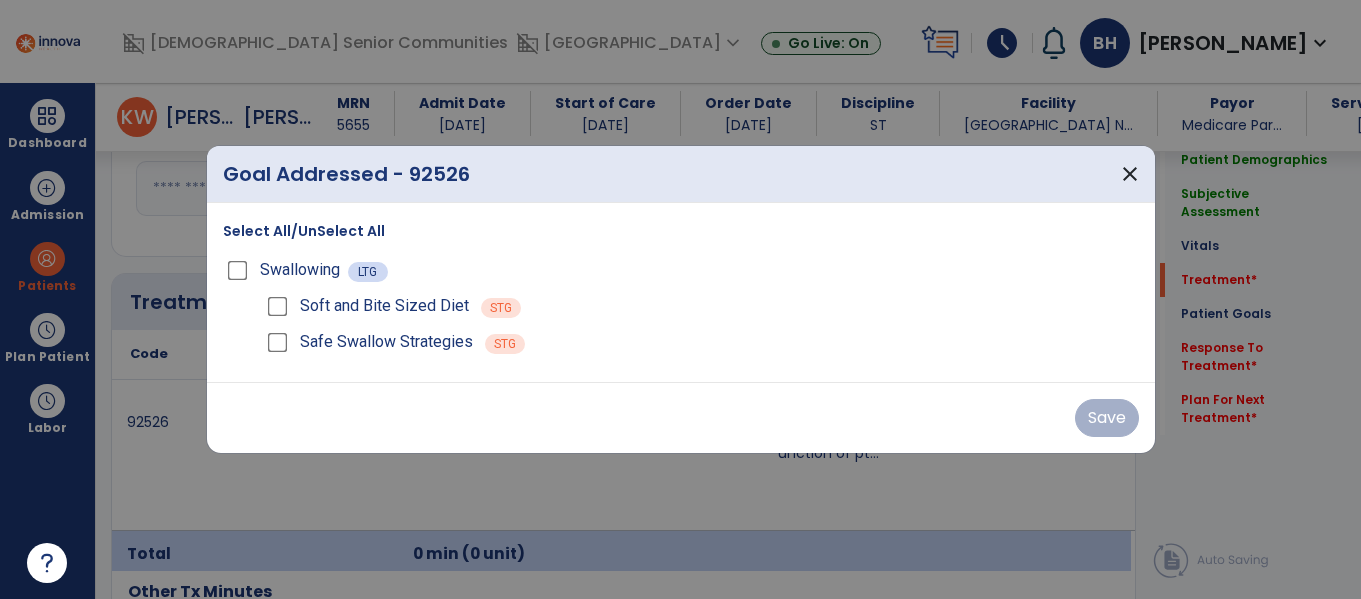scroll, scrollTop: 1091, scrollLeft: 0, axis: vertical 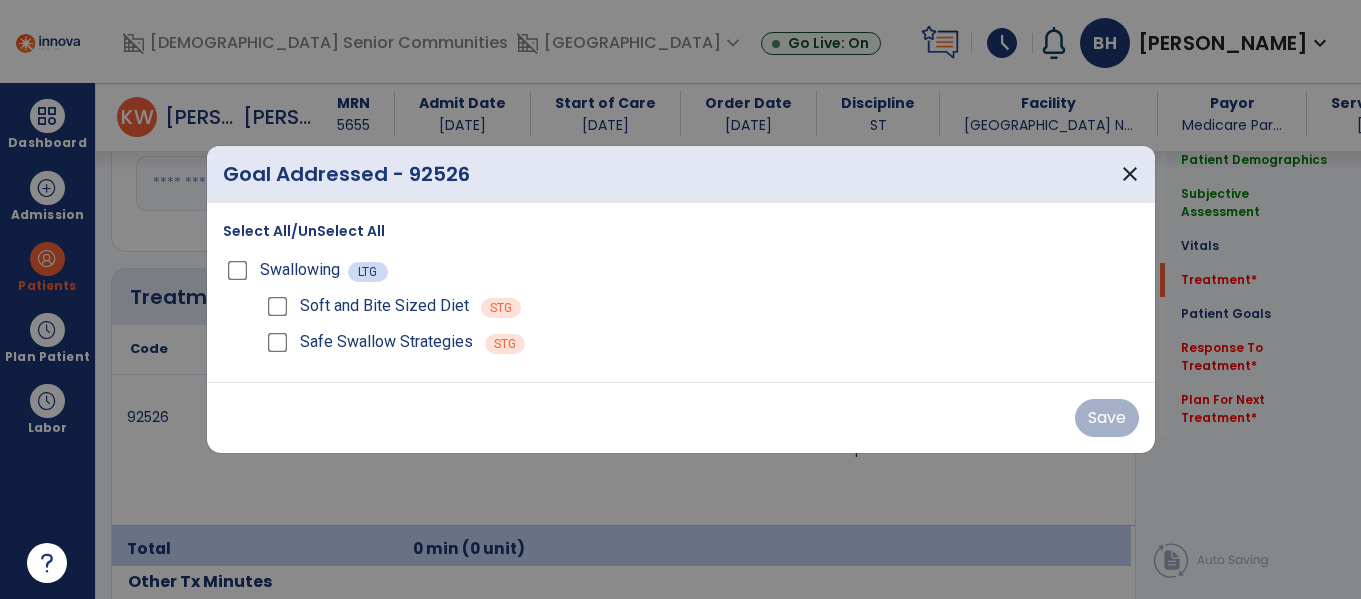 click on "Select All/UnSelect All" at bounding box center [304, 231] 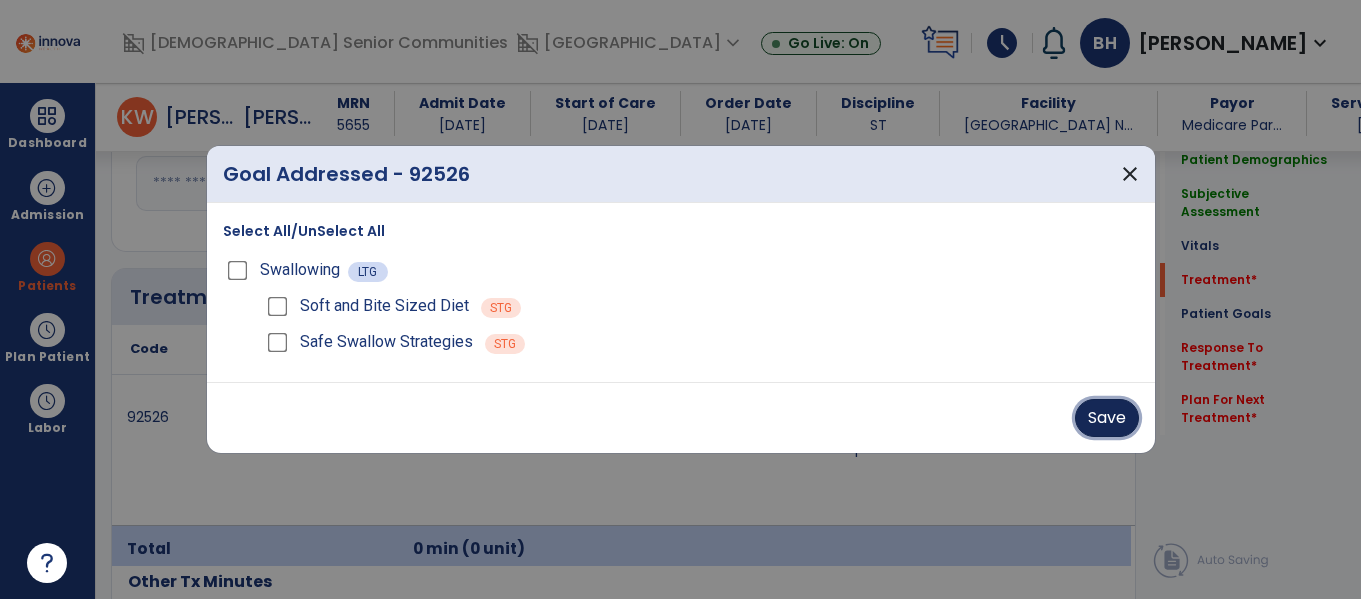 click on "Save" at bounding box center (1107, 418) 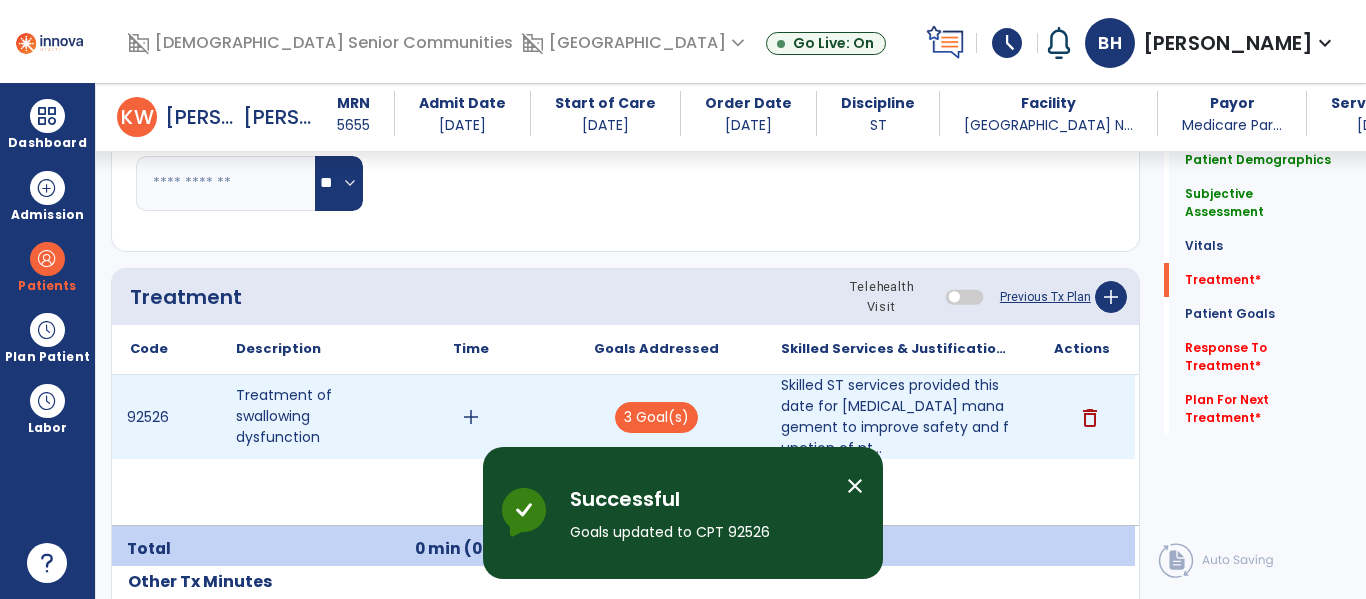 click on "add" at bounding box center (471, 417) 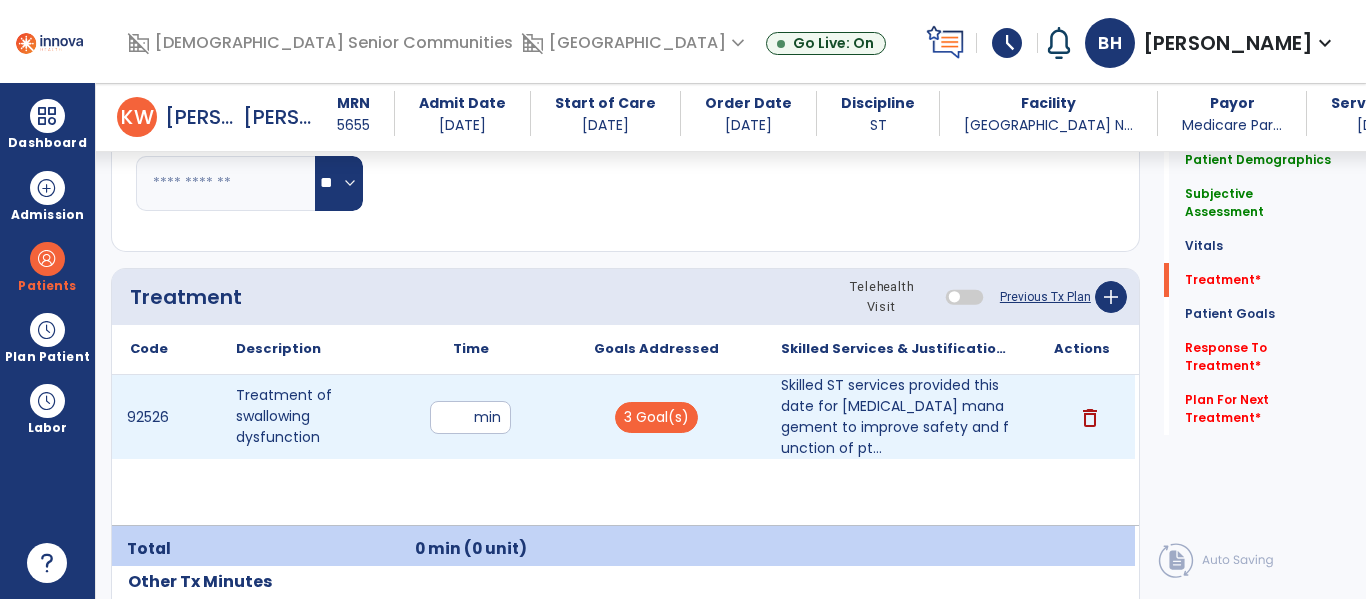 type on "**" 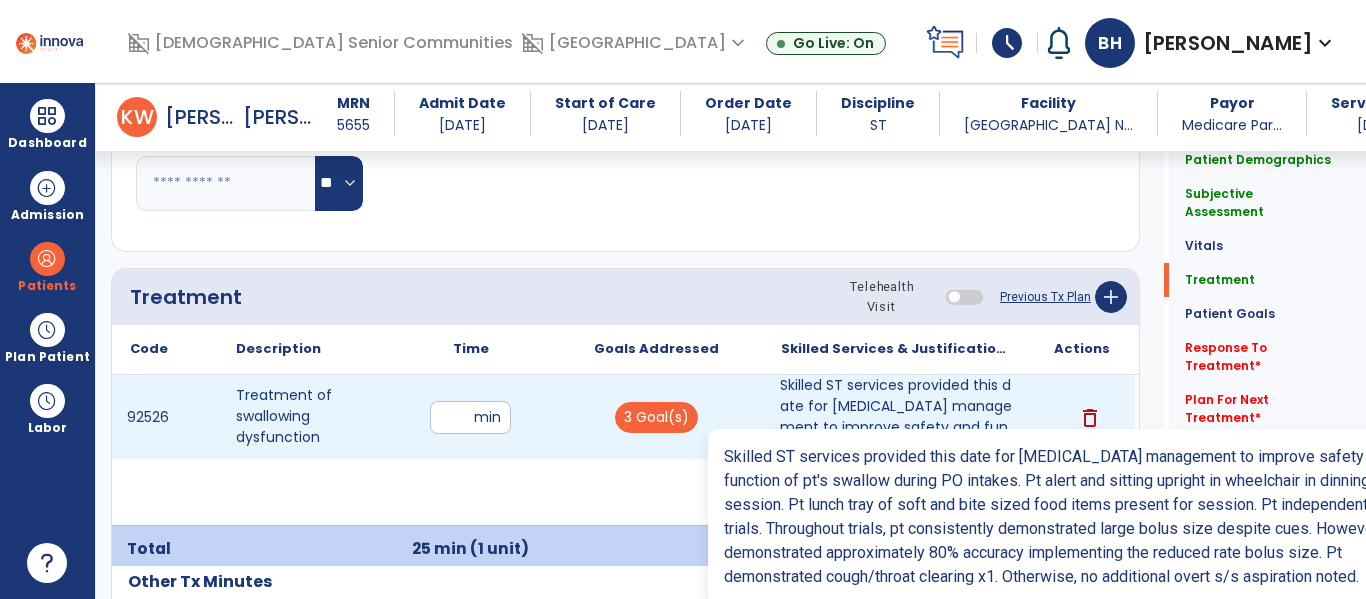 click on "Skilled ST services provided this date for [MEDICAL_DATA] management to improve safety and function of pt..." at bounding box center (896, 417) 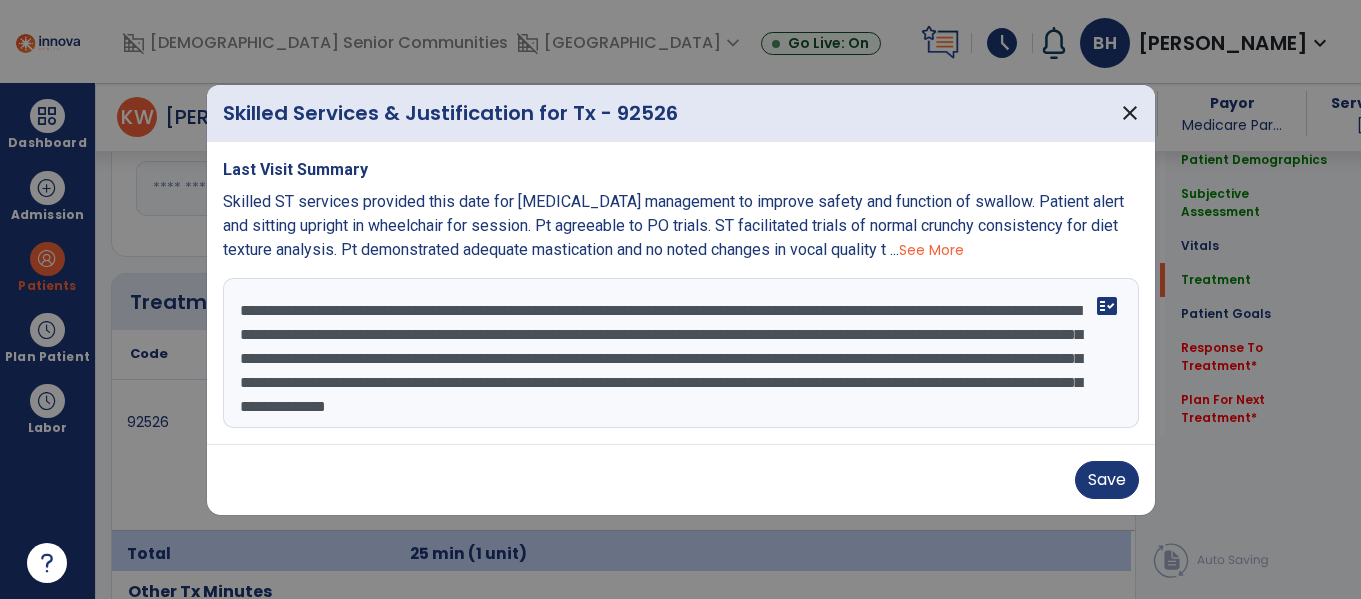 scroll, scrollTop: 1091, scrollLeft: 0, axis: vertical 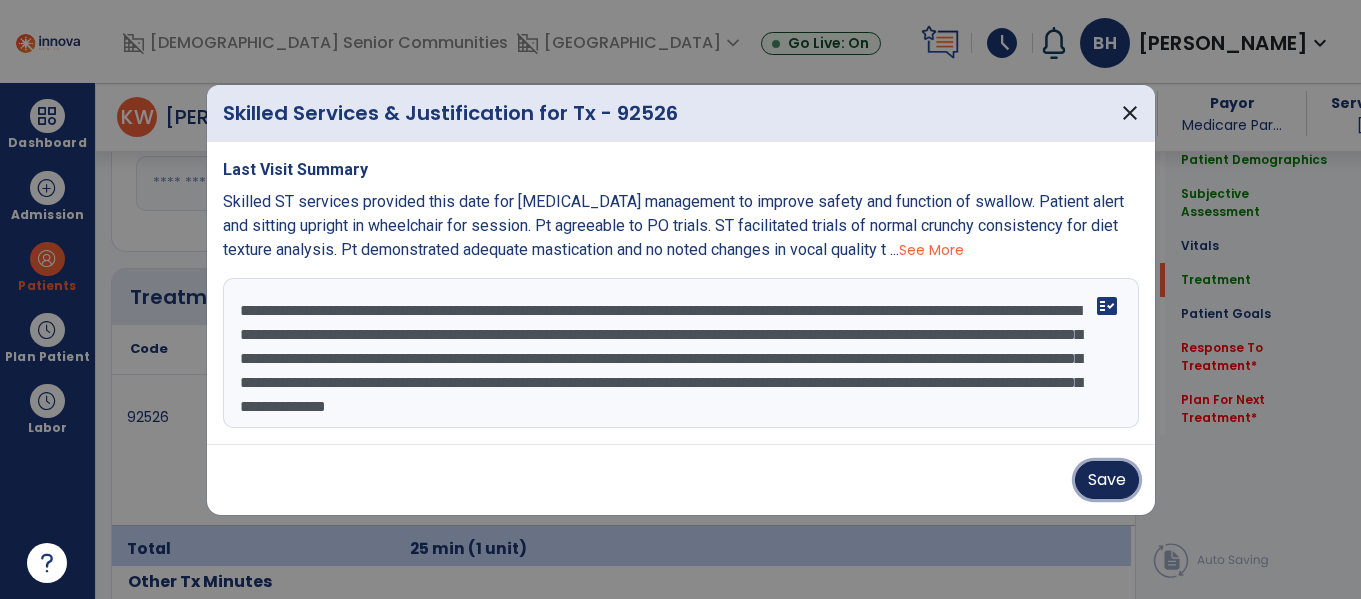 click on "Save" at bounding box center [1107, 480] 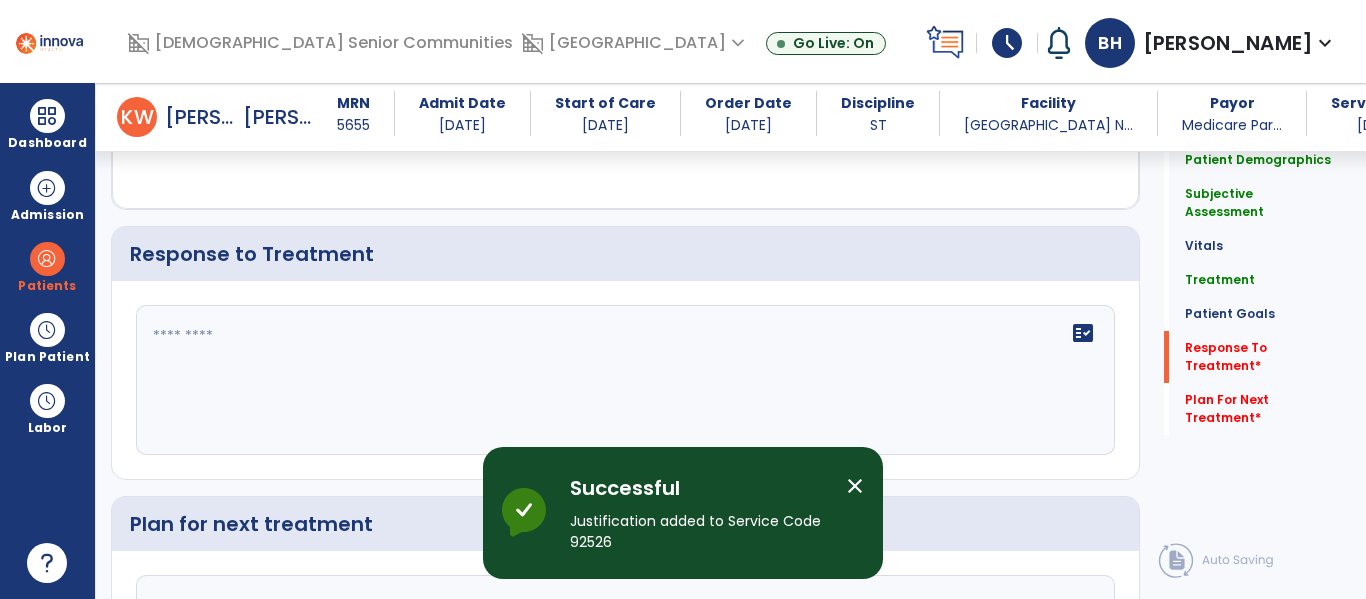 scroll, scrollTop: 2250, scrollLeft: 0, axis: vertical 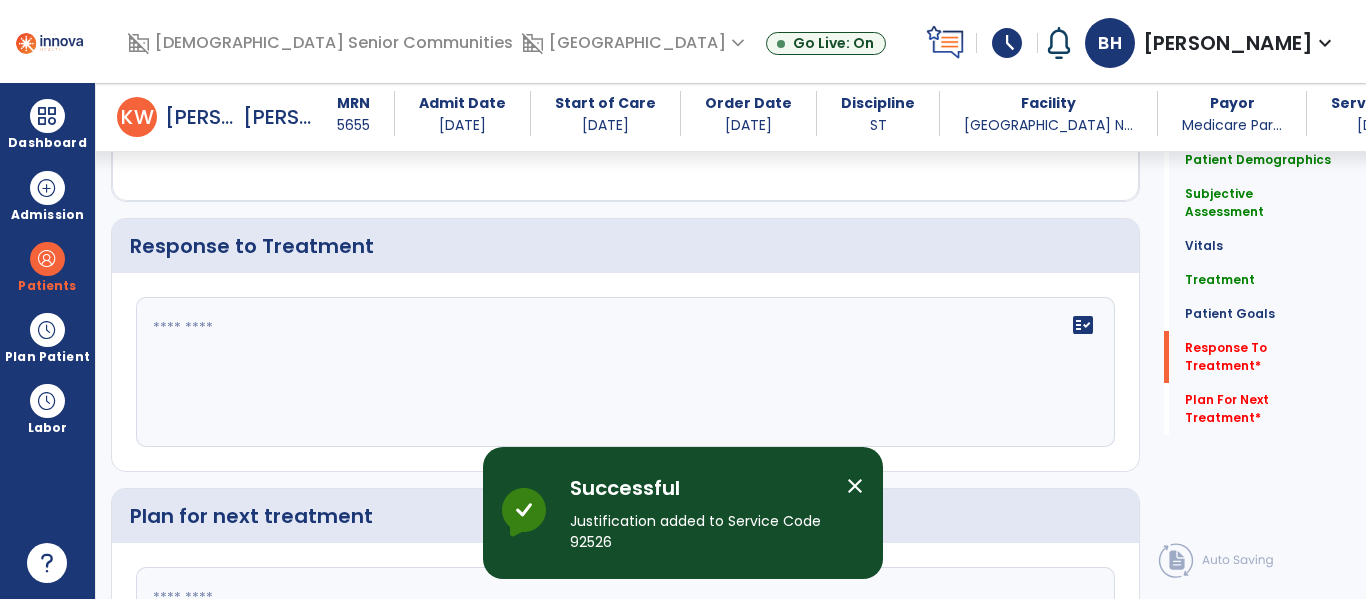 click on "fact_check" 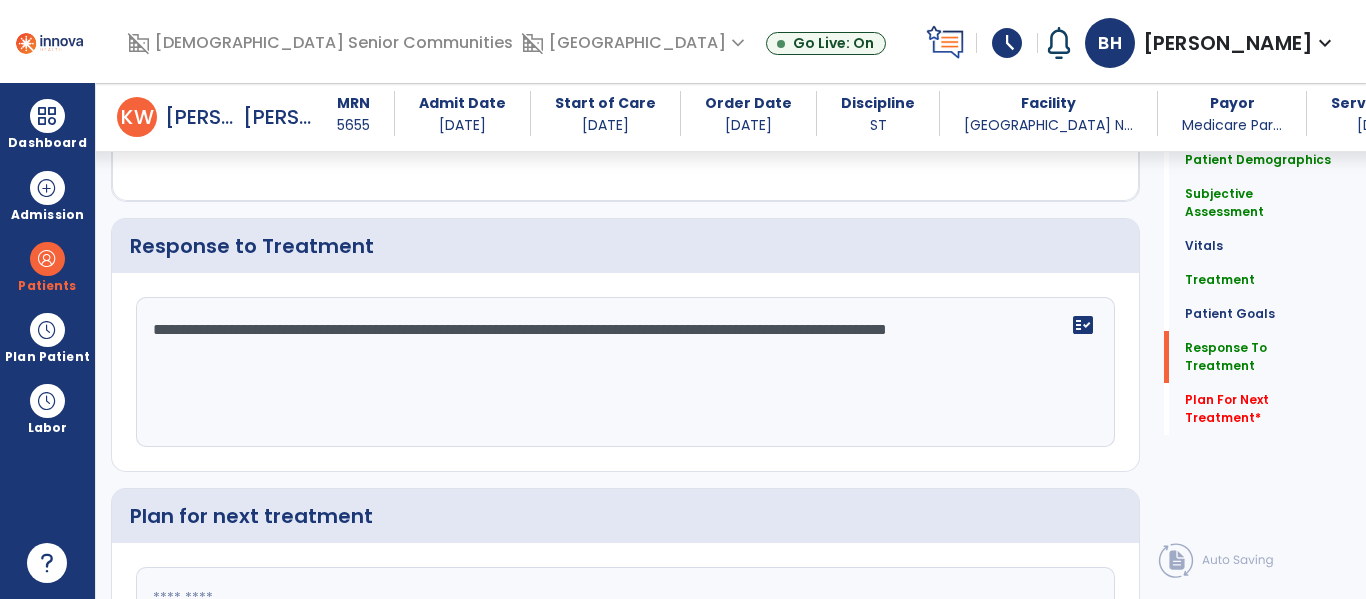 click on "**********" 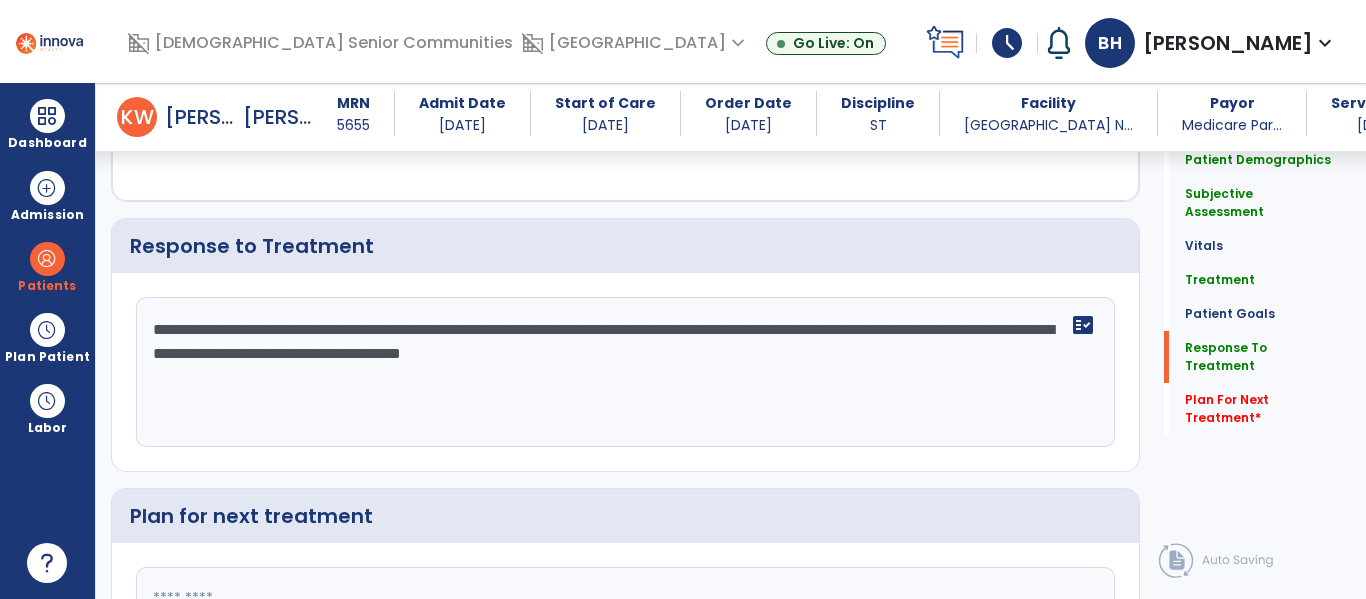 type on "**********" 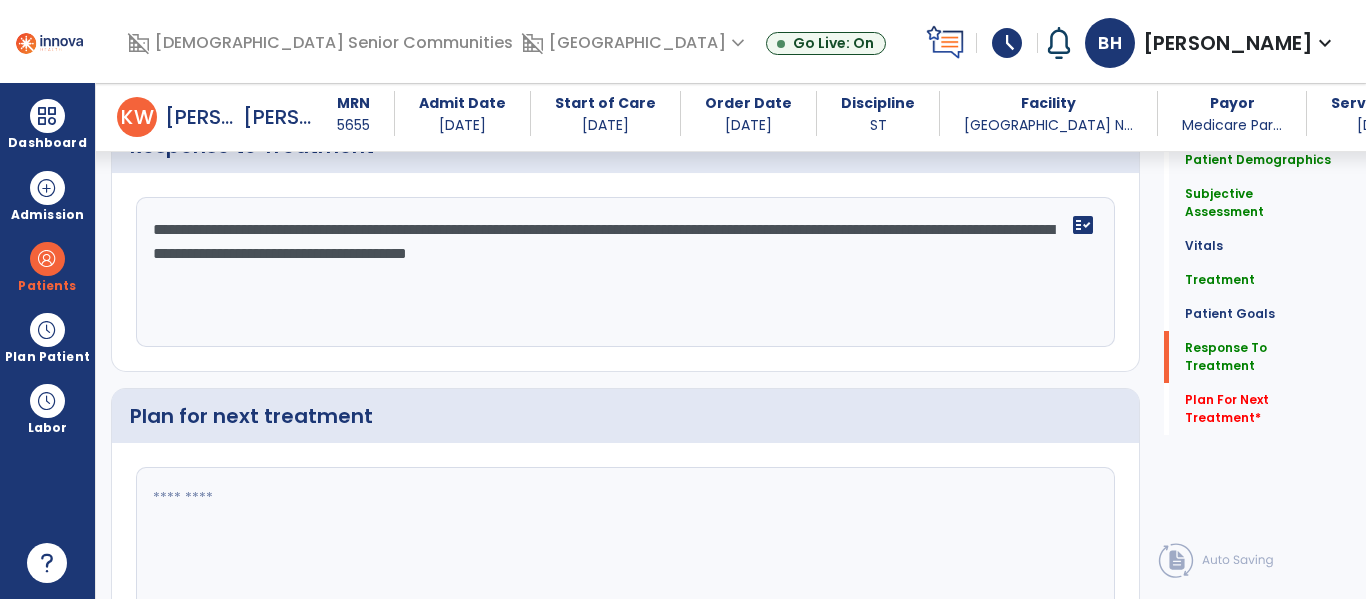 scroll, scrollTop: 2343, scrollLeft: 0, axis: vertical 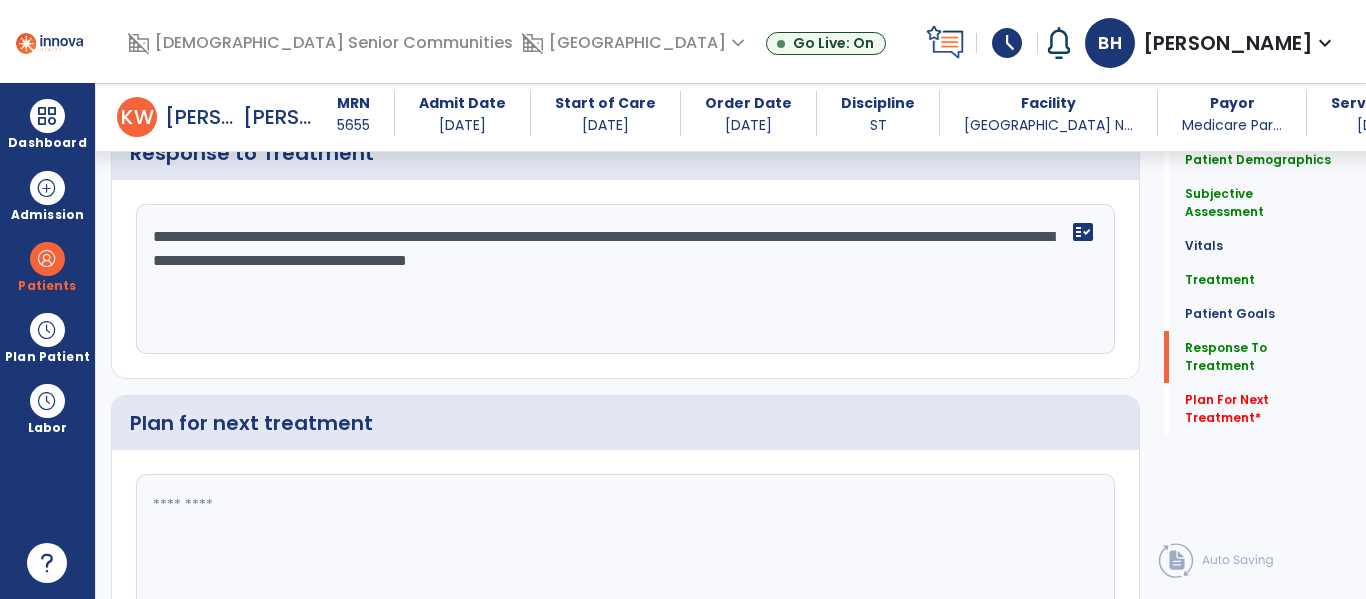 drag, startPoint x: 805, startPoint y: 261, endPoint x: 159, endPoint y: 215, distance: 647.6357 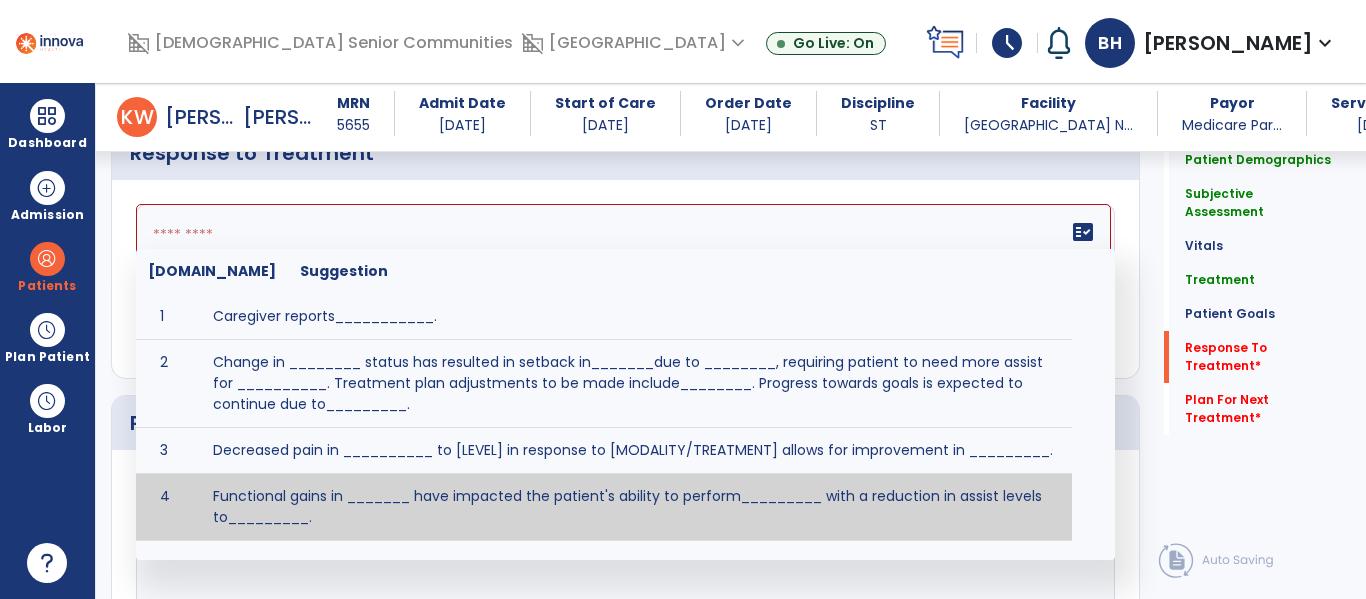 scroll, scrollTop: 18, scrollLeft: 0, axis: vertical 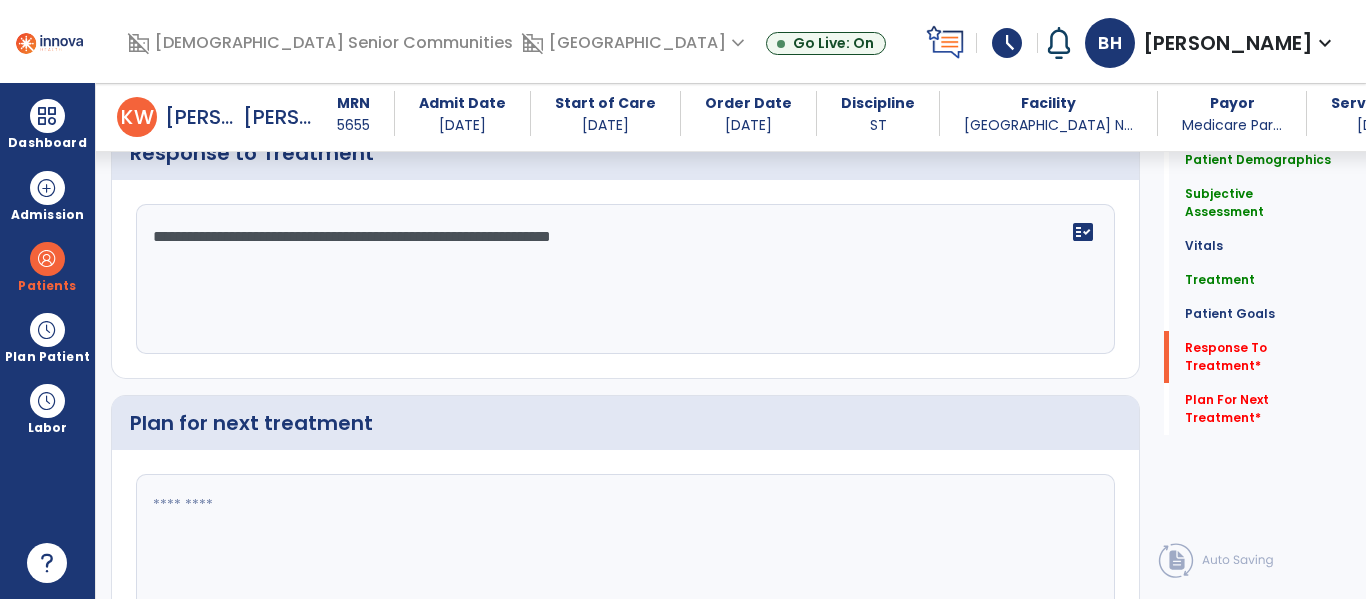 type on "**********" 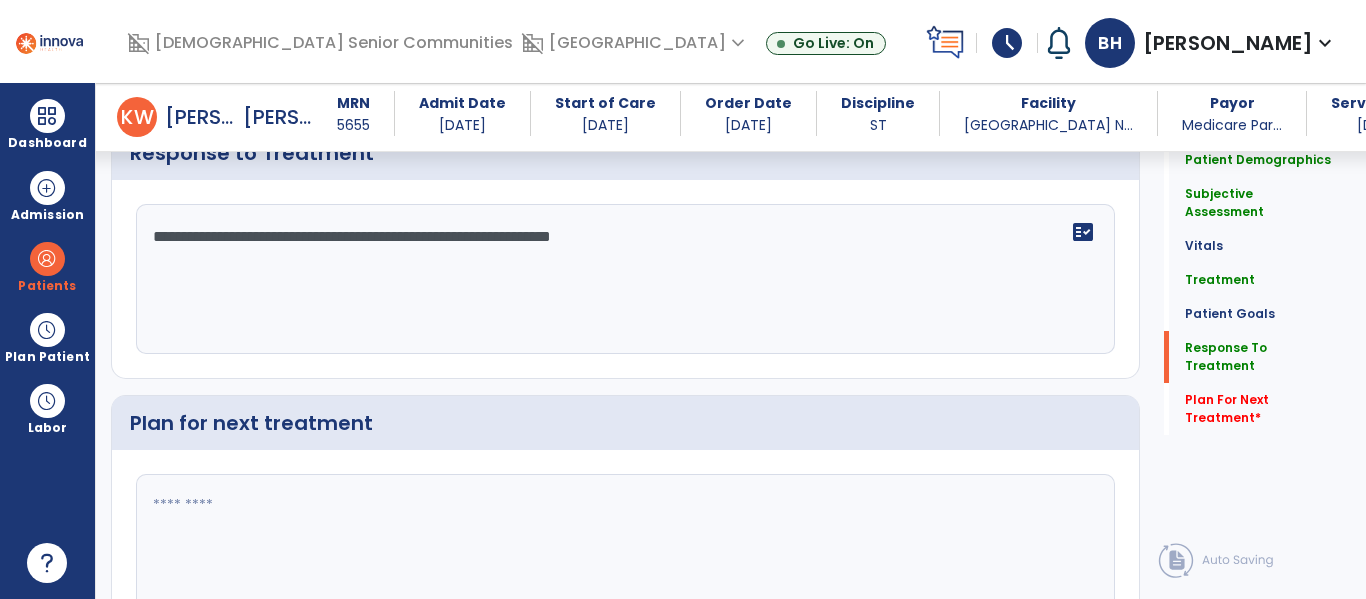 paste on "**********" 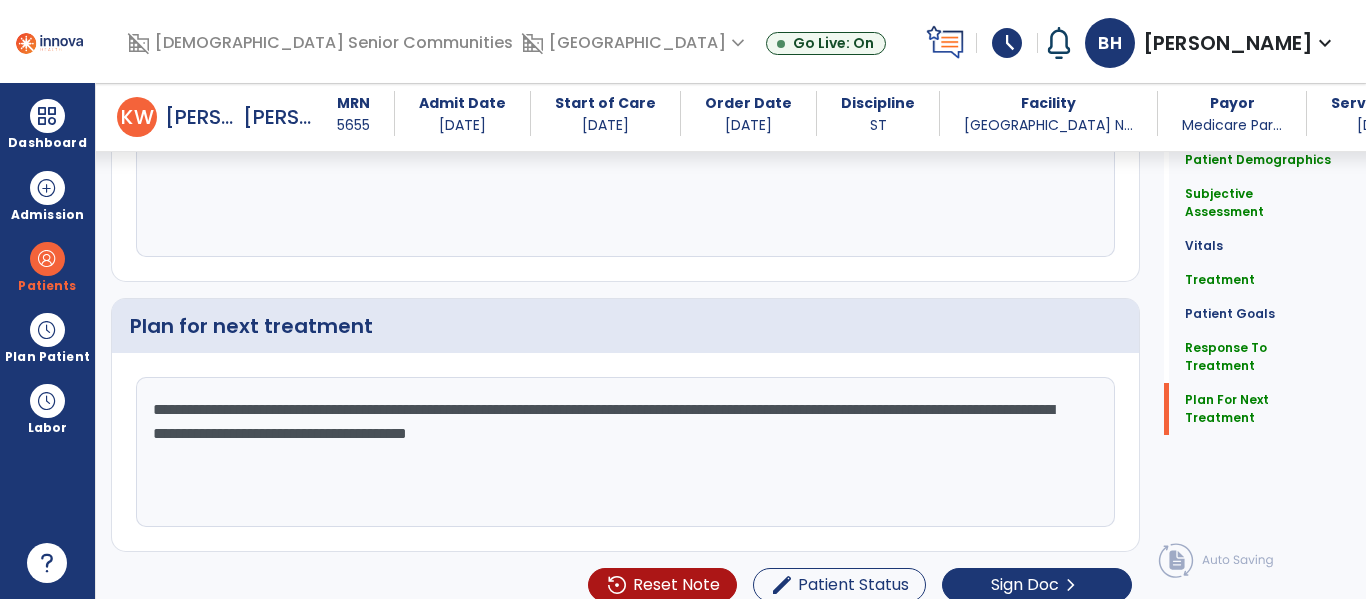 scroll, scrollTop: 2441, scrollLeft: 0, axis: vertical 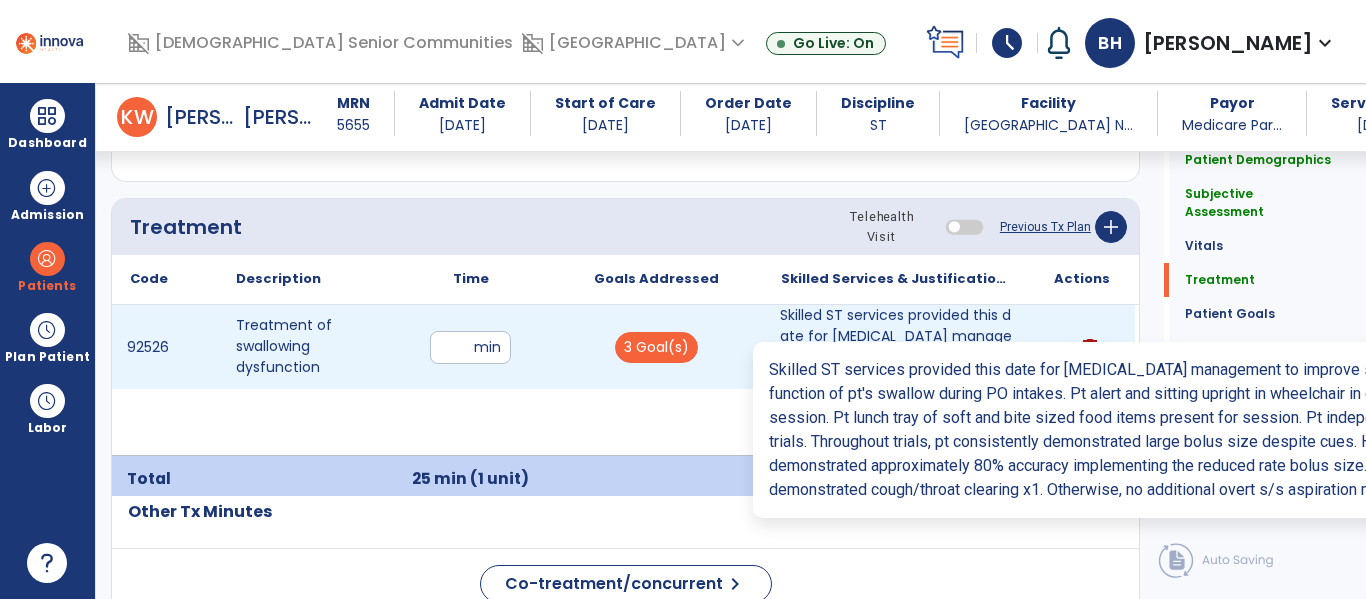 type on "**********" 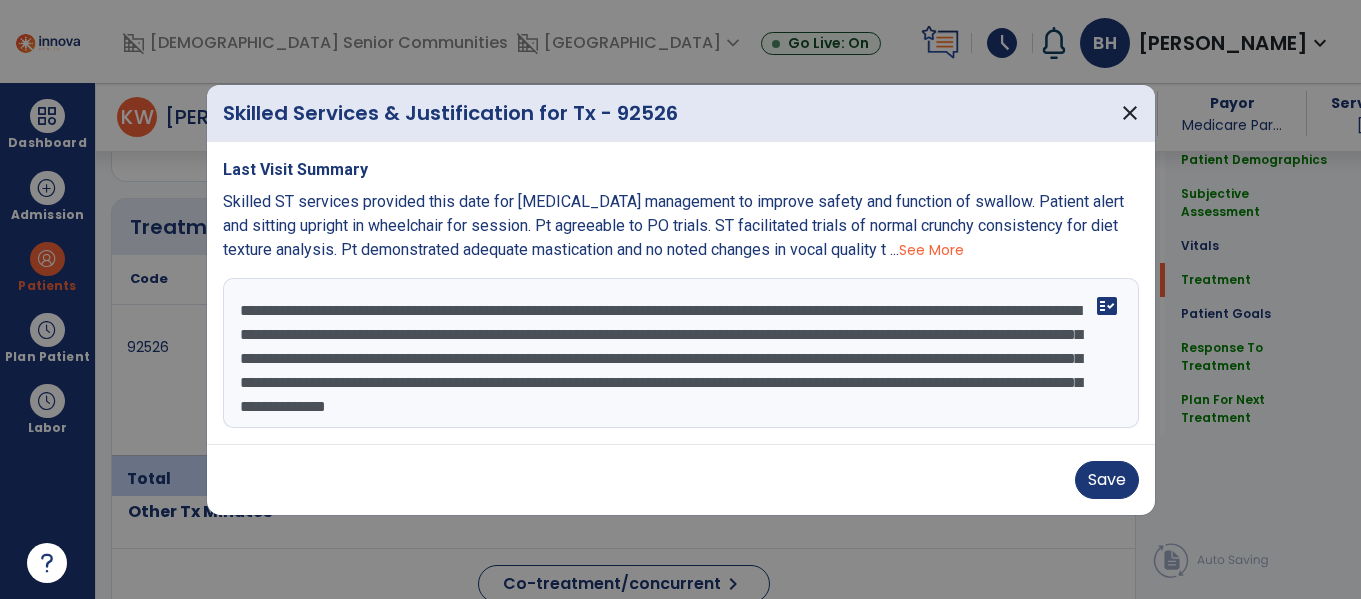 scroll, scrollTop: 1161, scrollLeft: 0, axis: vertical 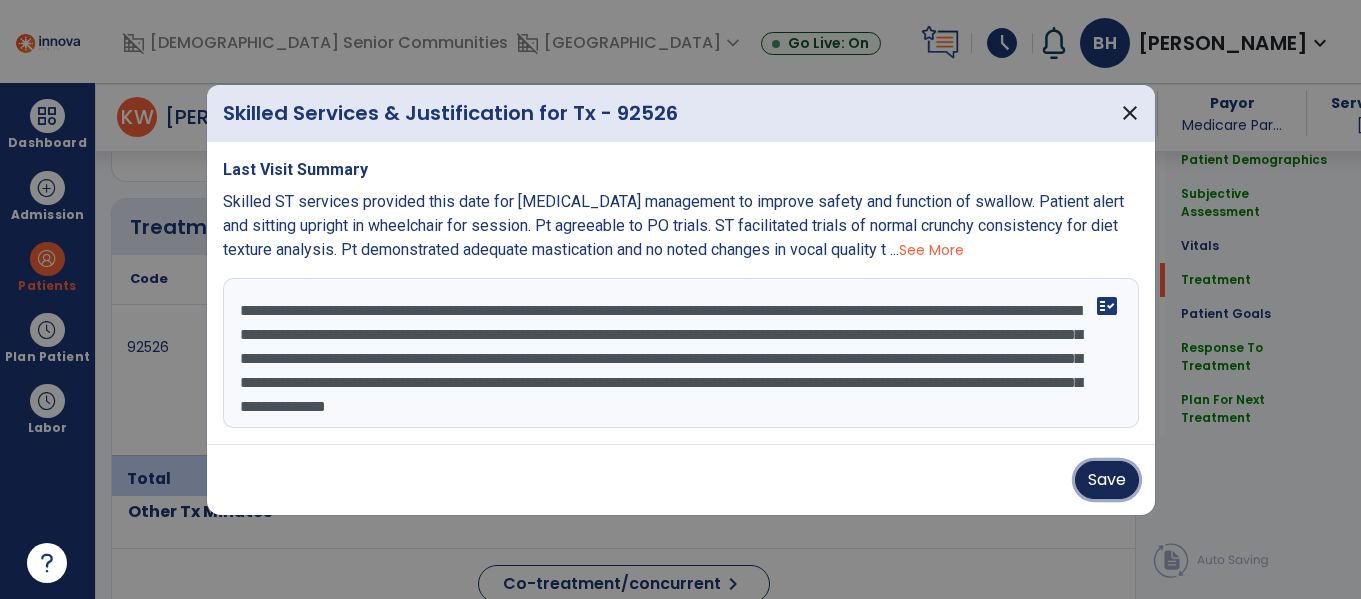 click on "Save" at bounding box center (1107, 480) 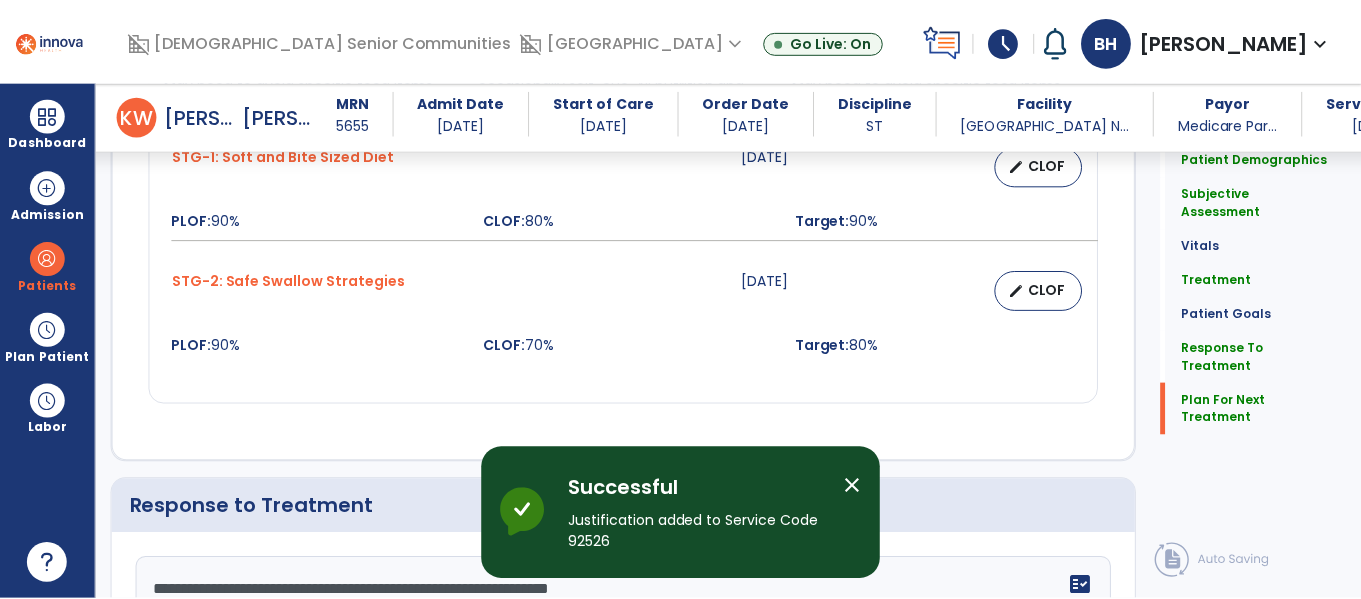 scroll, scrollTop: 2459, scrollLeft: 0, axis: vertical 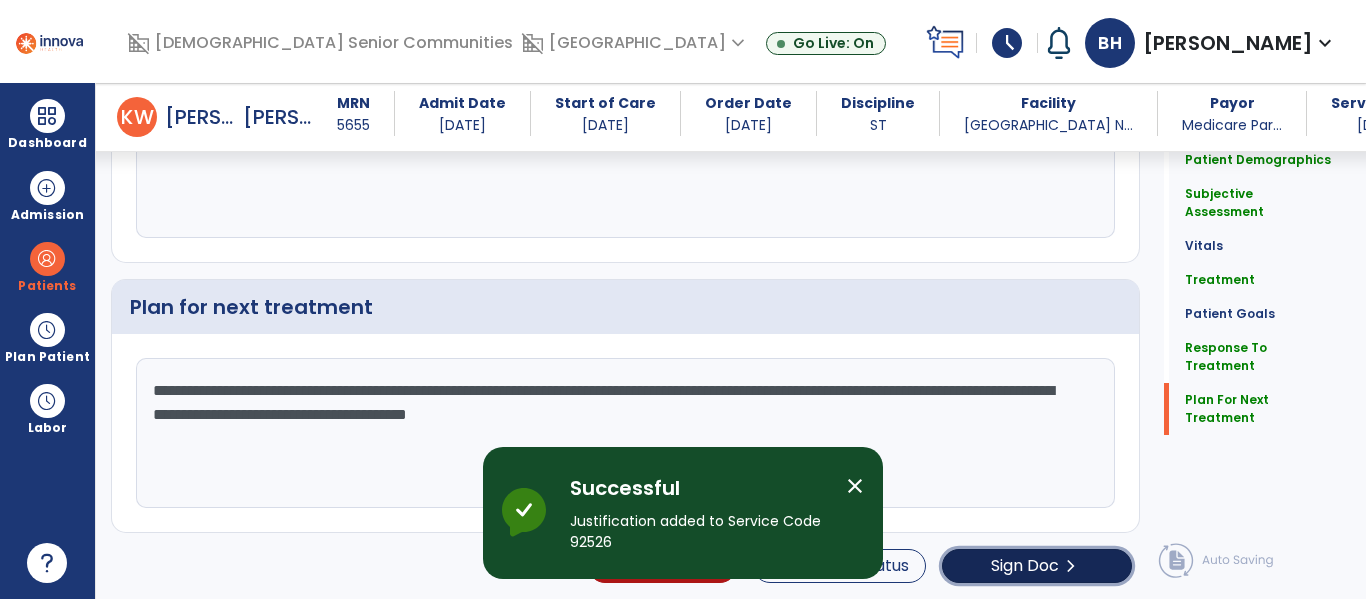 click on "Sign Doc" 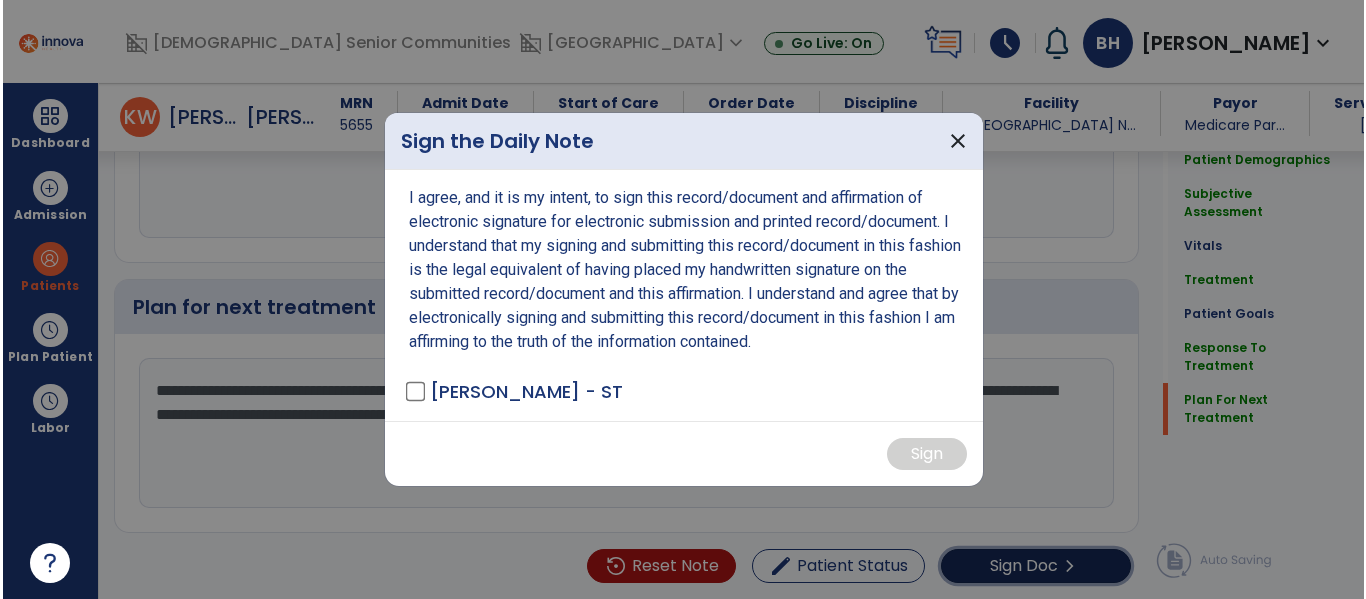 scroll, scrollTop: 2459, scrollLeft: 0, axis: vertical 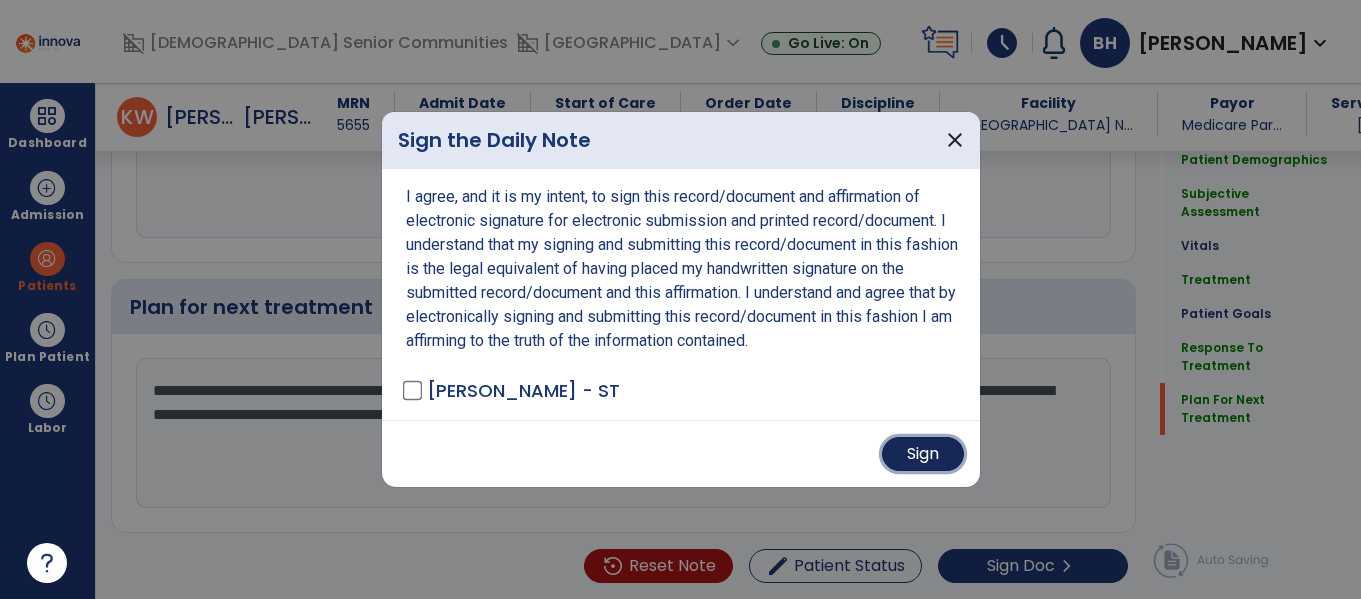 click on "Sign" at bounding box center [923, 454] 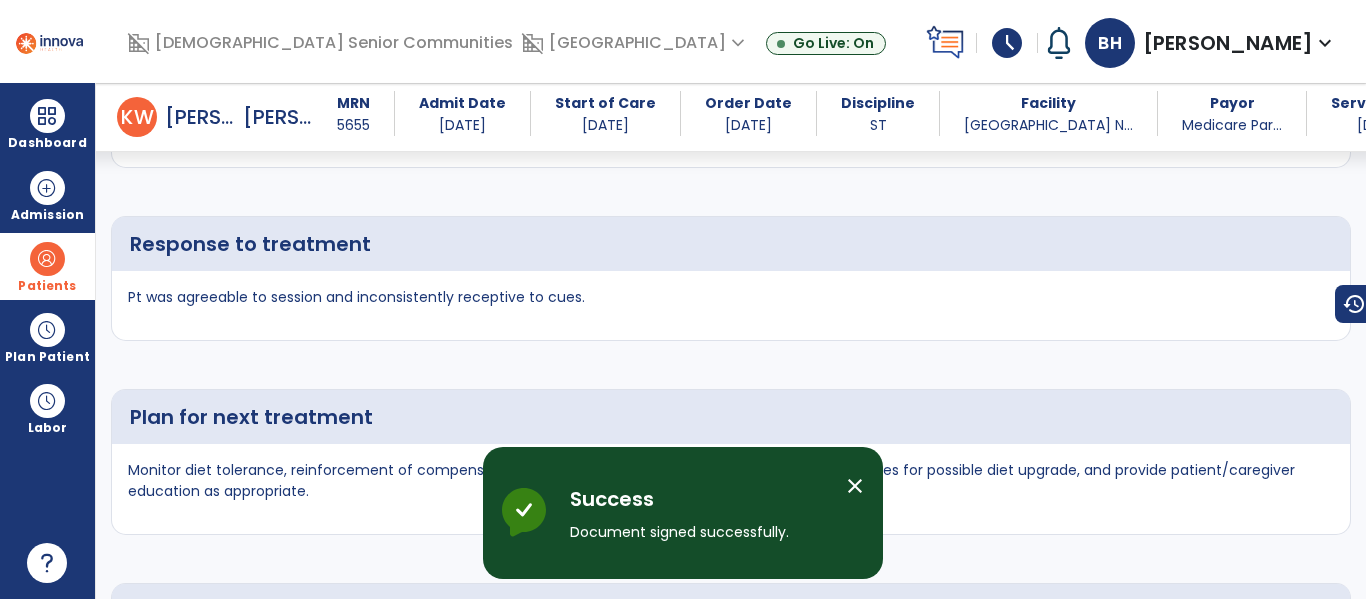 scroll, scrollTop: 3350, scrollLeft: 0, axis: vertical 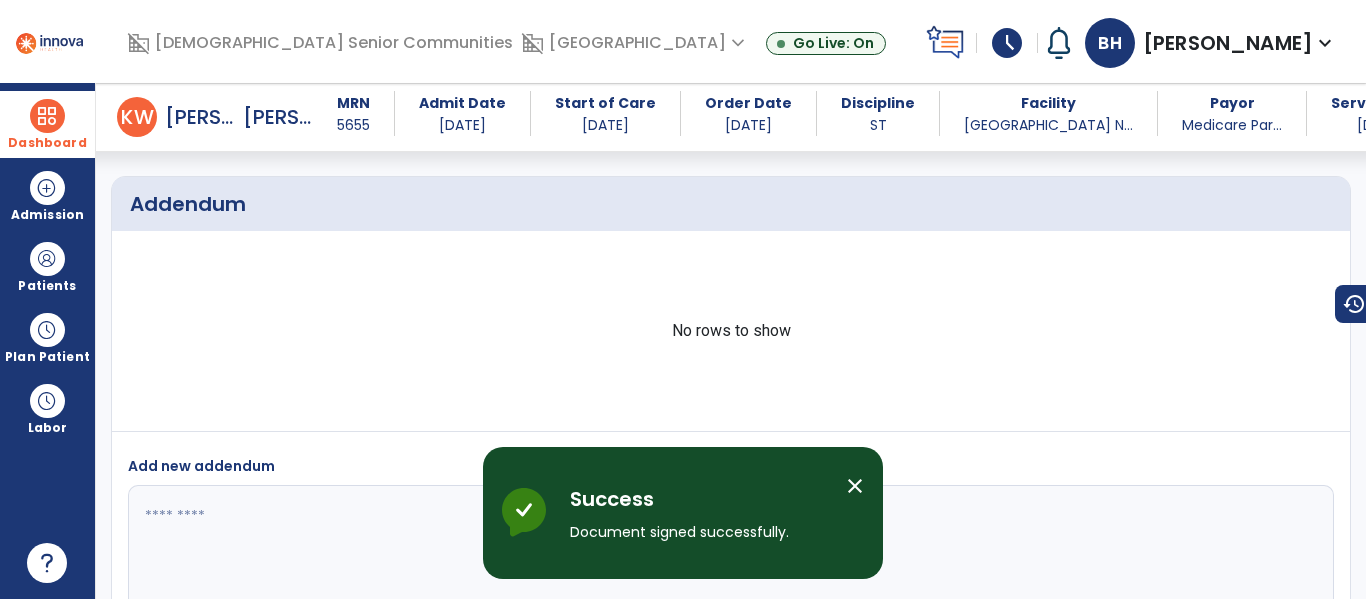 click at bounding box center (47, 116) 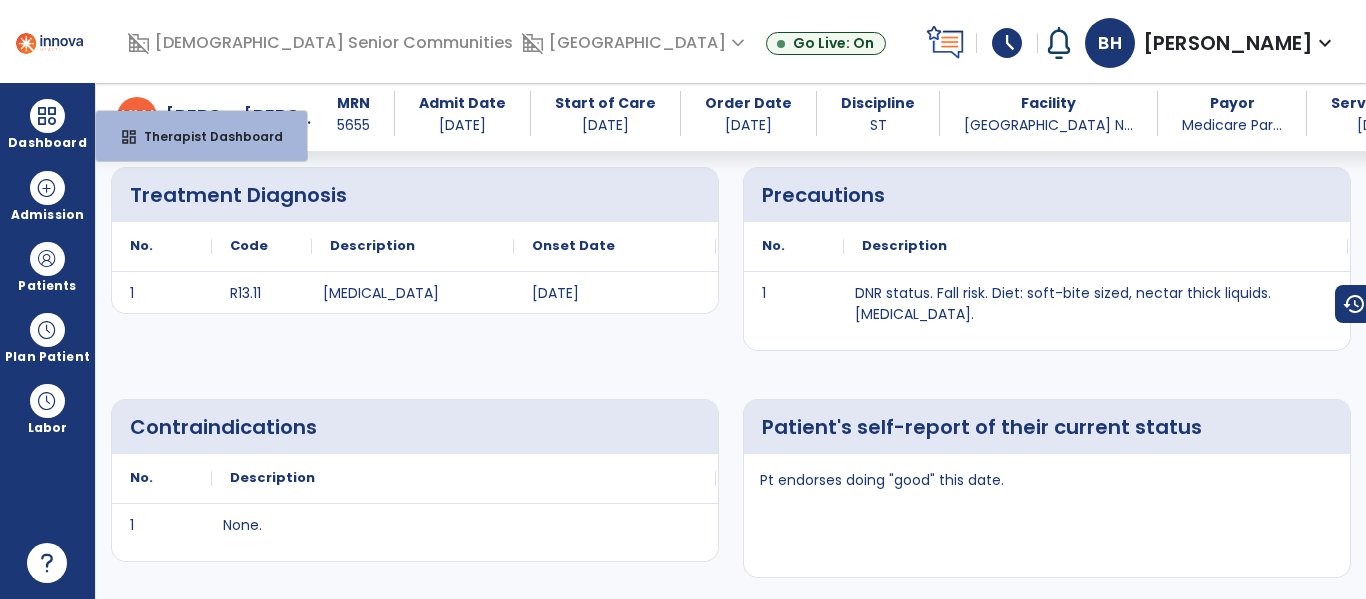 scroll, scrollTop: 0, scrollLeft: 0, axis: both 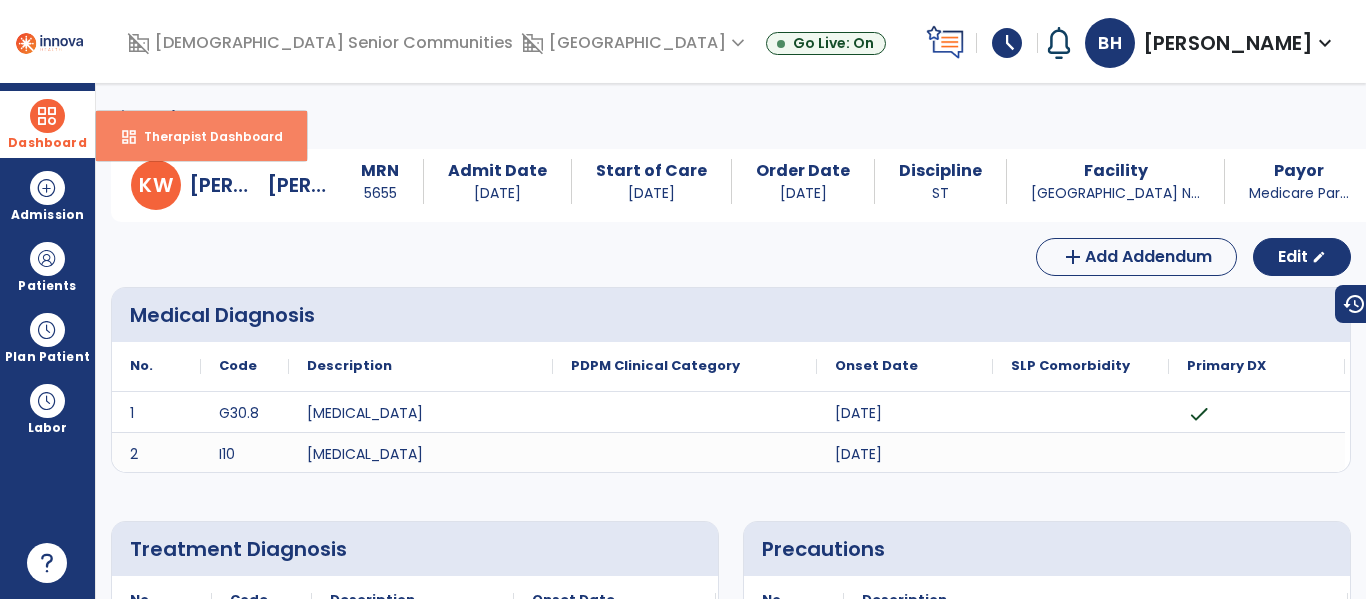 click on "Therapist Dashboard" at bounding box center (205, 136) 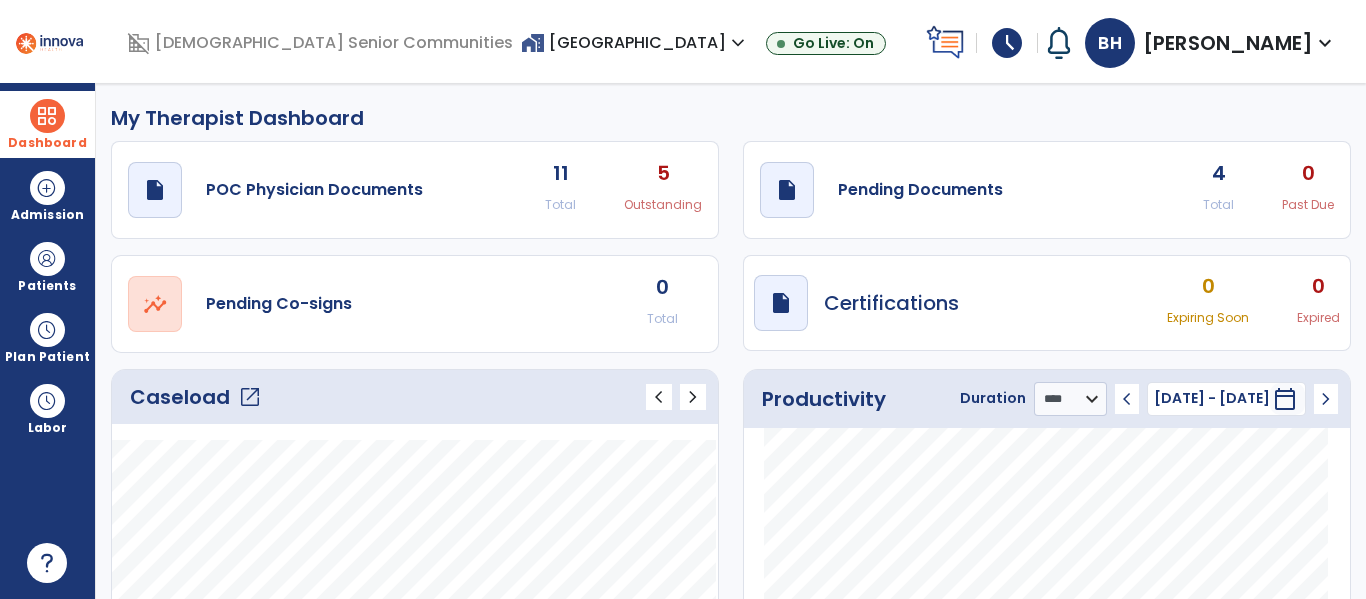 click on "open_in_new" 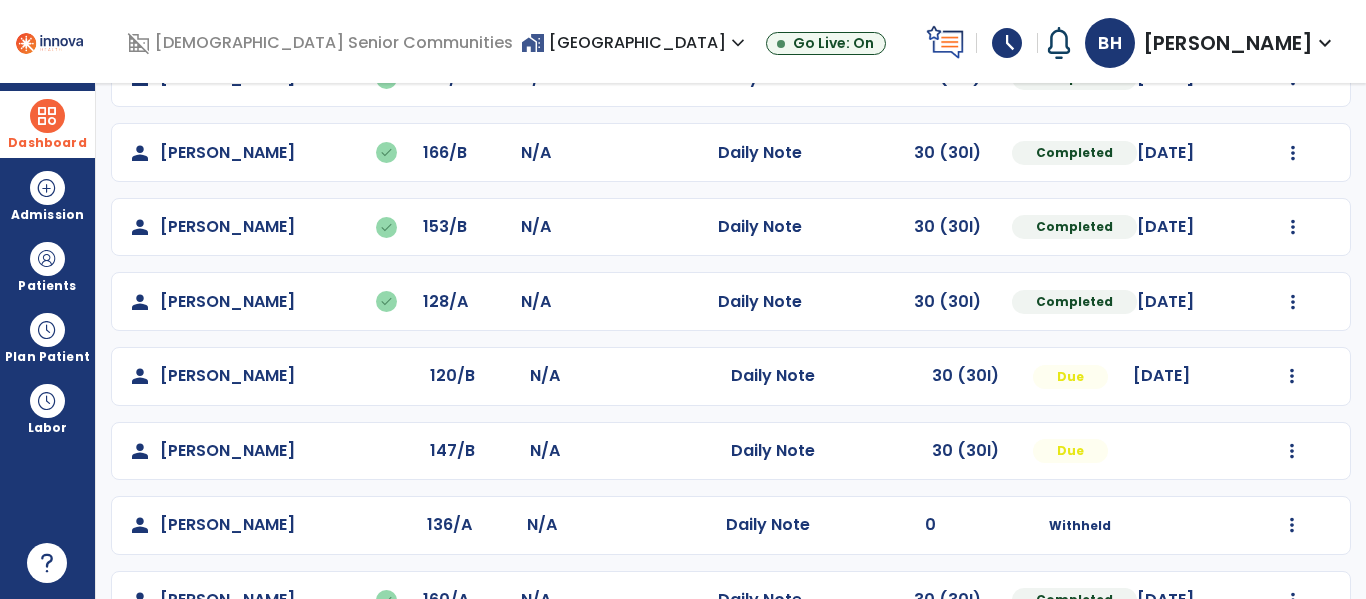 scroll, scrollTop: 282, scrollLeft: 0, axis: vertical 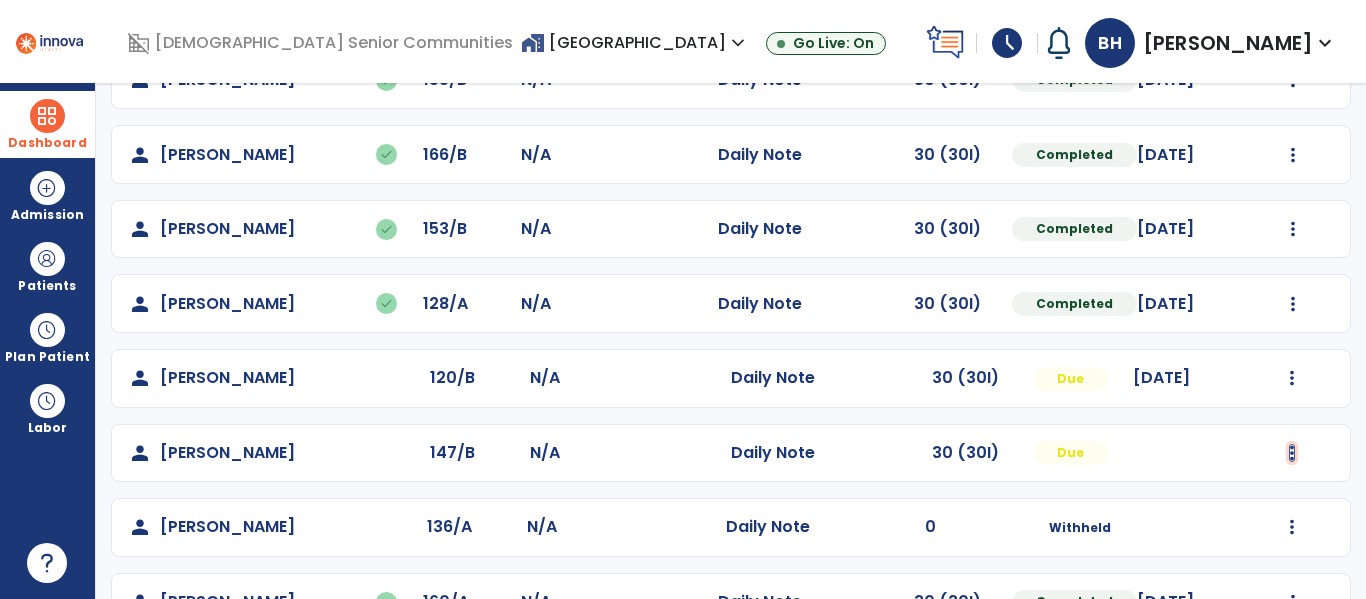 click at bounding box center (1293, 80) 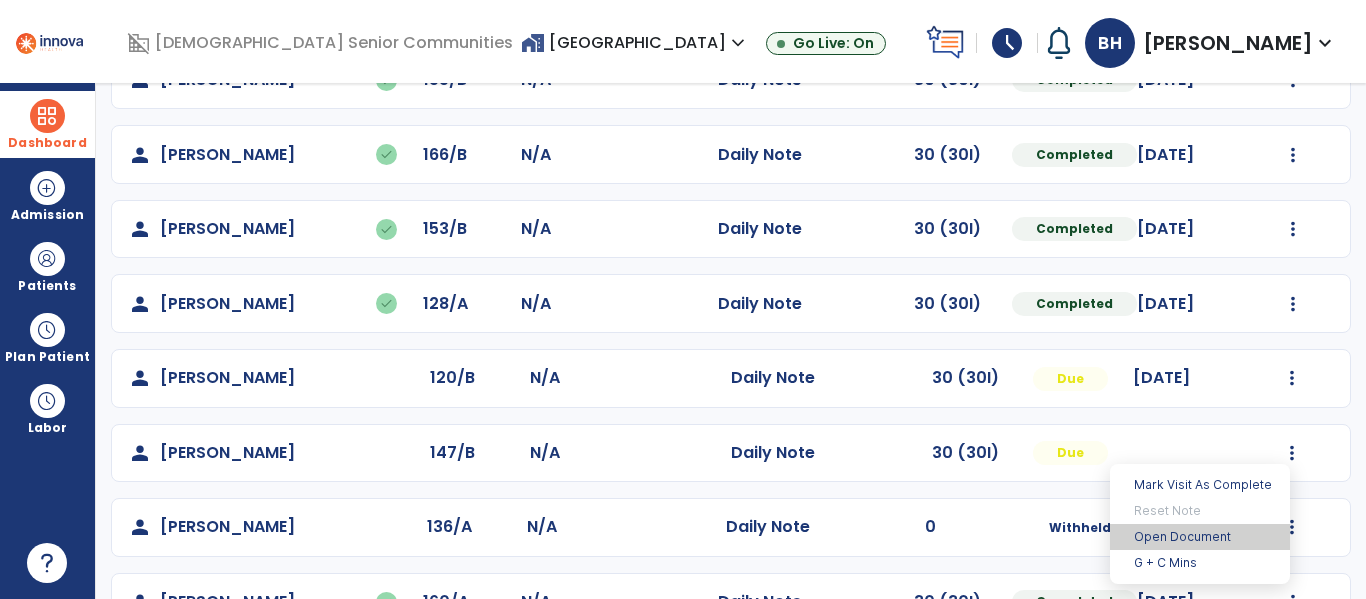 click on "Open Document" at bounding box center (1200, 537) 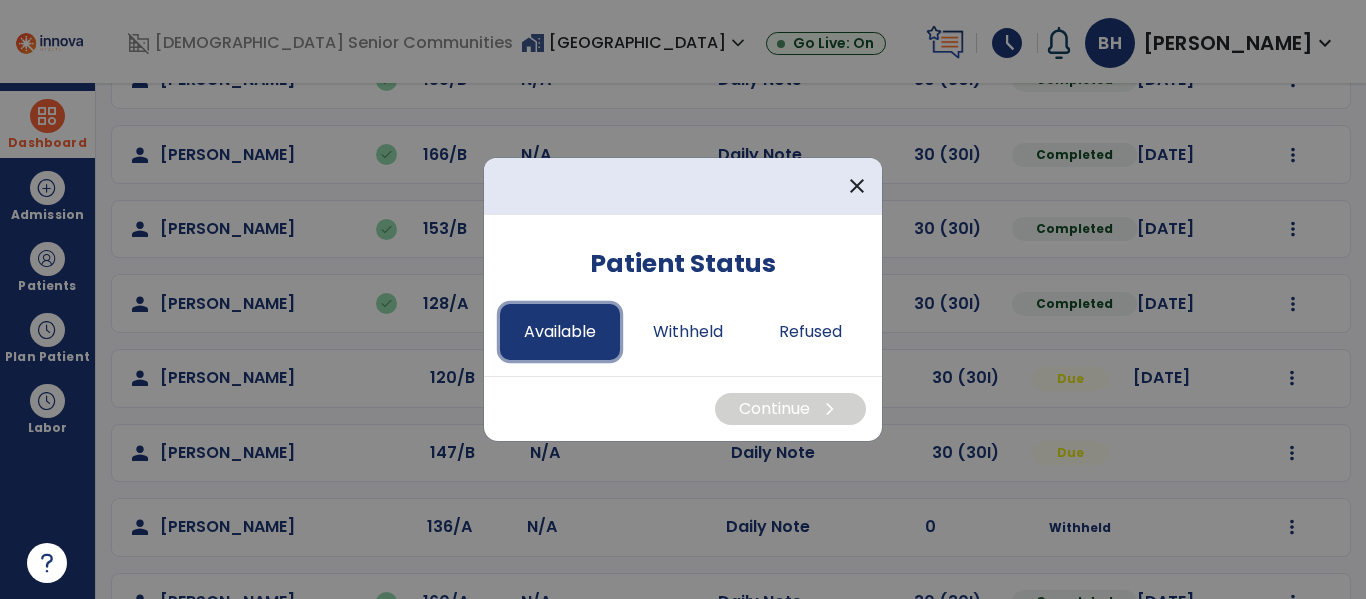 click on "Available" at bounding box center (560, 332) 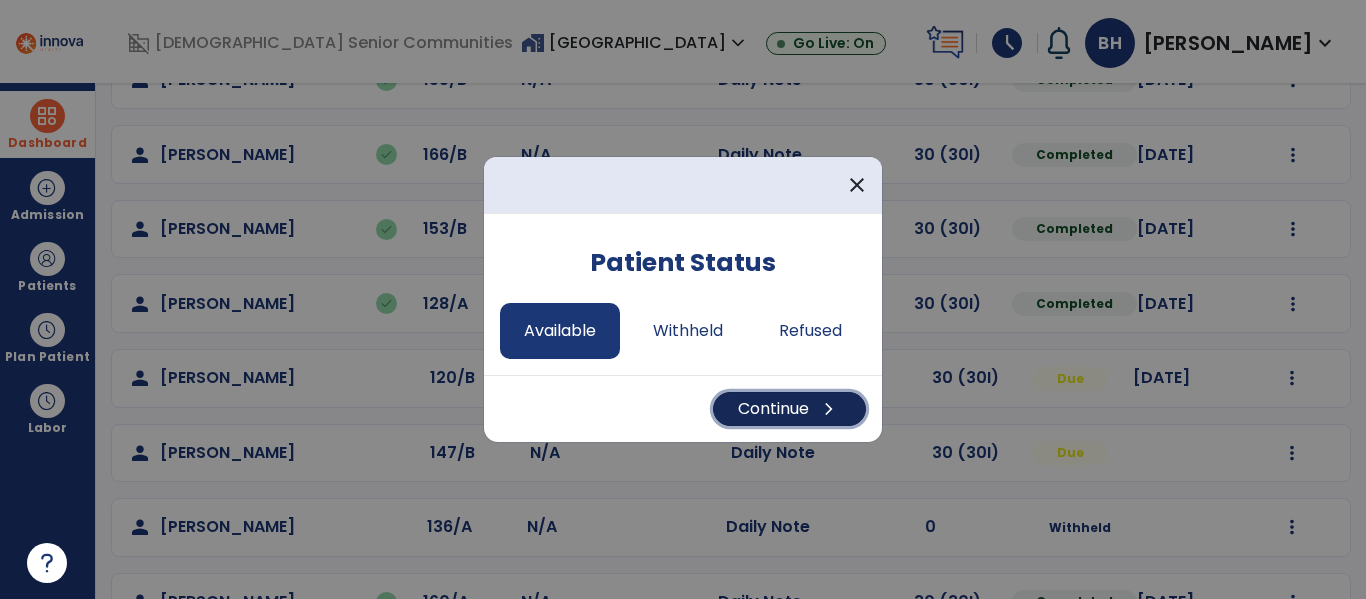 click on "chevron_right" at bounding box center (829, 409) 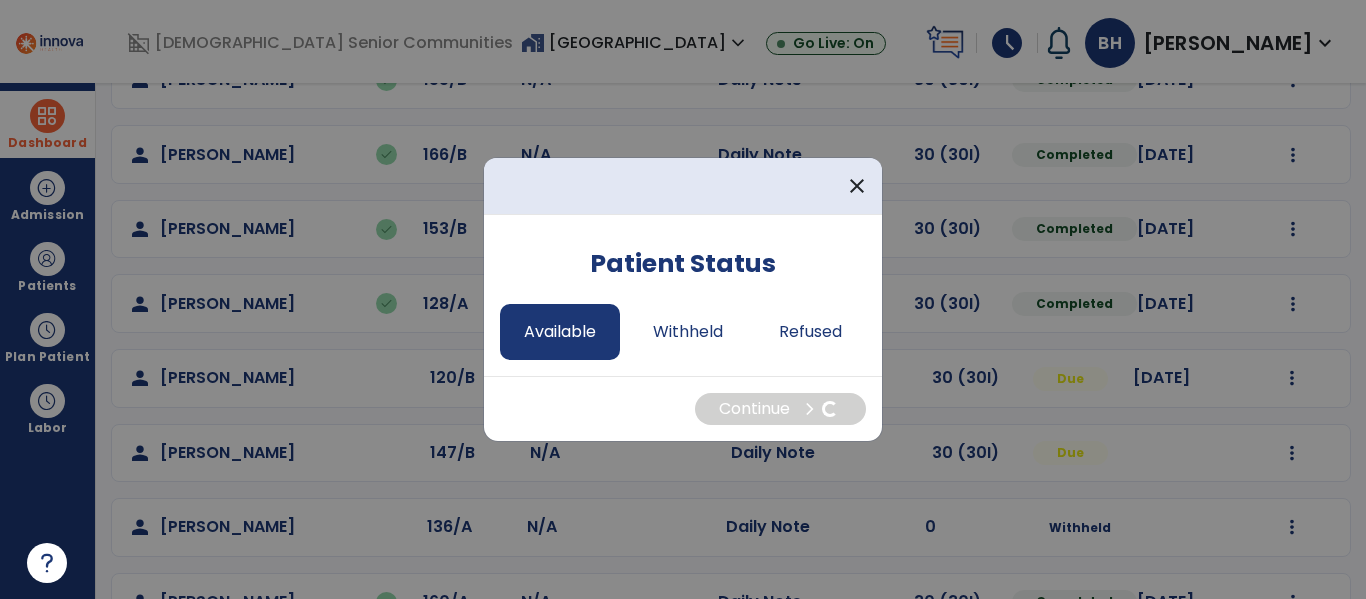 select on "*" 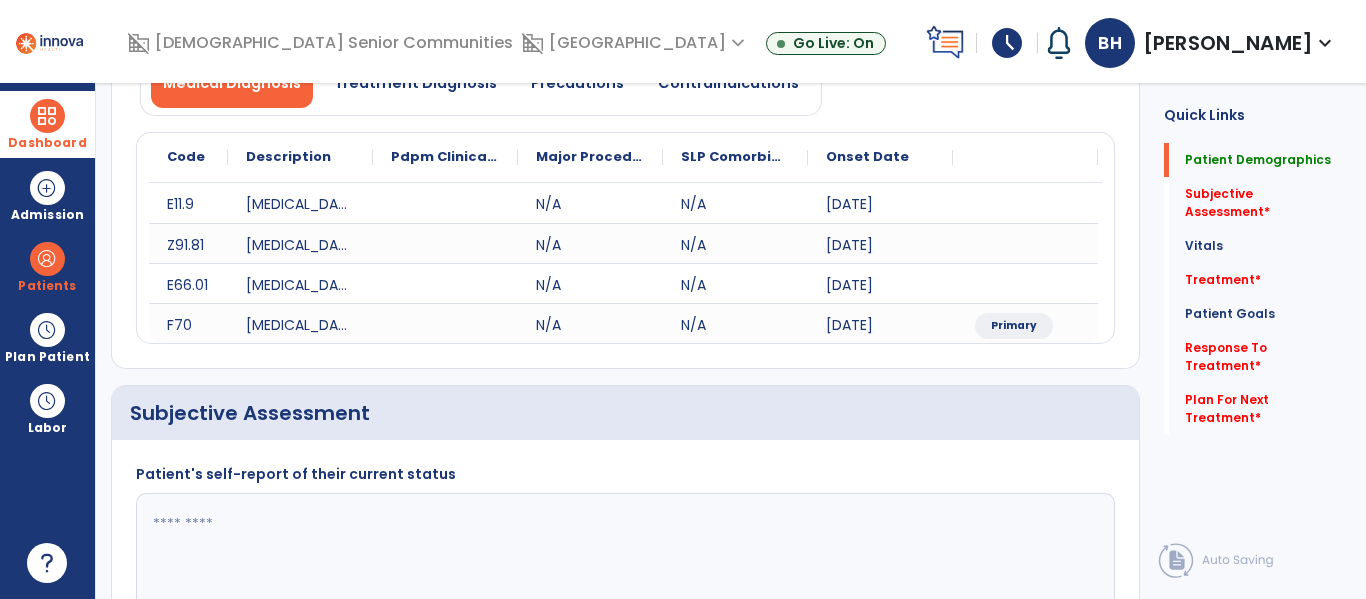 click 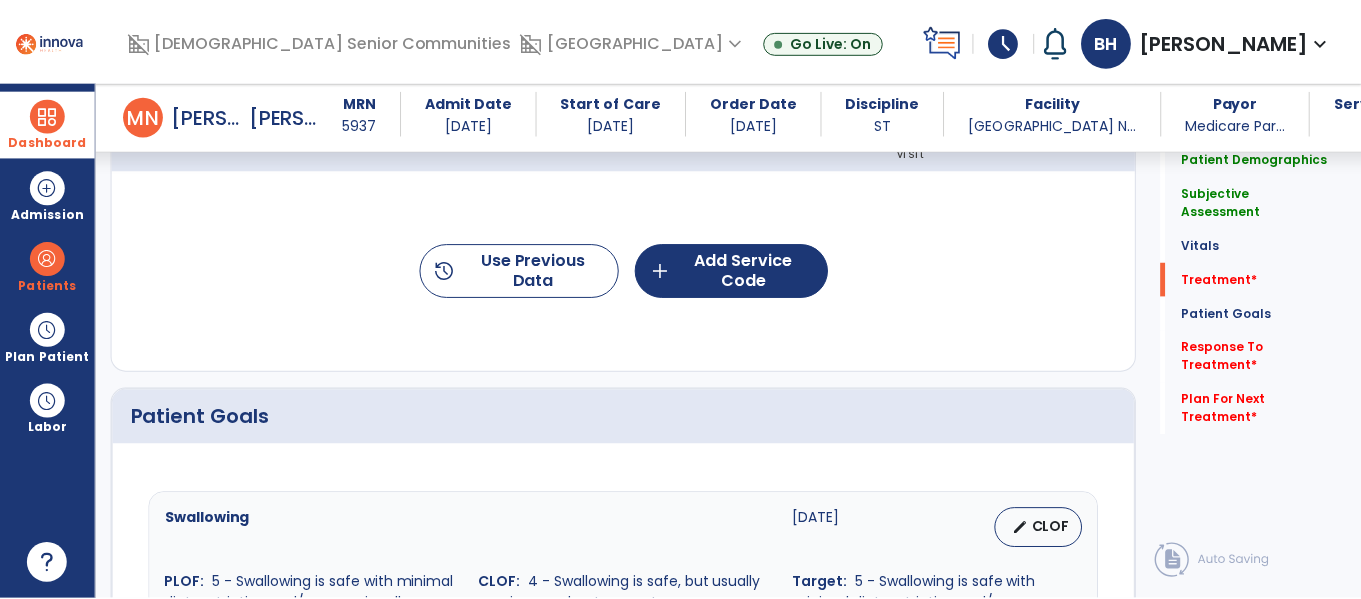 scroll, scrollTop: 1256, scrollLeft: 0, axis: vertical 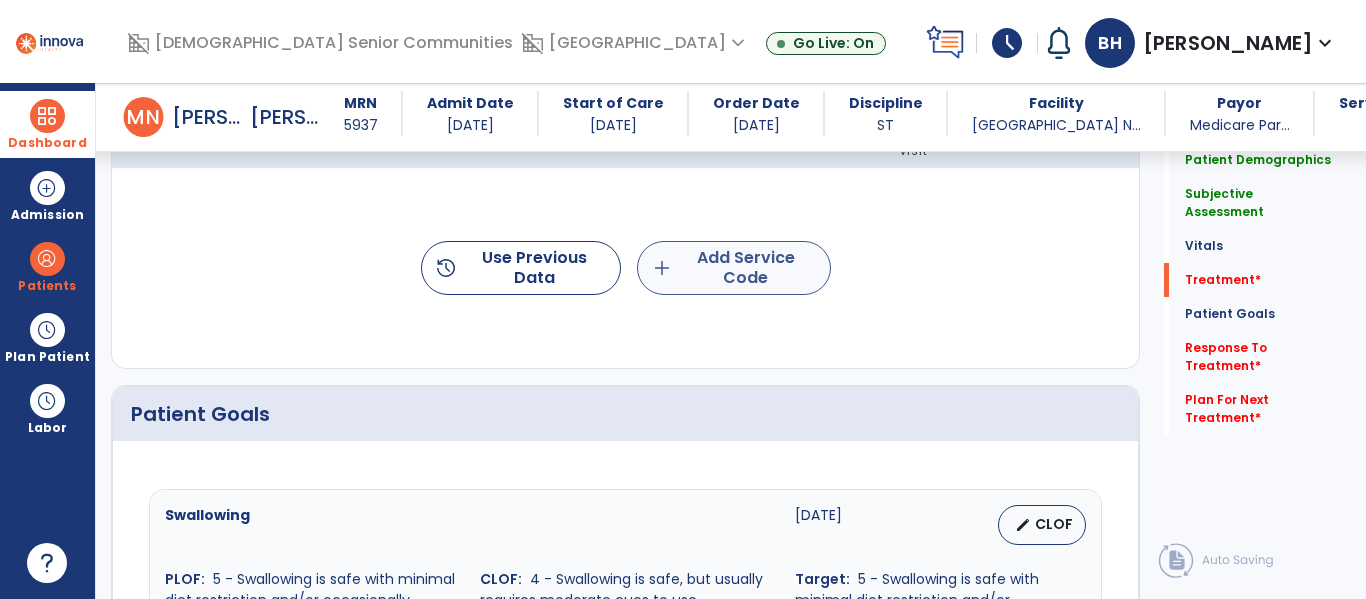 type on "**********" 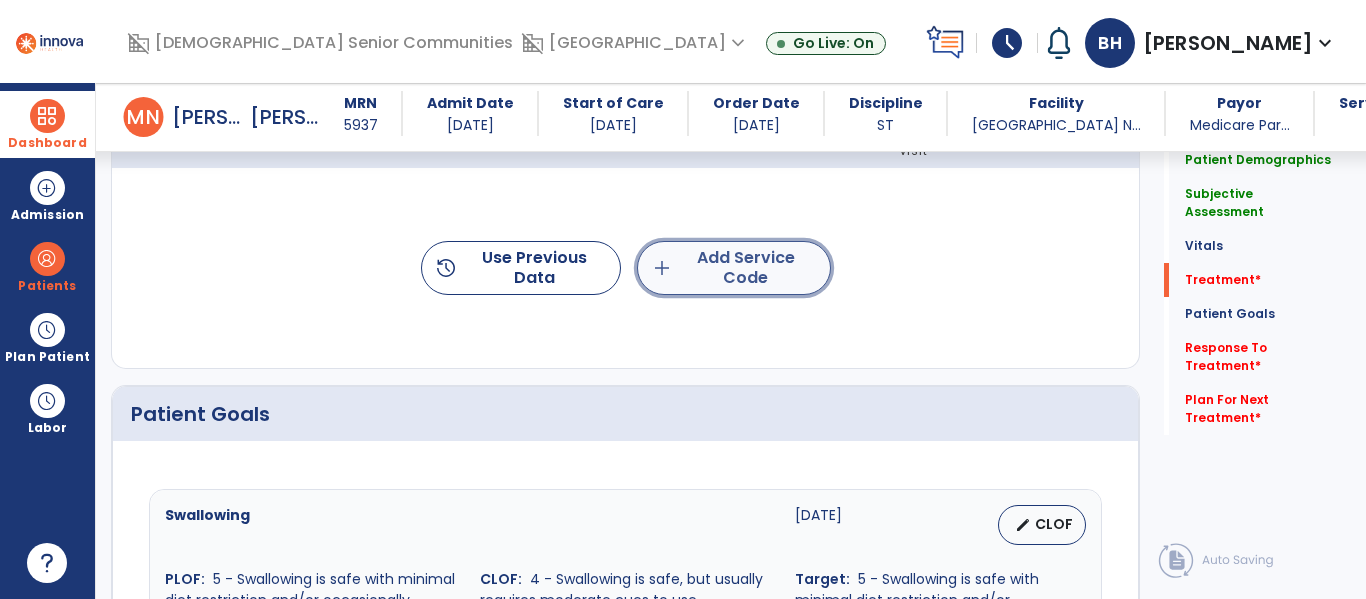 click on "add  Add Service Code" 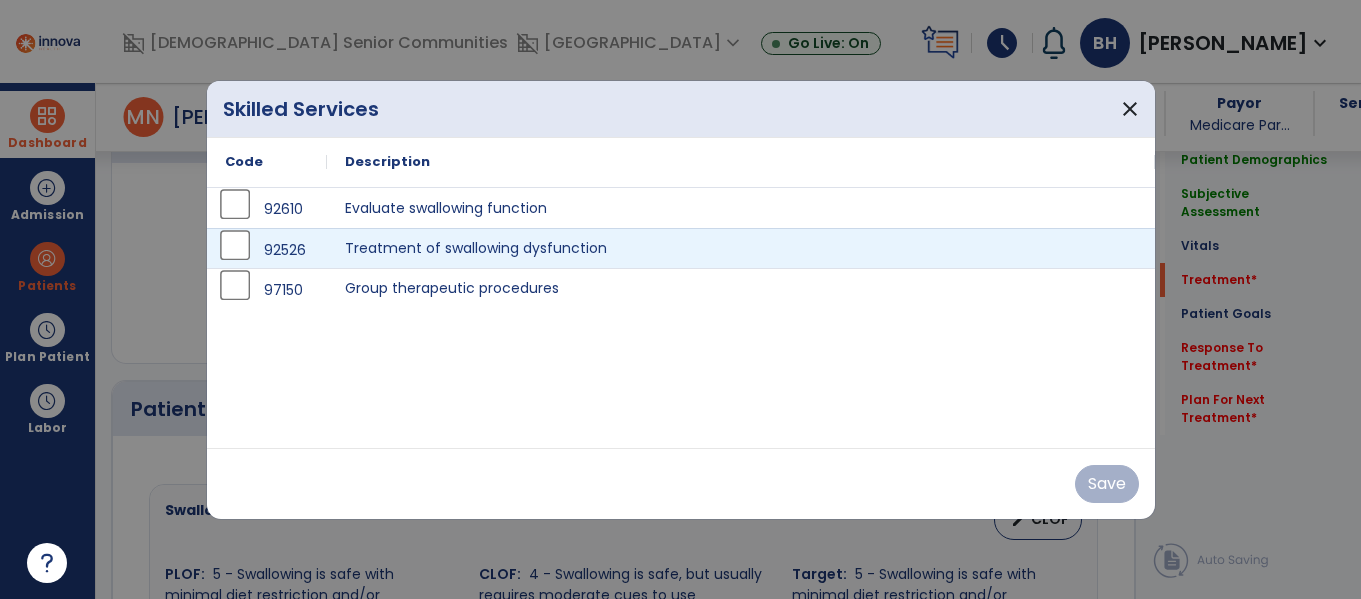 scroll, scrollTop: 1256, scrollLeft: 0, axis: vertical 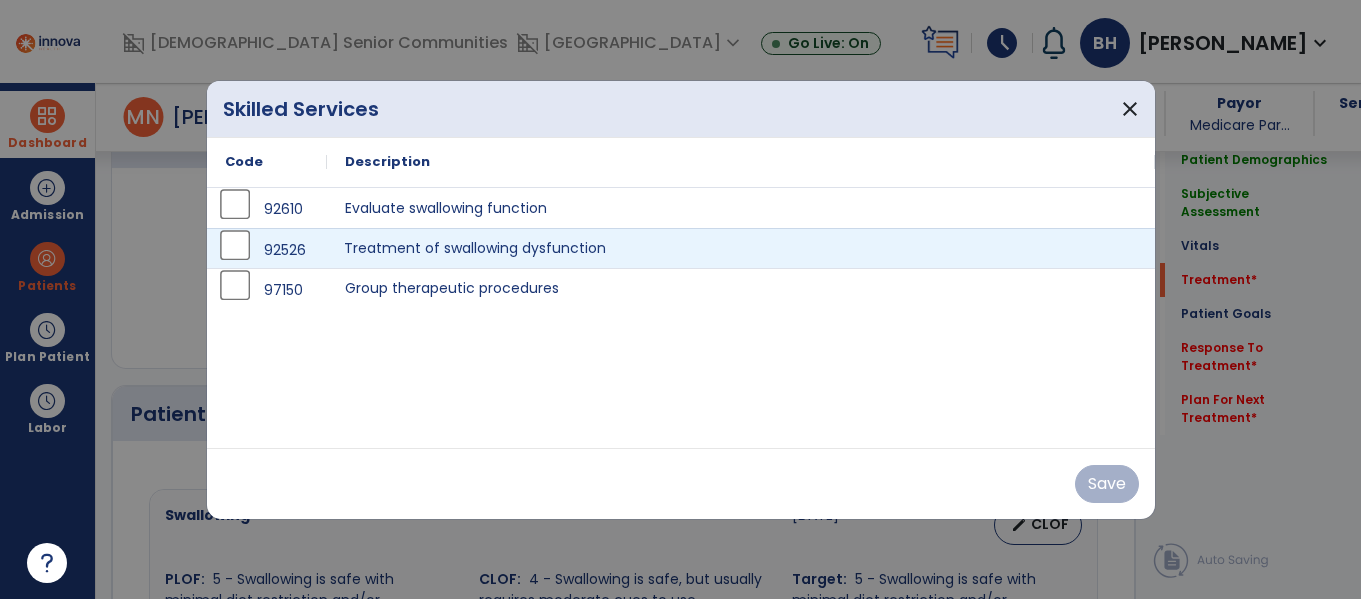 click on "Treatment of swallowing dysfunction" at bounding box center [741, 248] 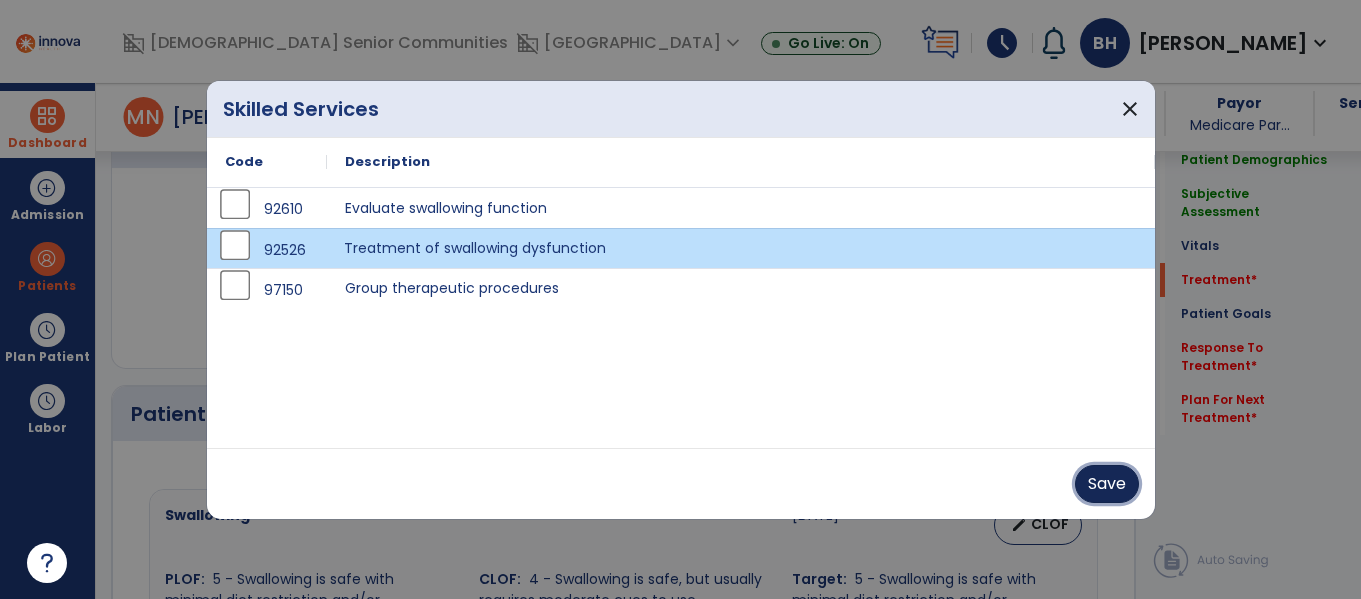 click on "Save" at bounding box center [1107, 484] 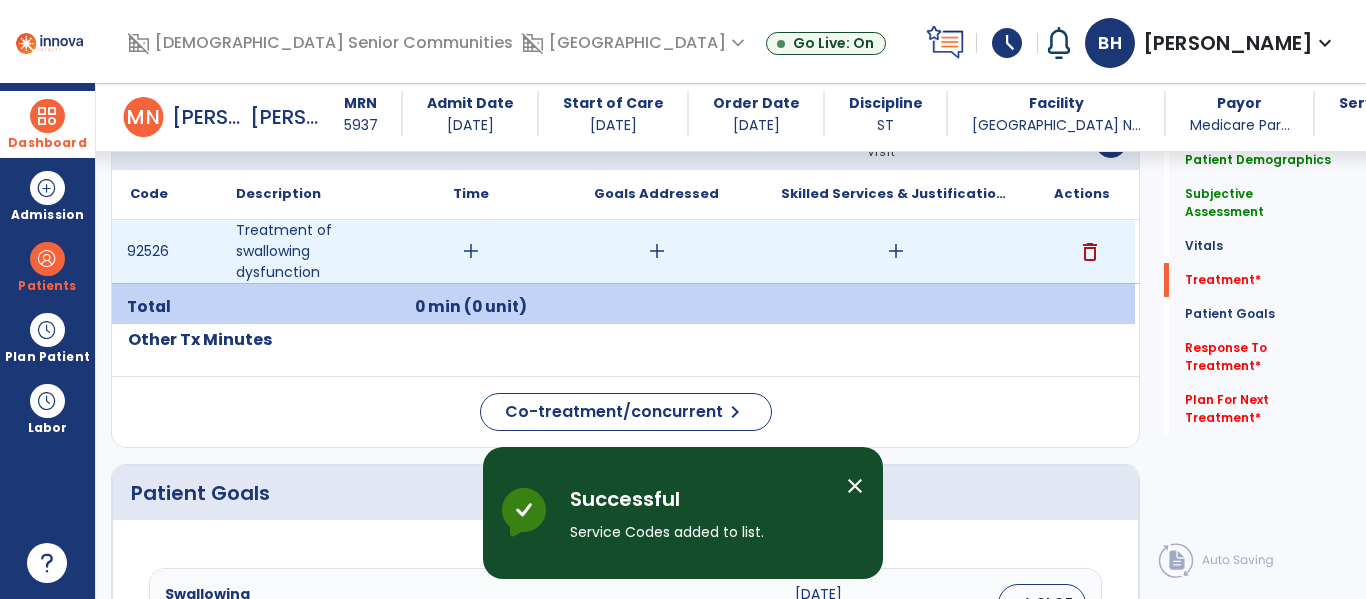 click on "add" at bounding box center [896, 251] 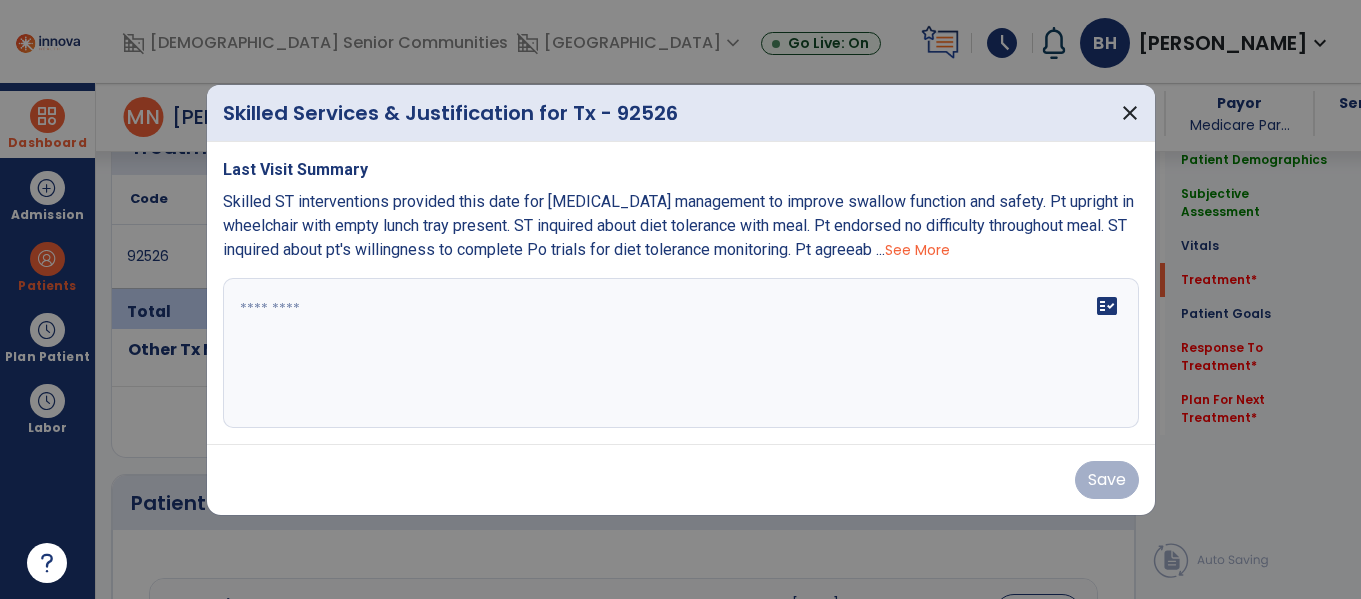 scroll, scrollTop: 1256, scrollLeft: 0, axis: vertical 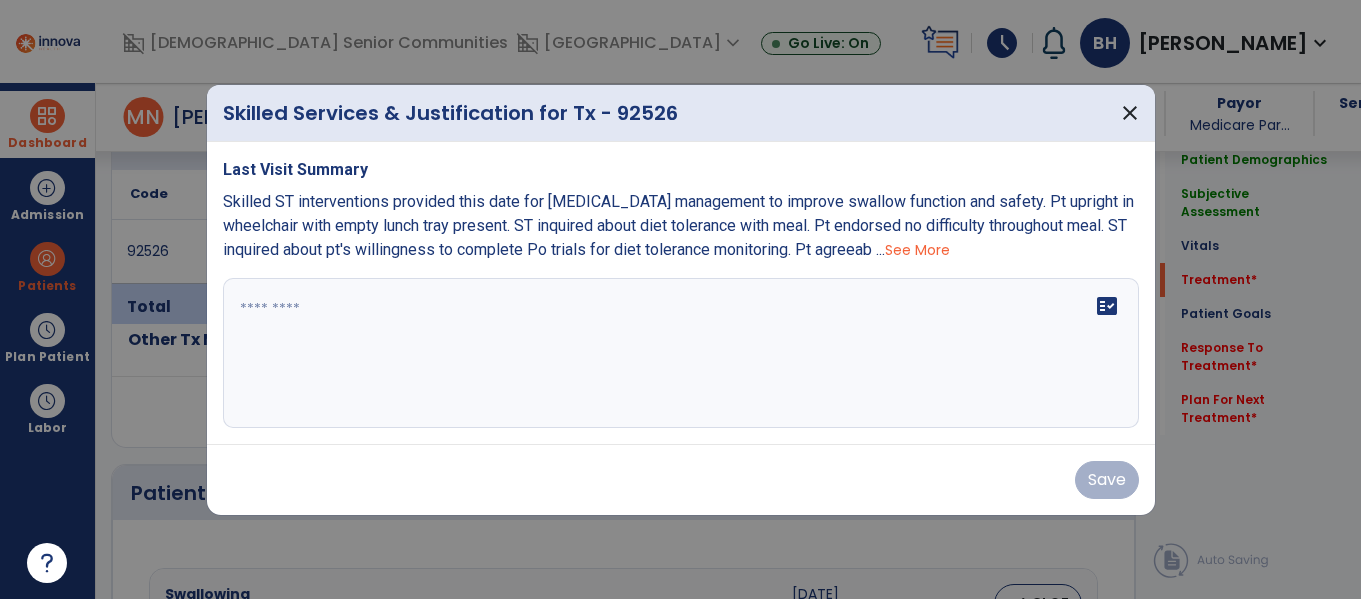 click on "fact_check" at bounding box center [681, 353] 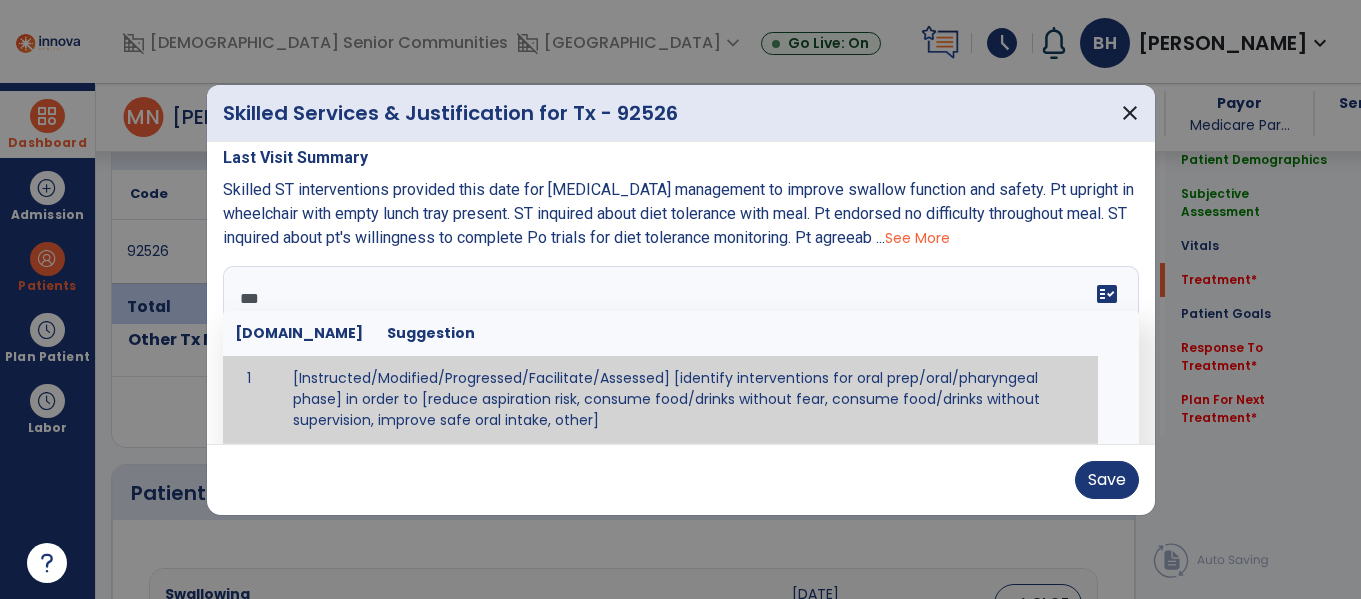 scroll, scrollTop: 0, scrollLeft: 0, axis: both 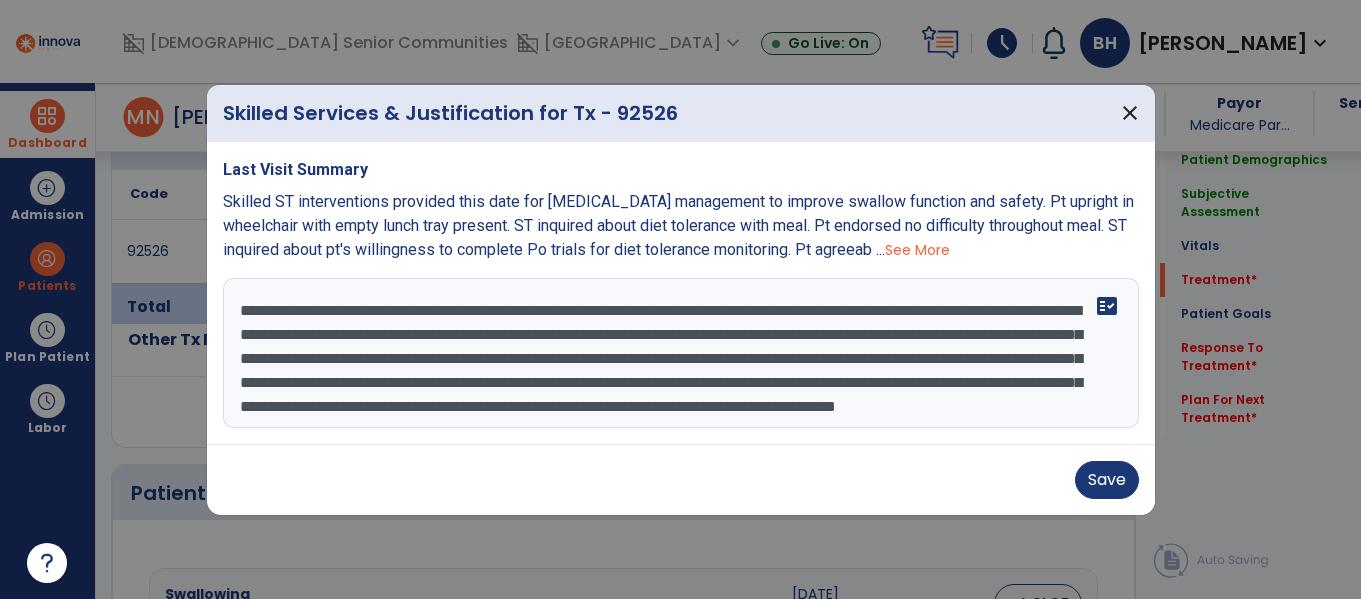 click on "**********" at bounding box center [681, 353] 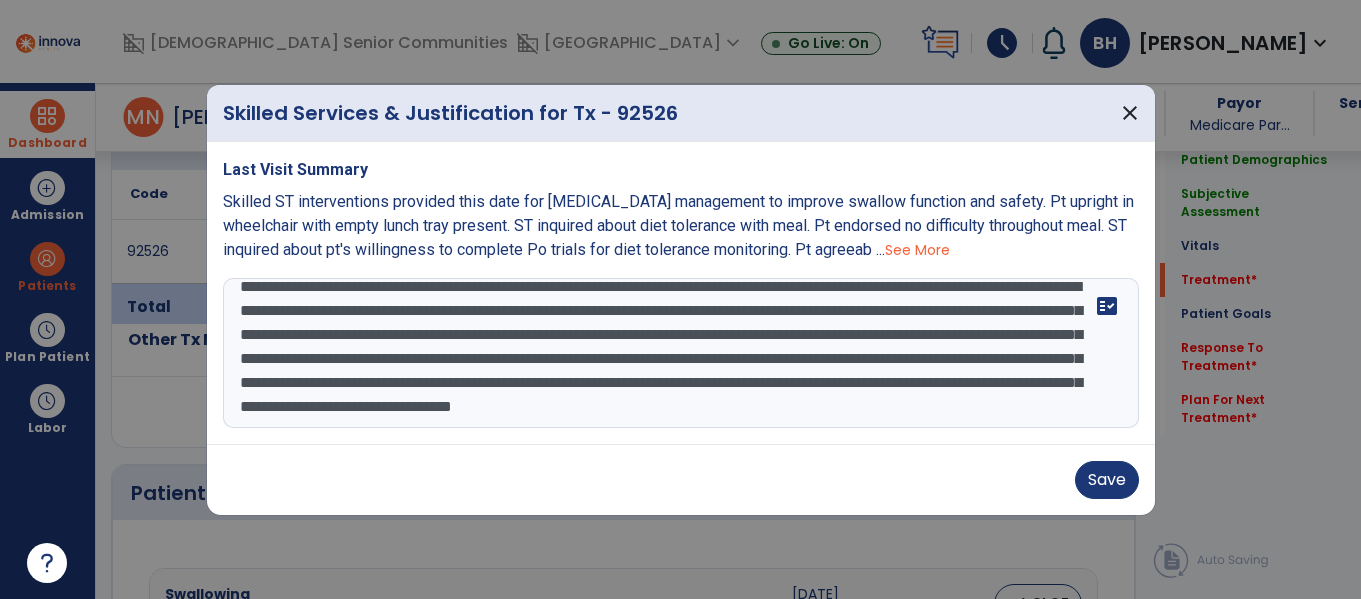 scroll, scrollTop: 64, scrollLeft: 0, axis: vertical 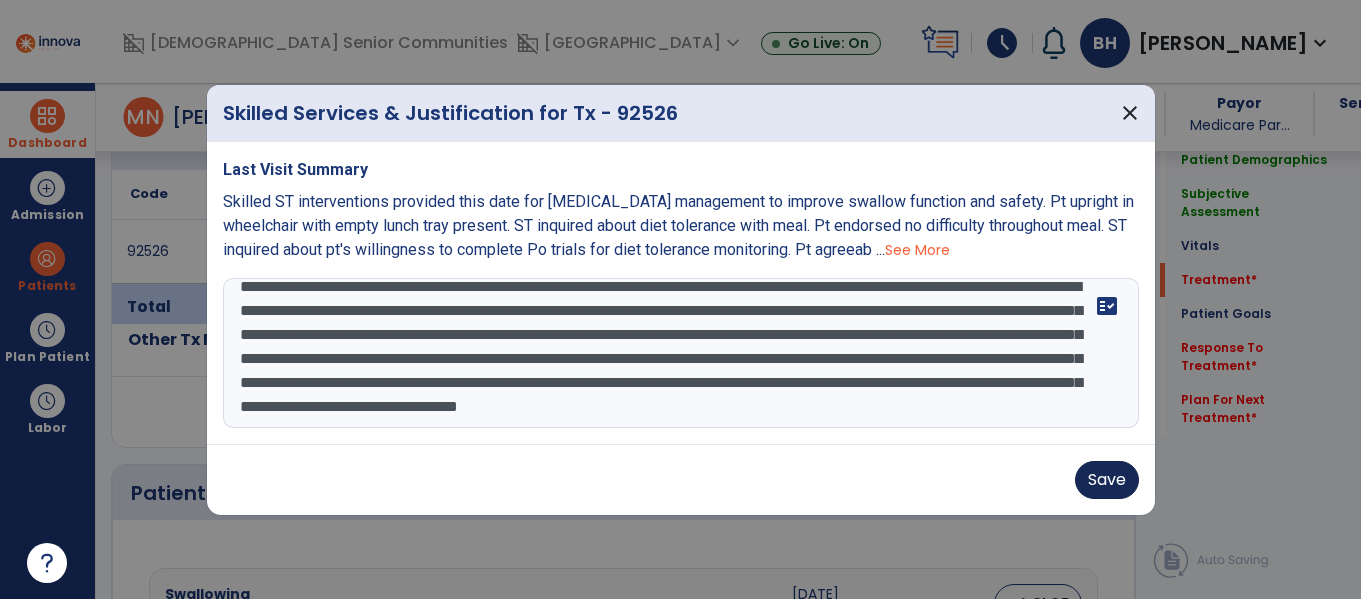 type on "**********" 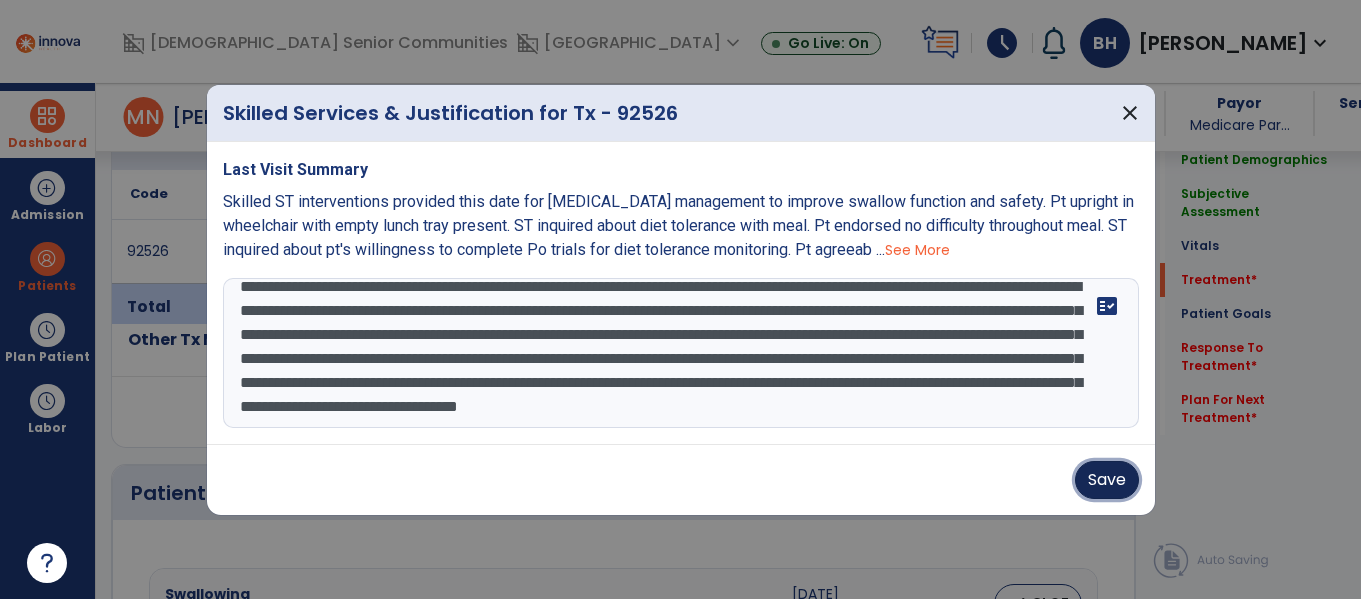 click on "Save" at bounding box center (1107, 480) 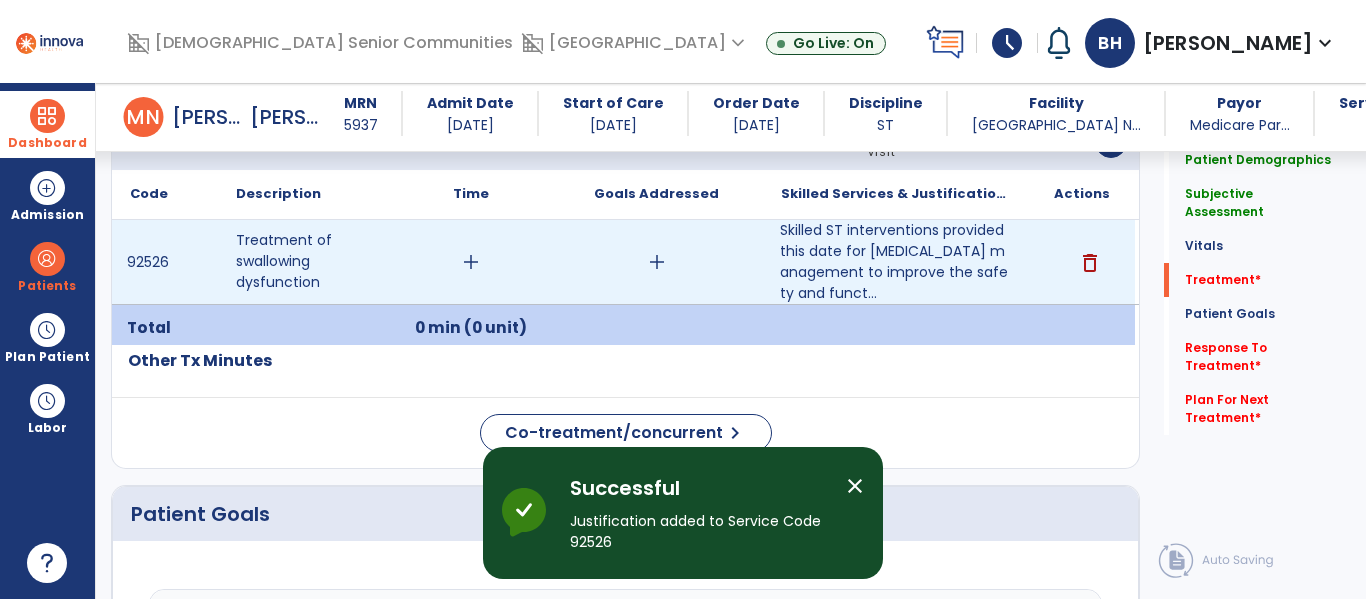 click on "add" at bounding box center (657, 262) 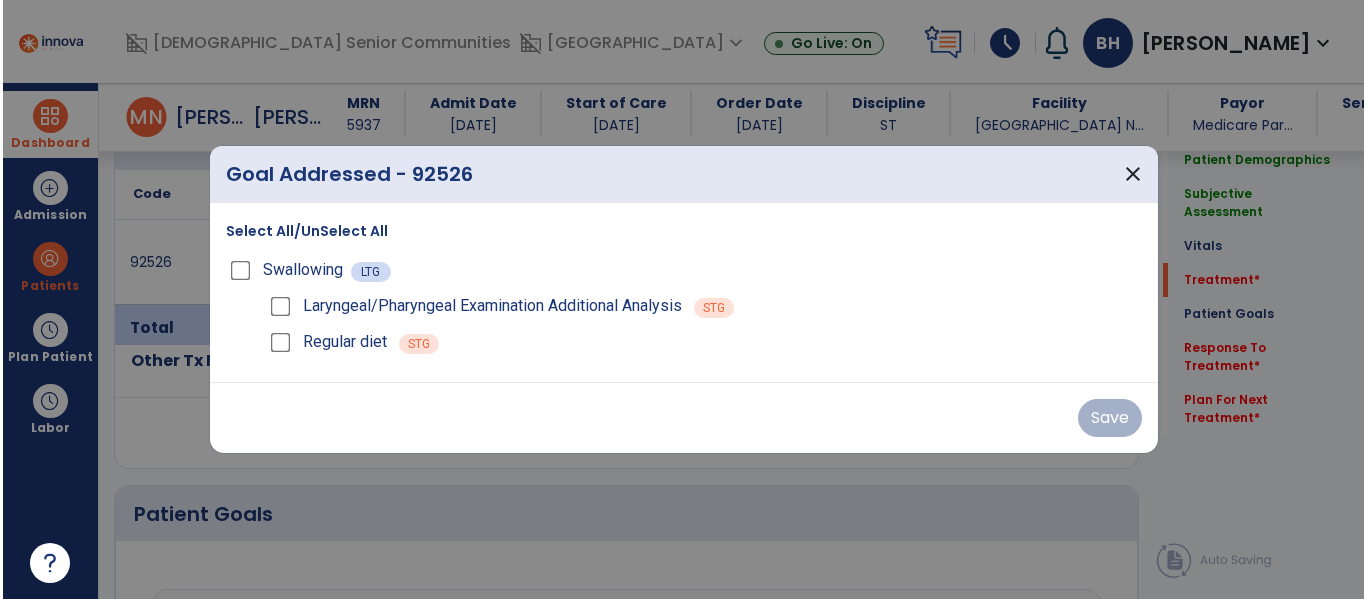 scroll, scrollTop: 1256, scrollLeft: 0, axis: vertical 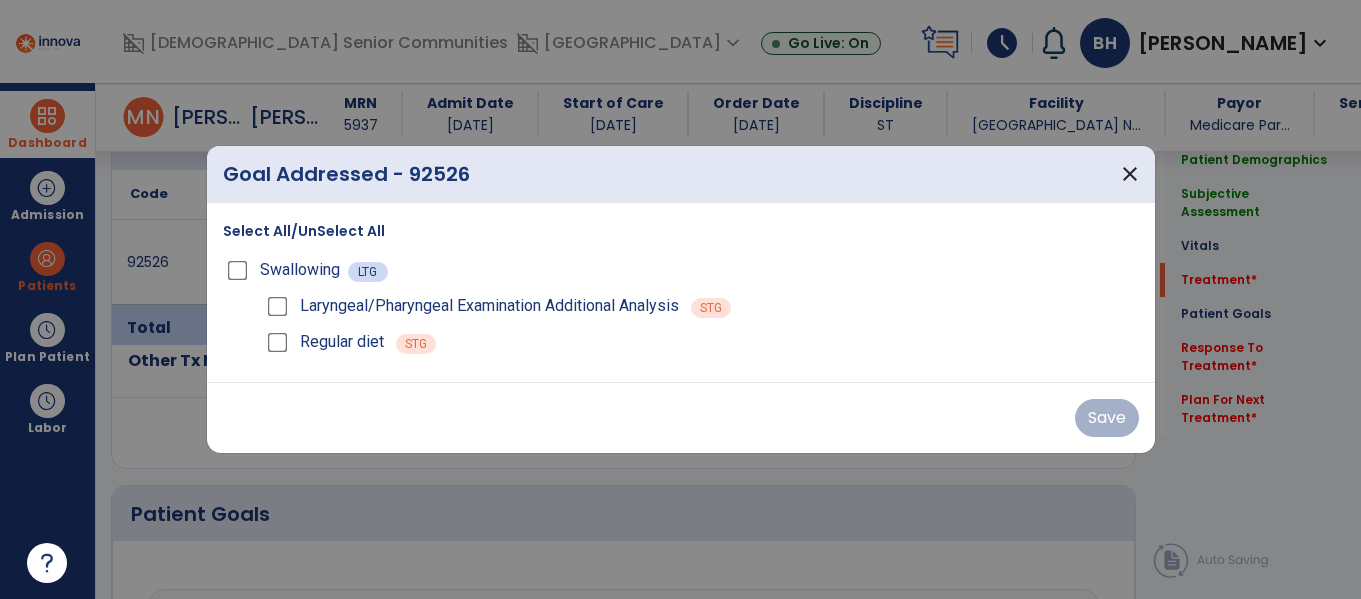 click on "Select All/UnSelect All" at bounding box center [304, 231] 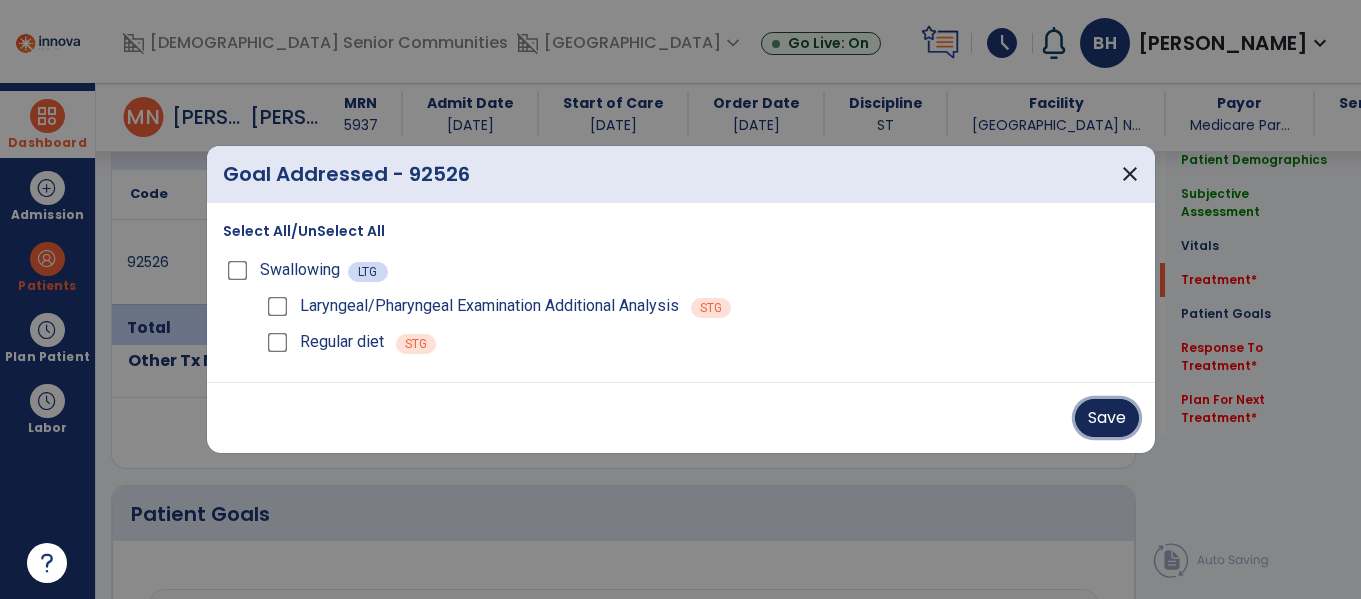 click on "Save" at bounding box center (1107, 418) 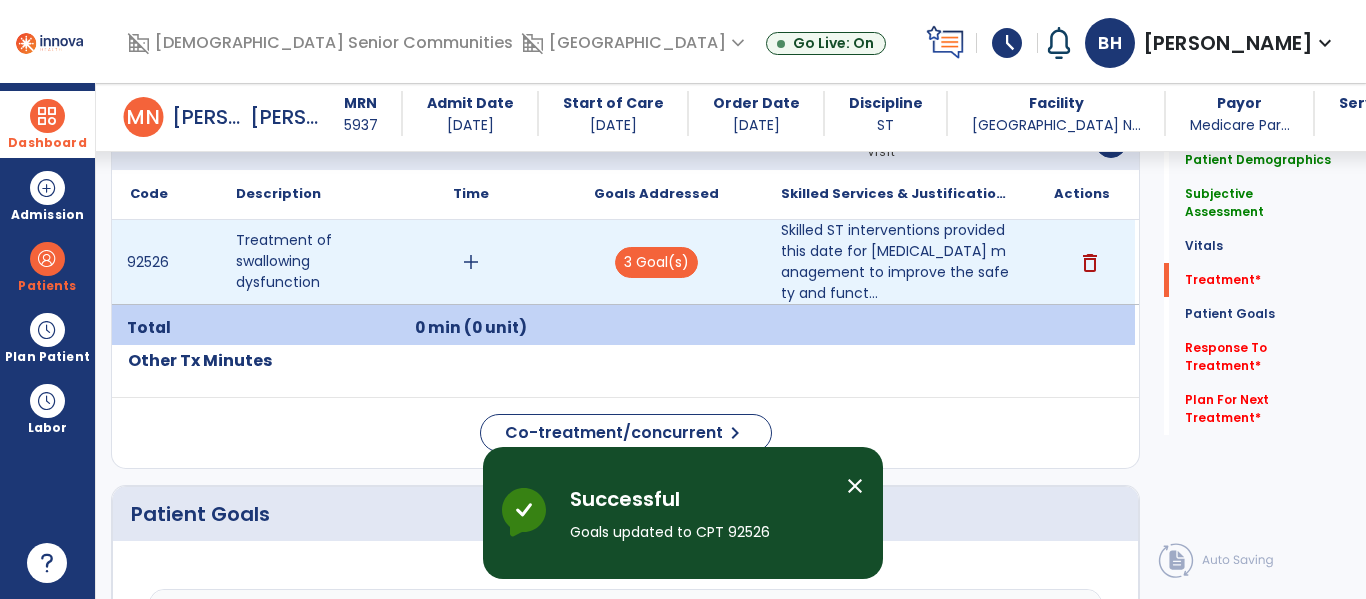 click on "add" at bounding box center [471, 262] 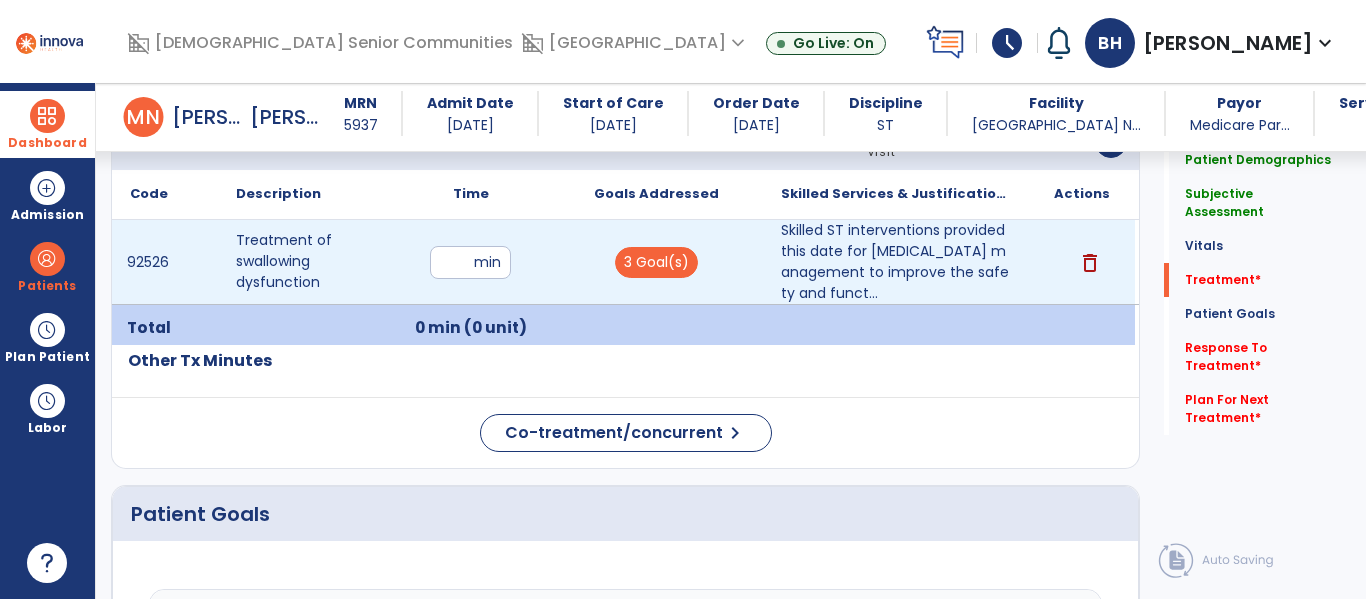 type on "**" 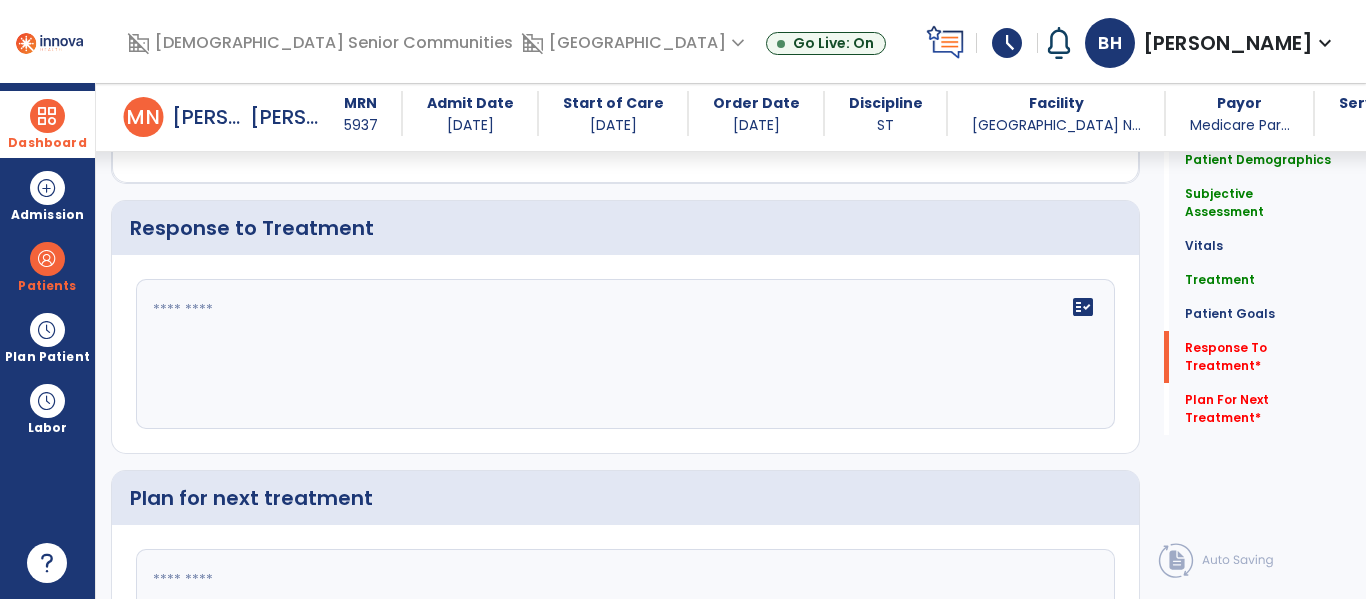 scroll, scrollTop: 2388, scrollLeft: 0, axis: vertical 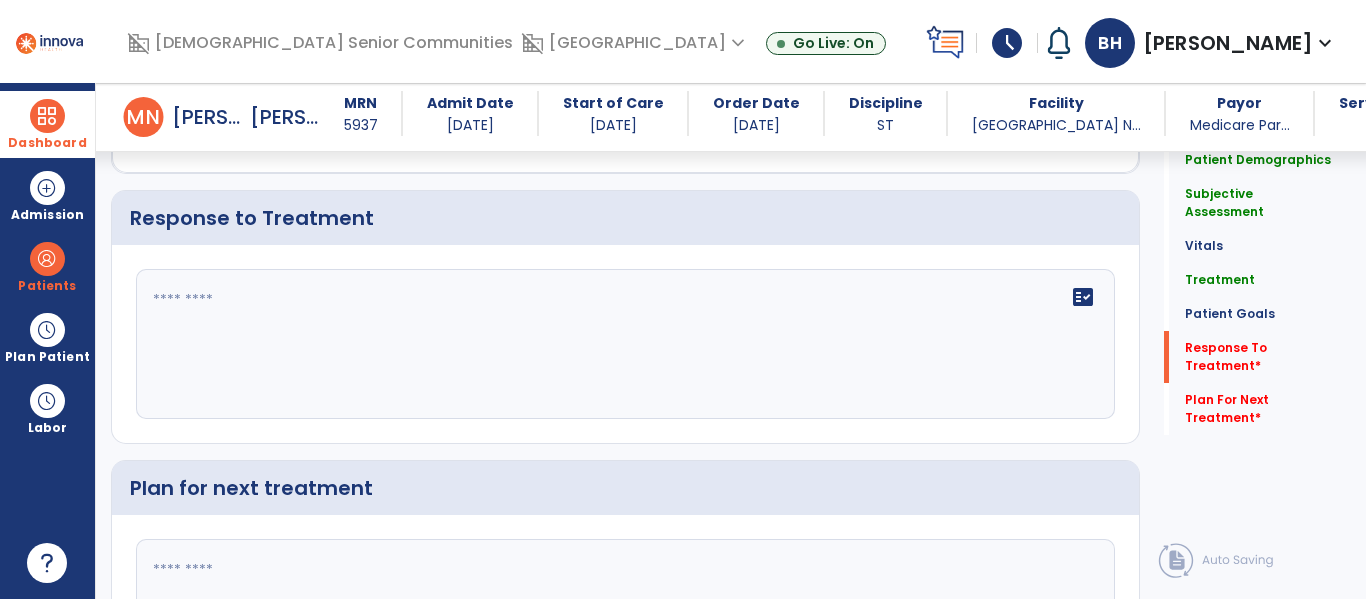 click on "fact_check" 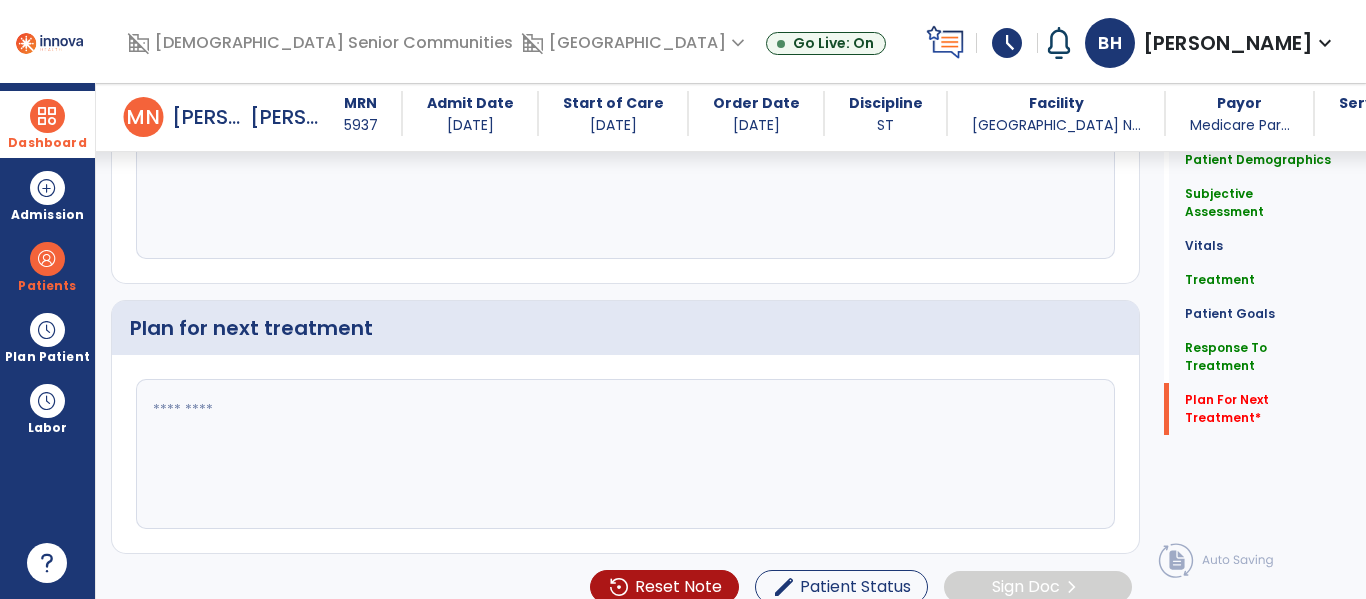 scroll, scrollTop: 2552, scrollLeft: 0, axis: vertical 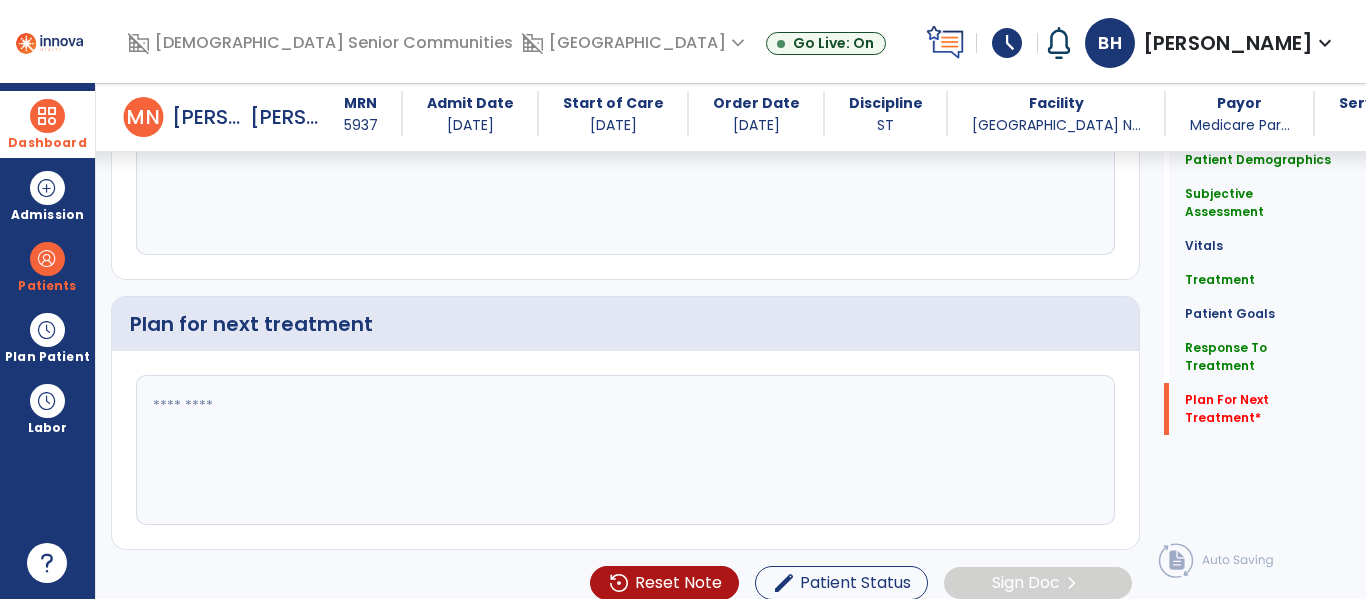 type on "**********" 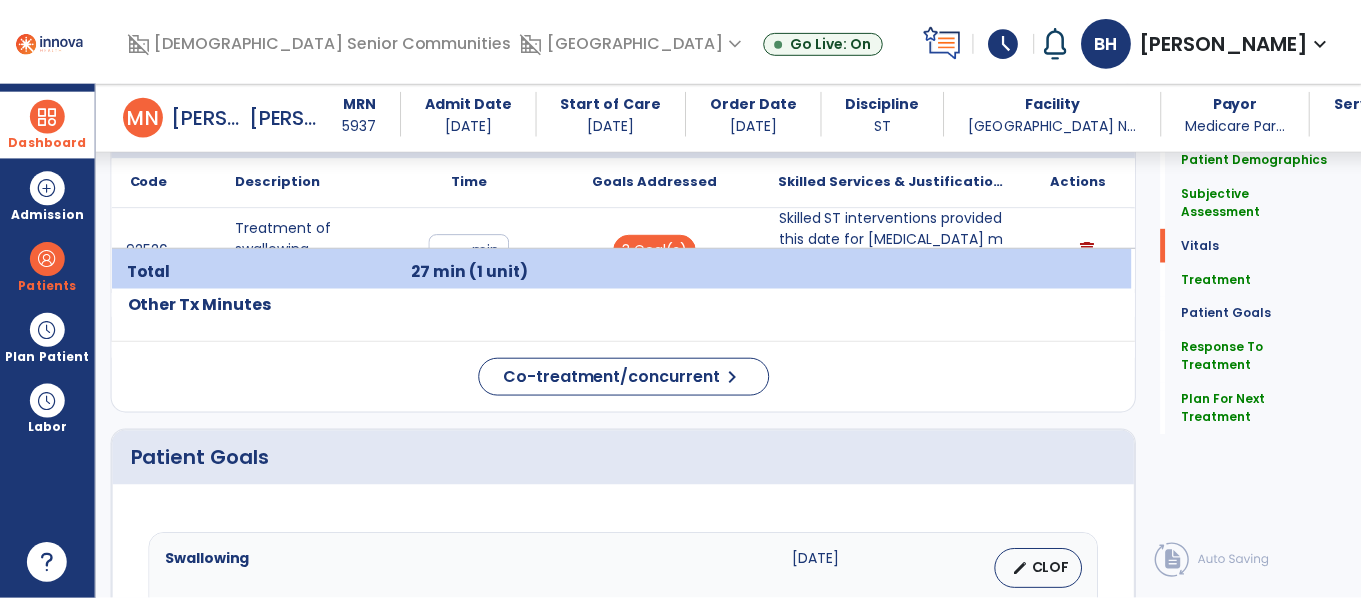 scroll, scrollTop: 1028, scrollLeft: 0, axis: vertical 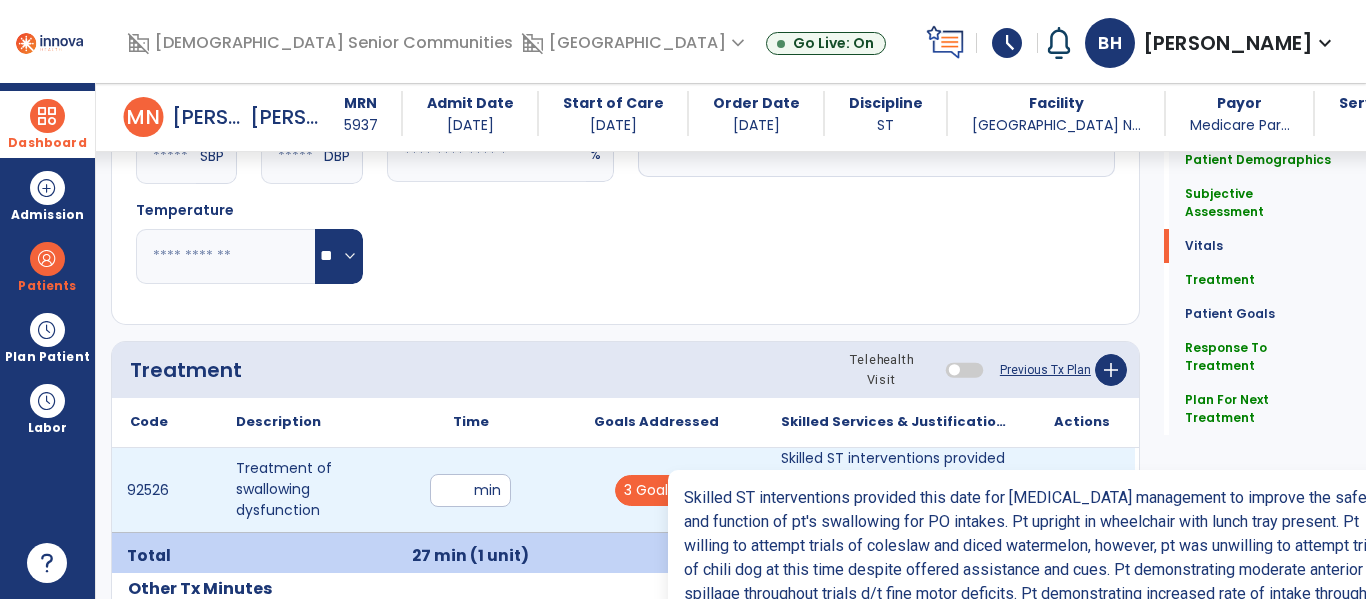 type on "**********" 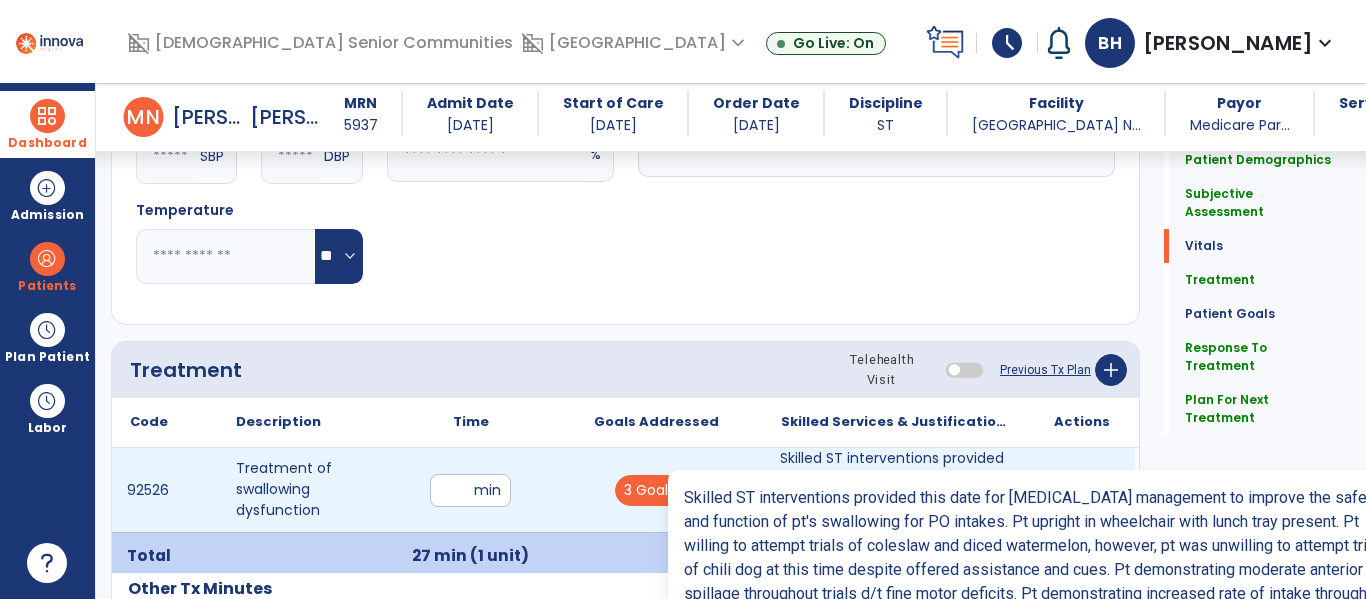 click on "Skilled ST interventions provided this date for [MEDICAL_DATA] management to improve the safety and funct..." at bounding box center [896, 490] 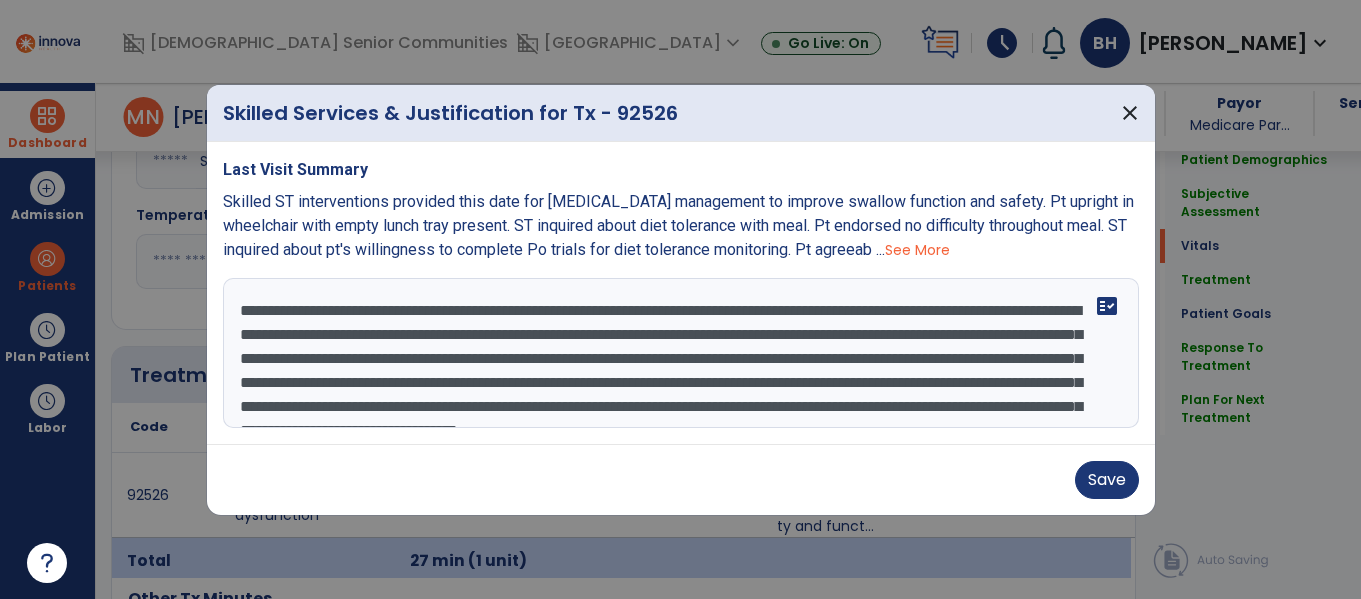 scroll, scrollTop: 1028, scrollLeft: 0, axis: vertical 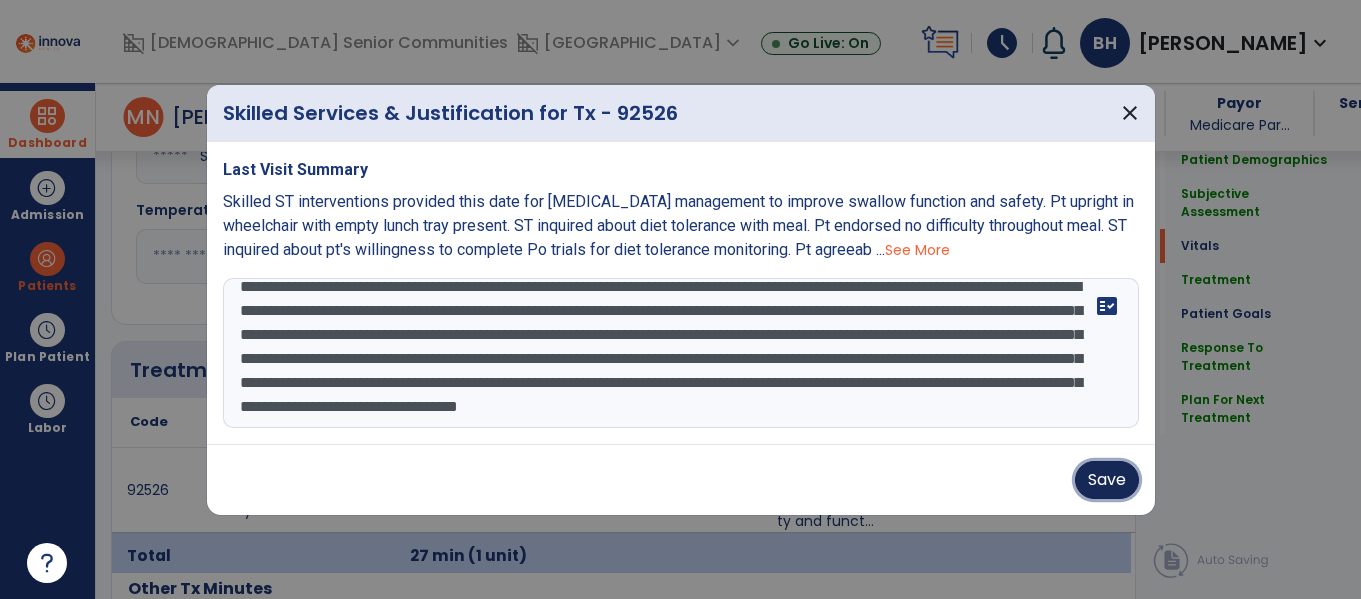click on "Save" at bounding box center [1107, 480] 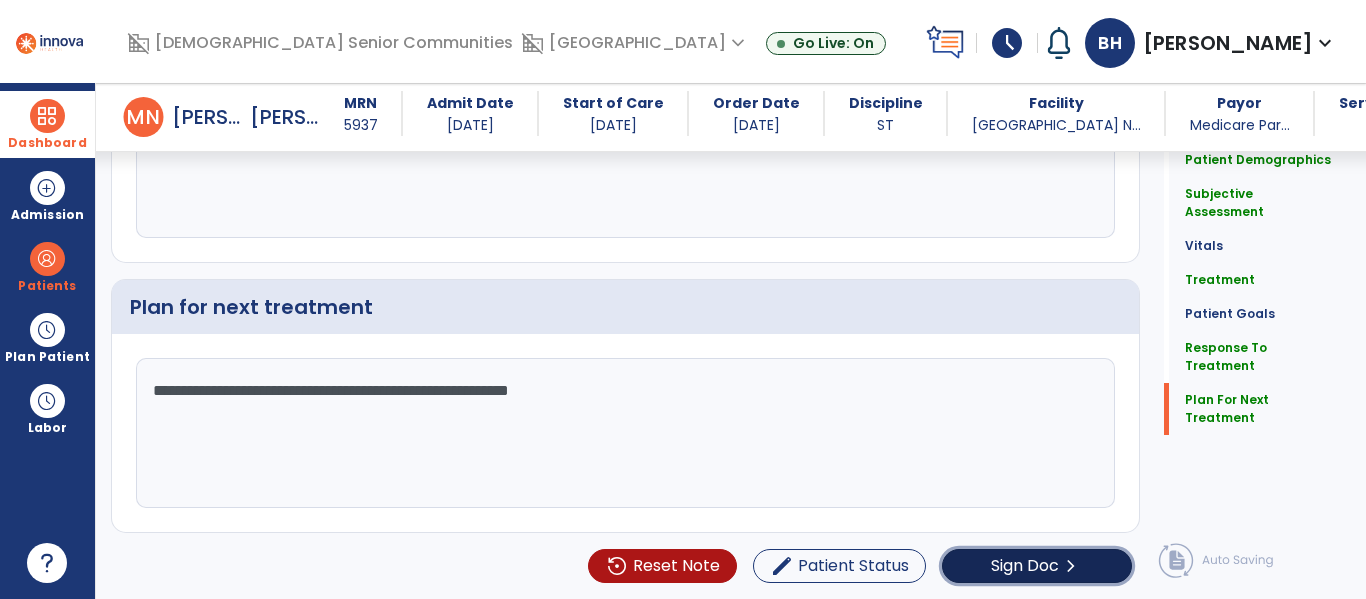 click on "Sign Doc  chevron_right" 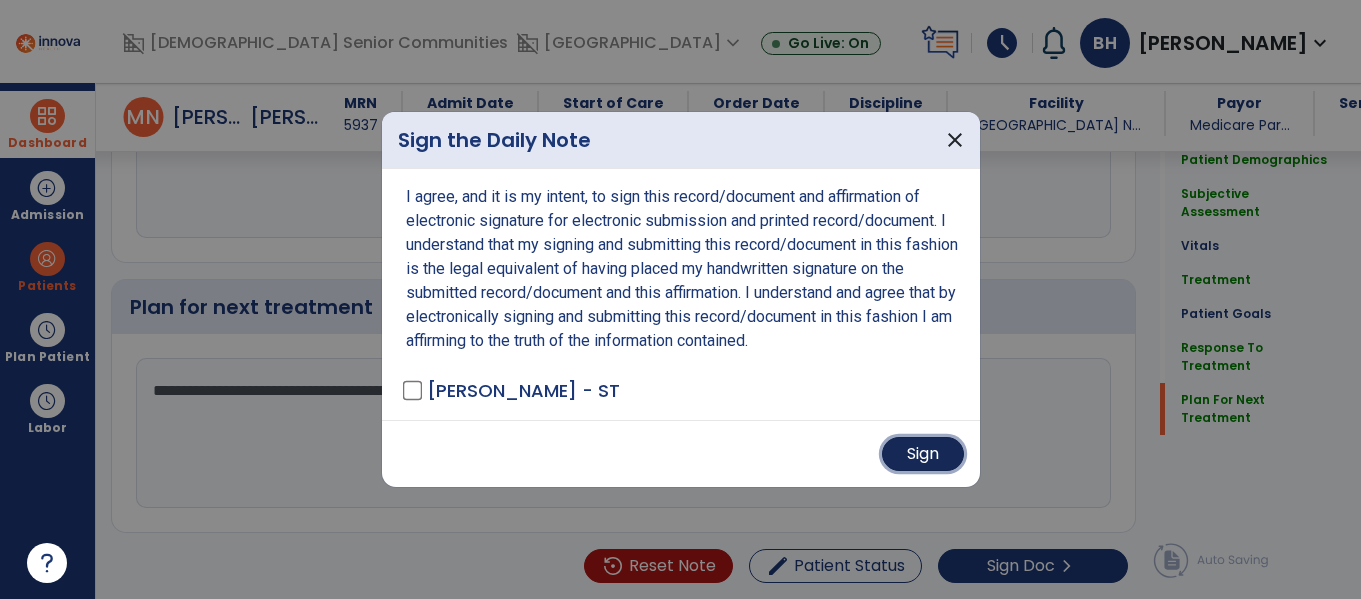 click on "Sign" at bounding box center [923, 454] 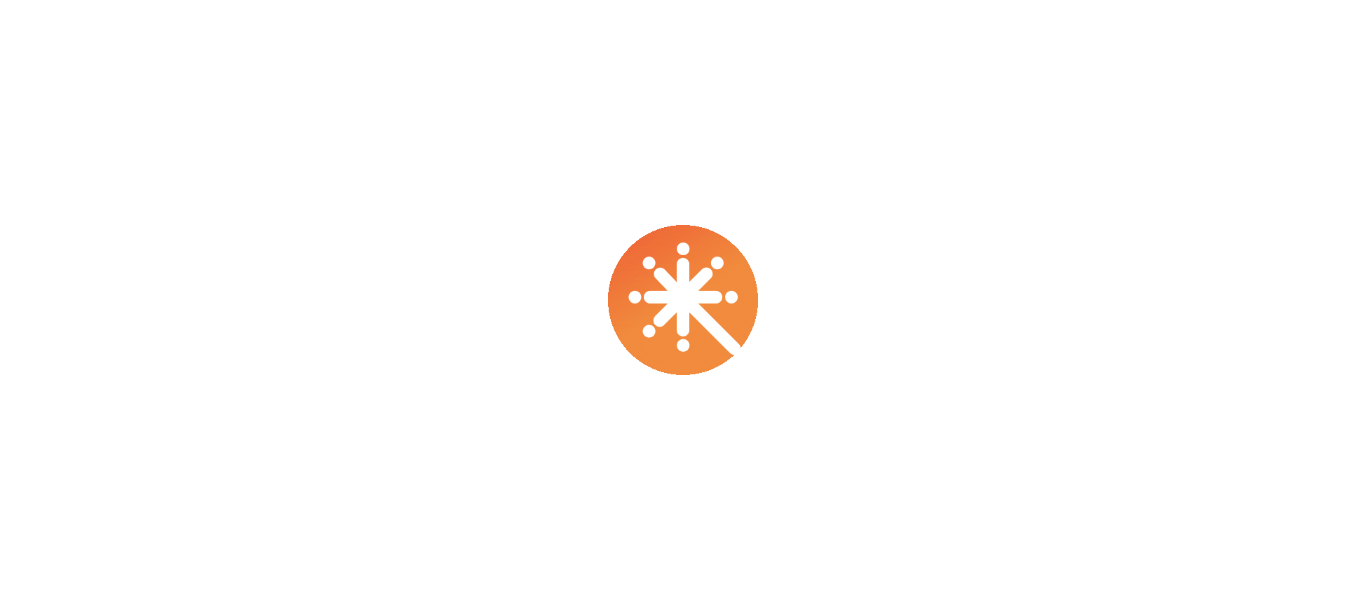 scroll, scrollTop: 0, scrollLeft: 0, axis: both 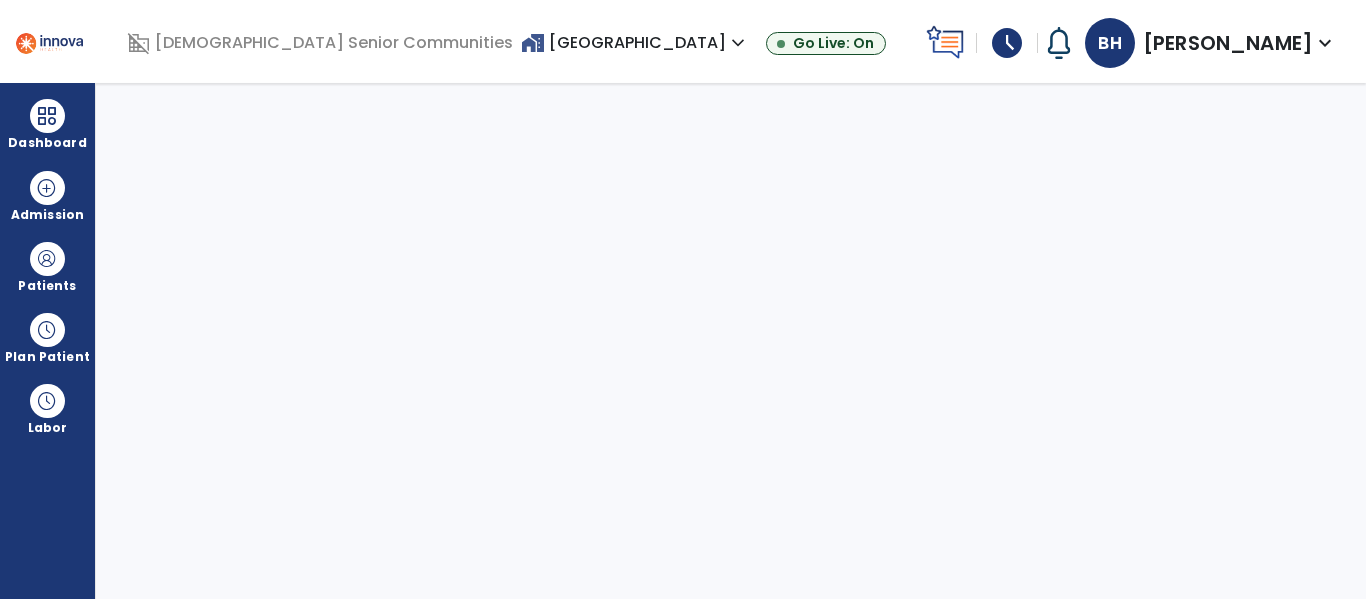 select on "****" 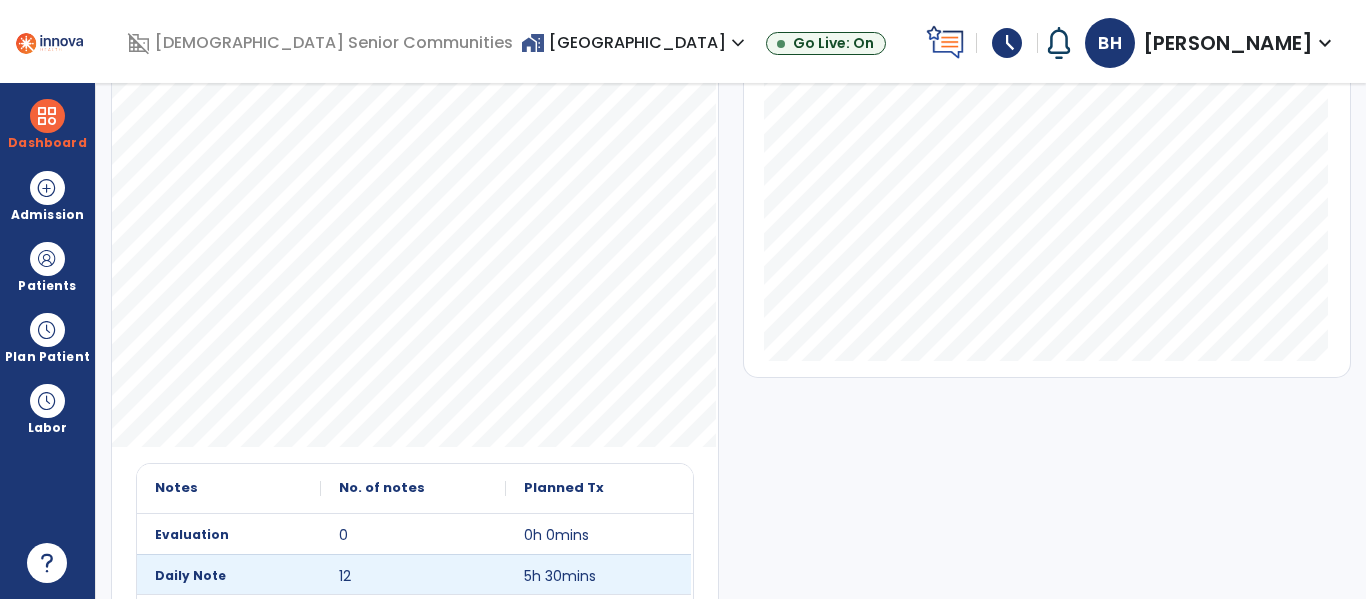 scroll, scrollTop: 203, scrollLeft: 0, axis: vertical 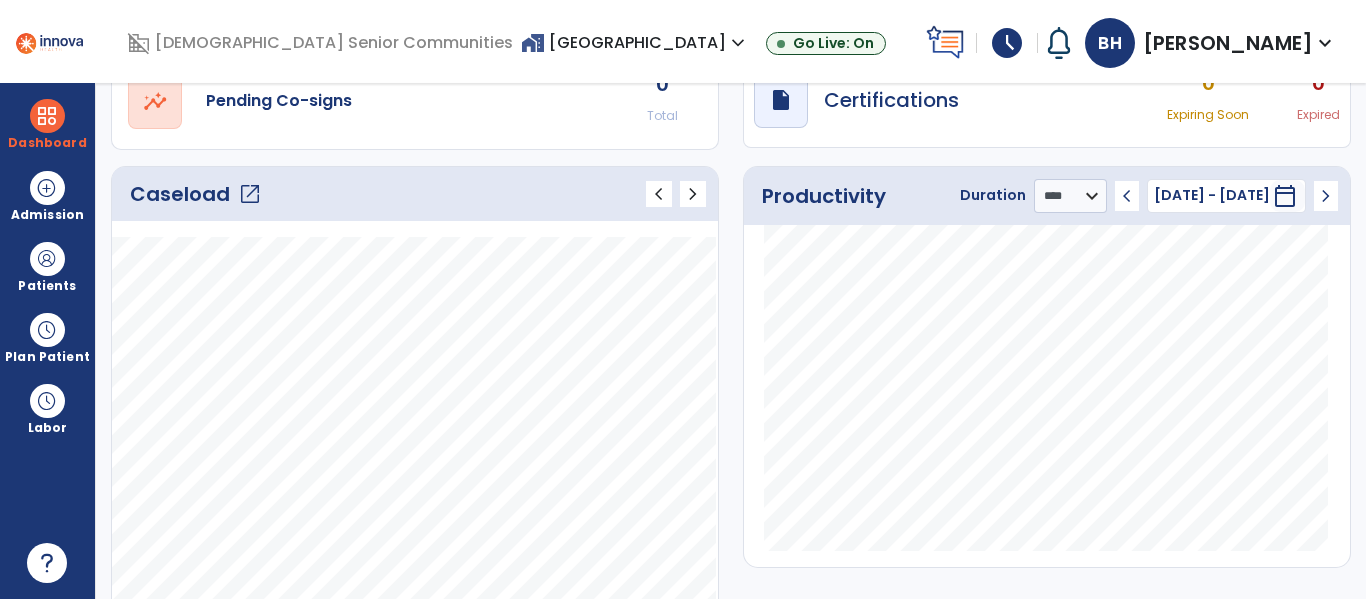 click on "open_in_new" 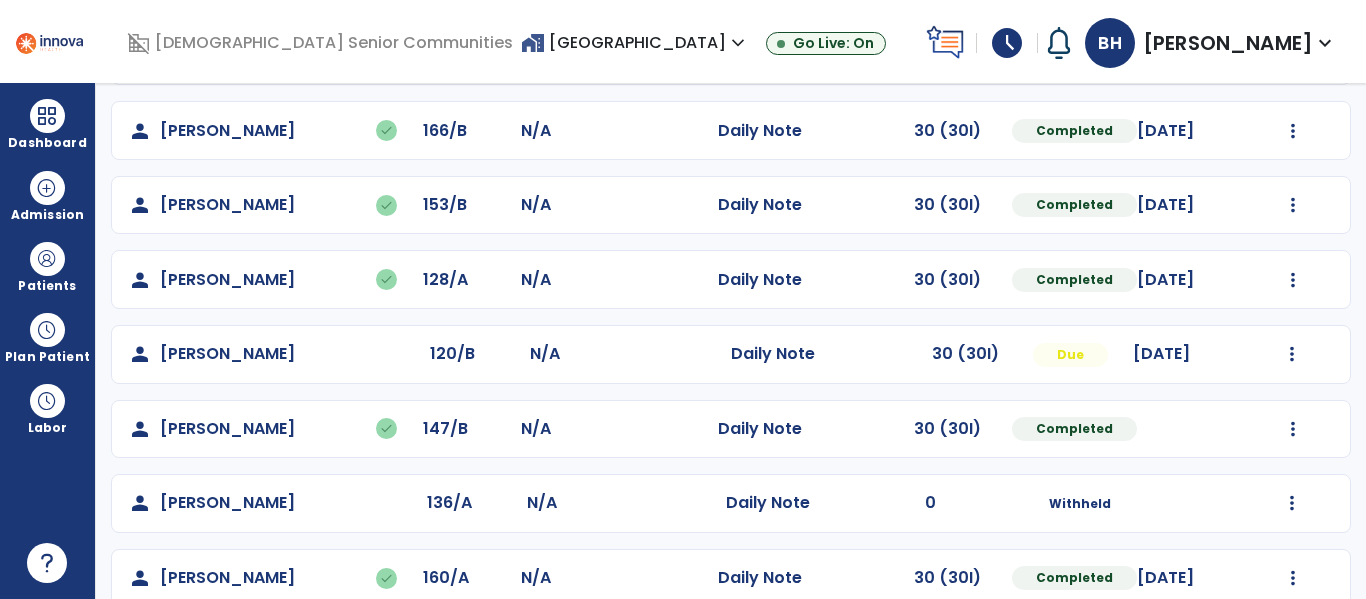 scroll, scrollTop: 308, scrollLeft: 0, axis: vertical 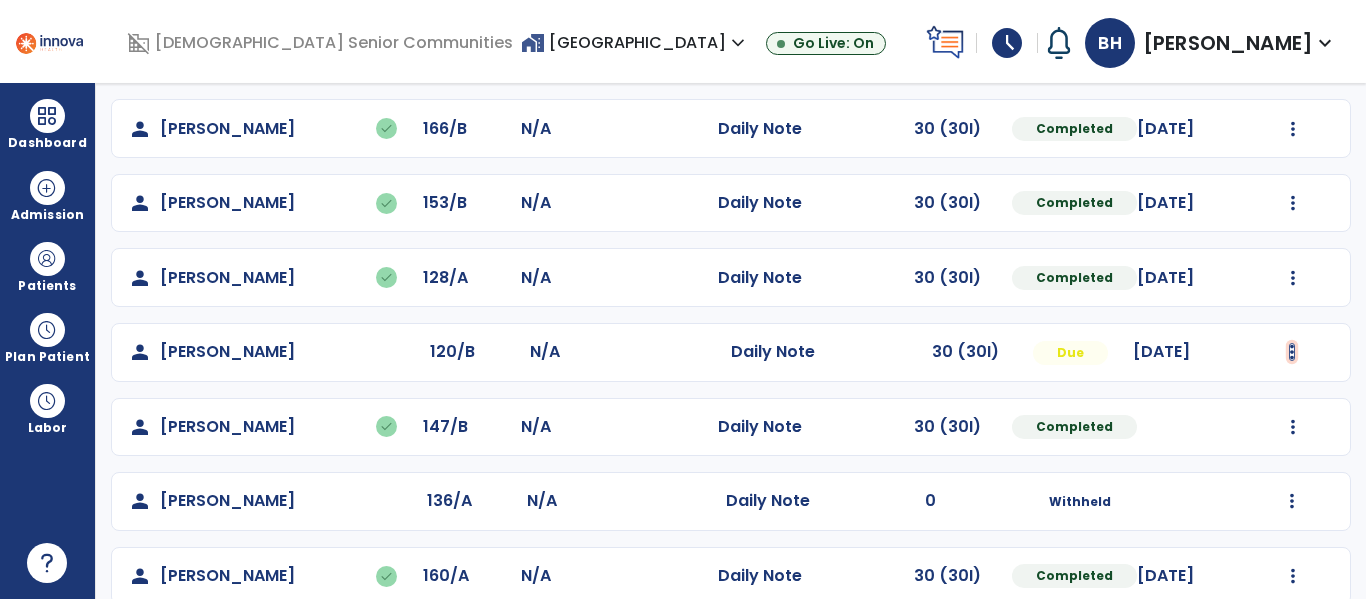 click at bounding box center [1293, 54] 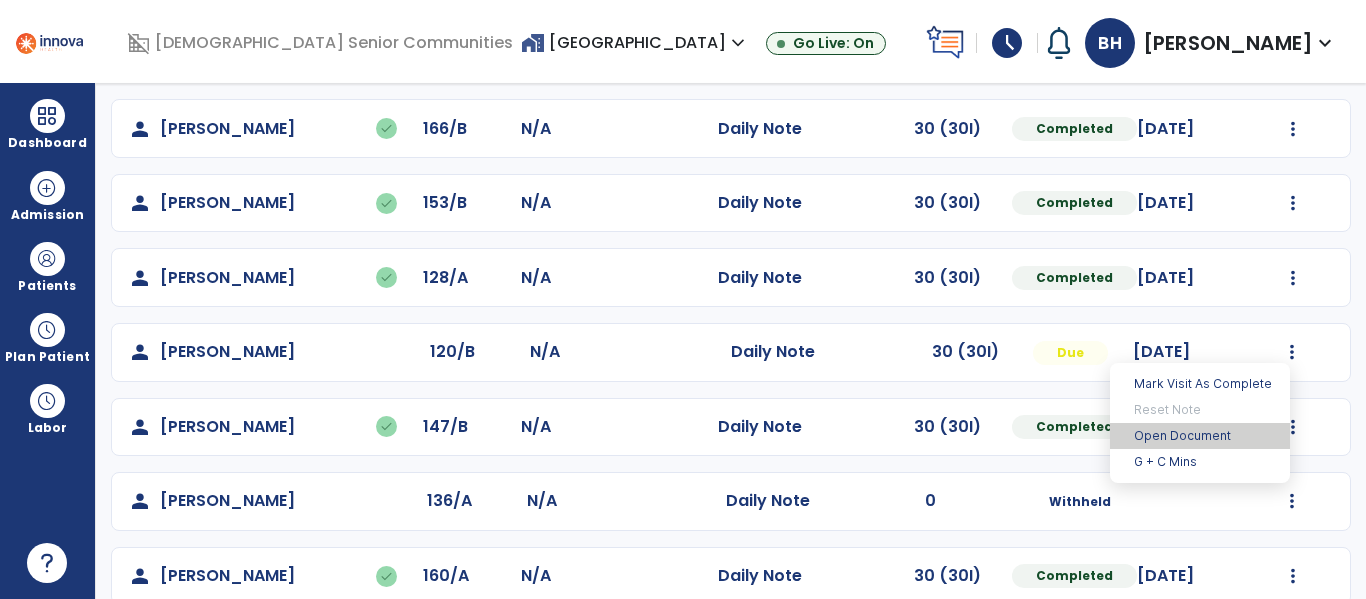 click on "Open Document" at bounding box center [1200, 436] 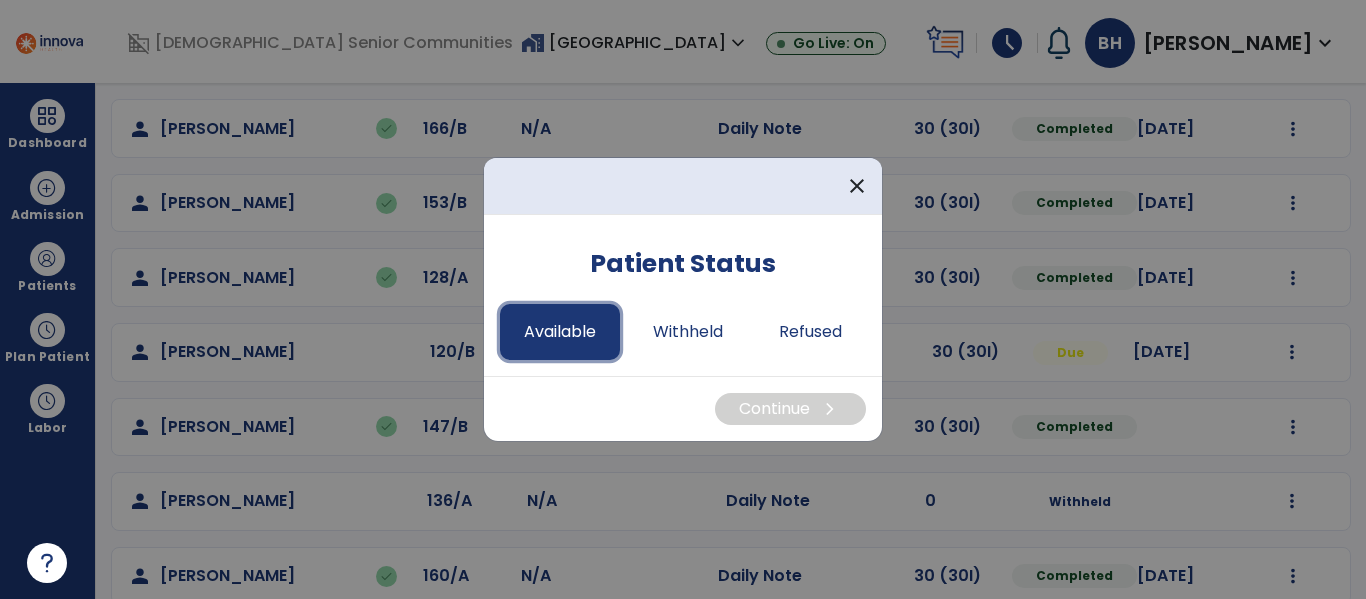 click on "Available" at bounding box center [560, 332] 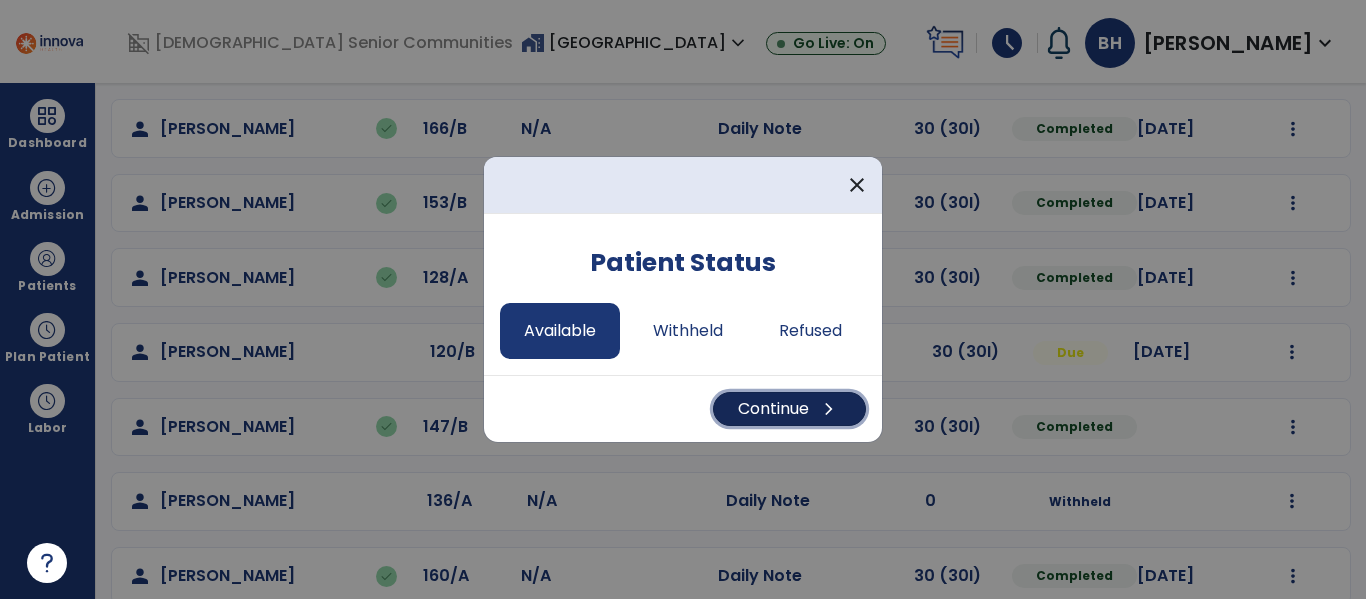 click on "Continue   chevron_right" at bounding box center [789, 409] 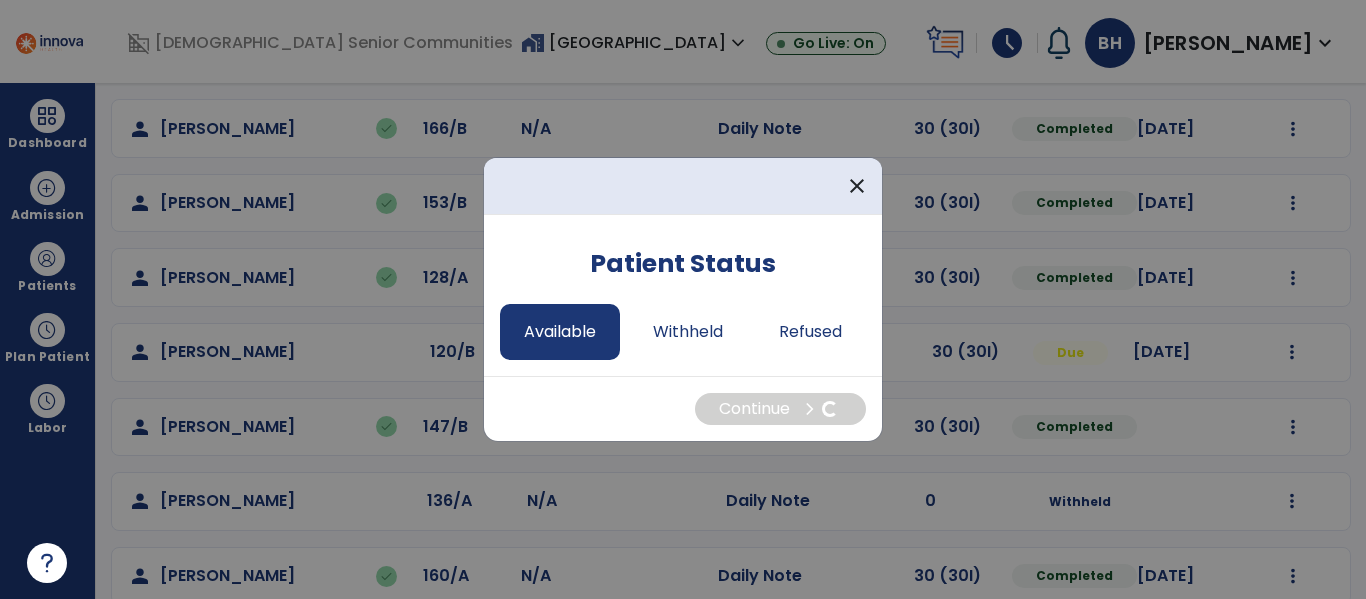 select on "*" 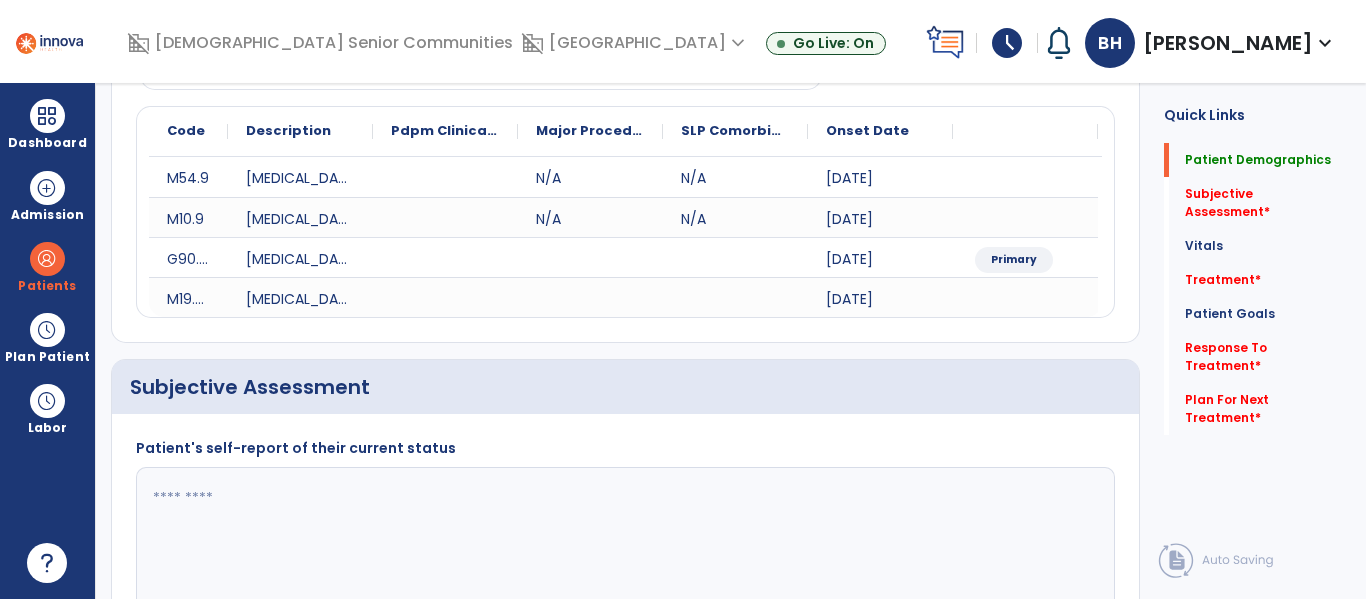 click 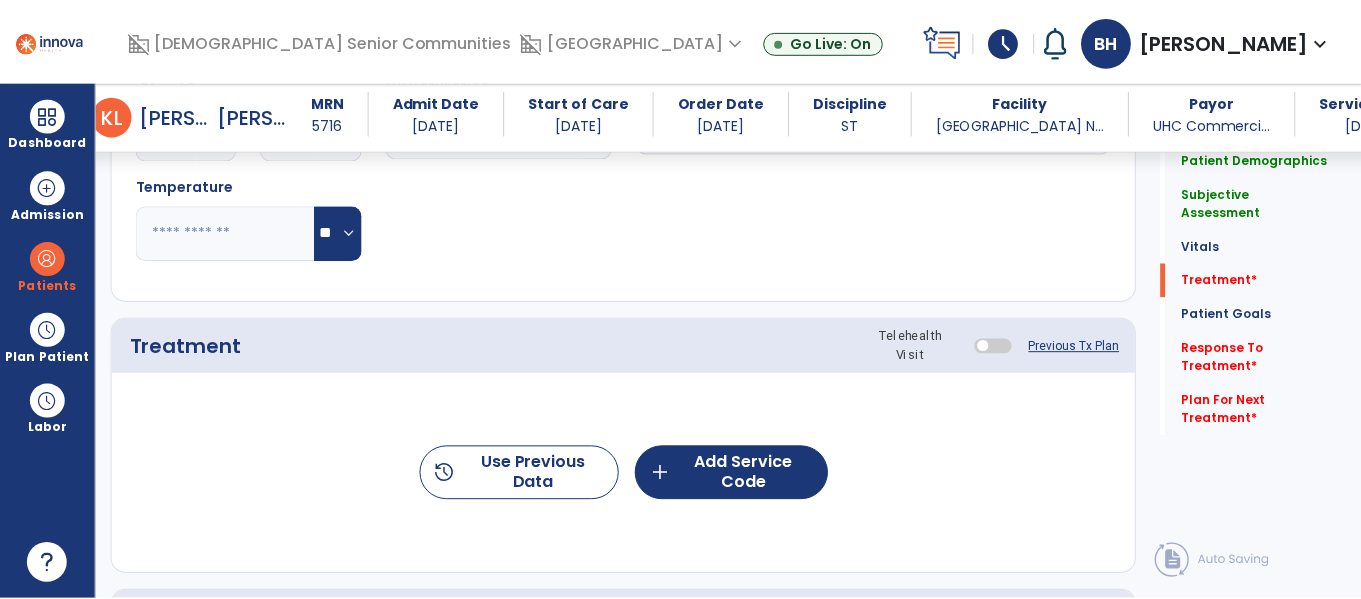scroll, scrollTop: 1183, scrollLeft: 0, axis: vertical 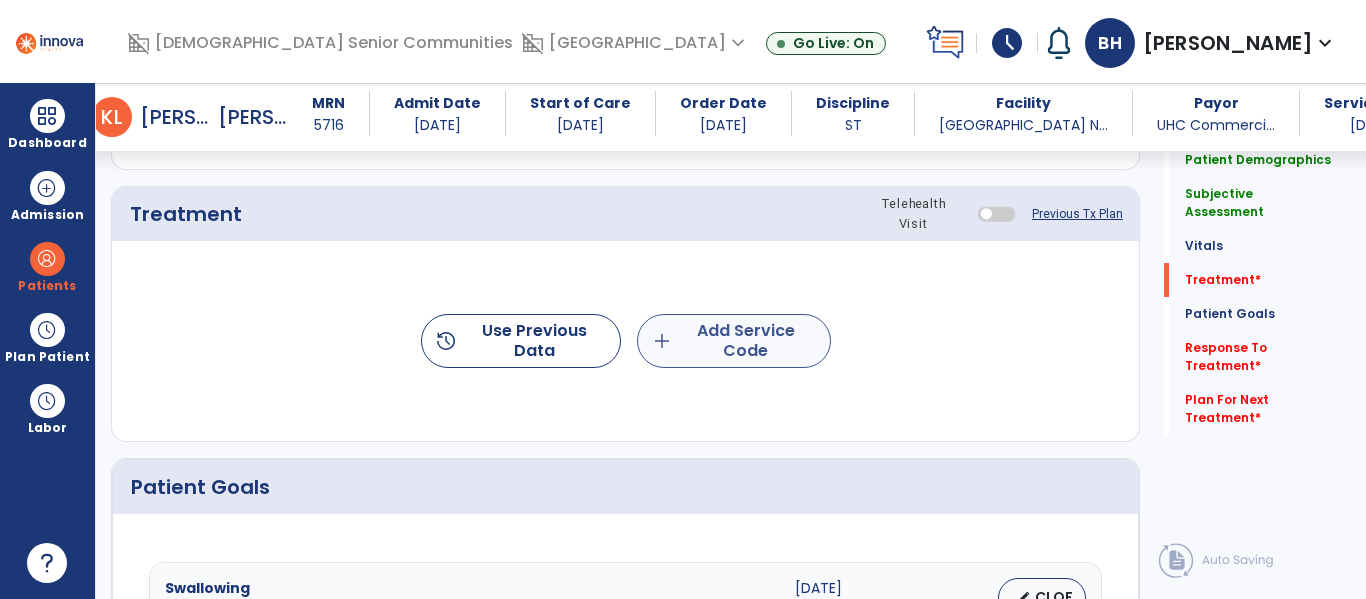 type on "**********" 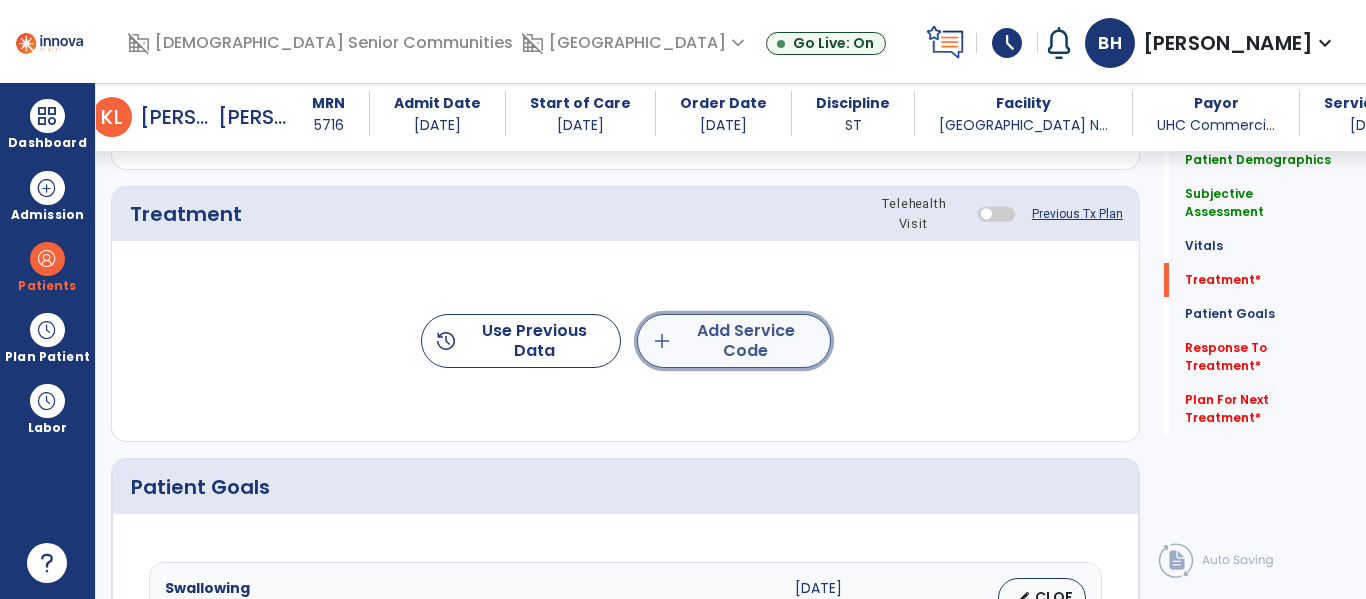 click on "add  Add Service Code" 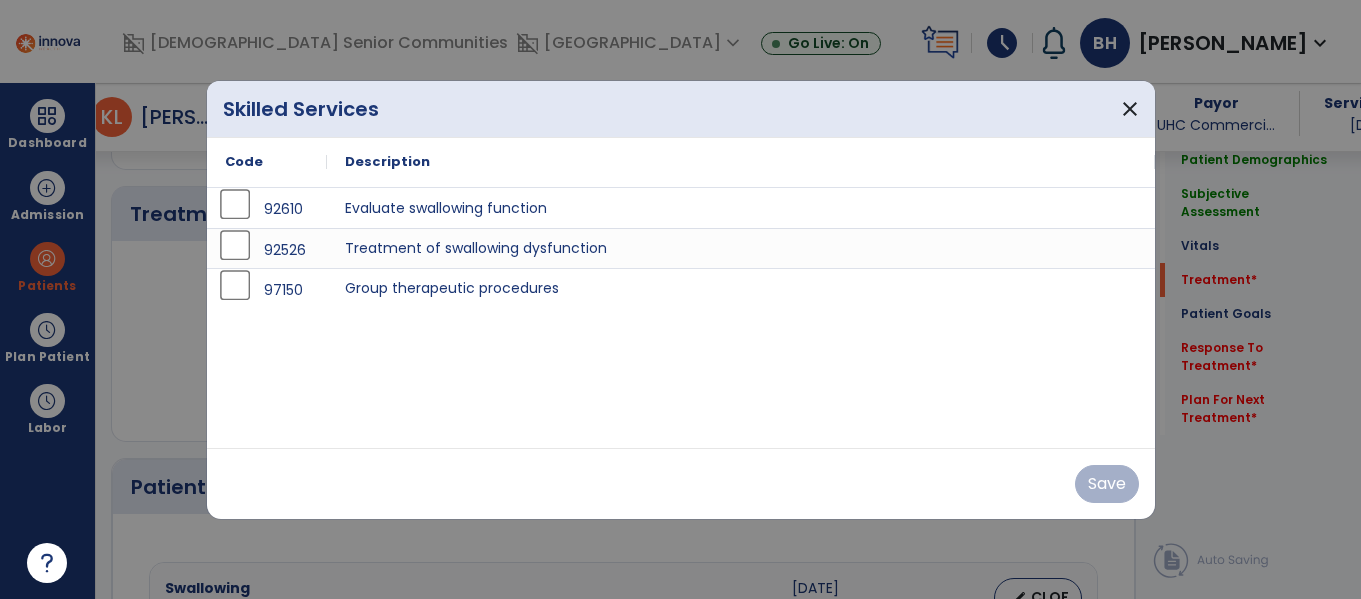 scroll, scrollTop: 1183, scrollLeft: 0, axis: vertical 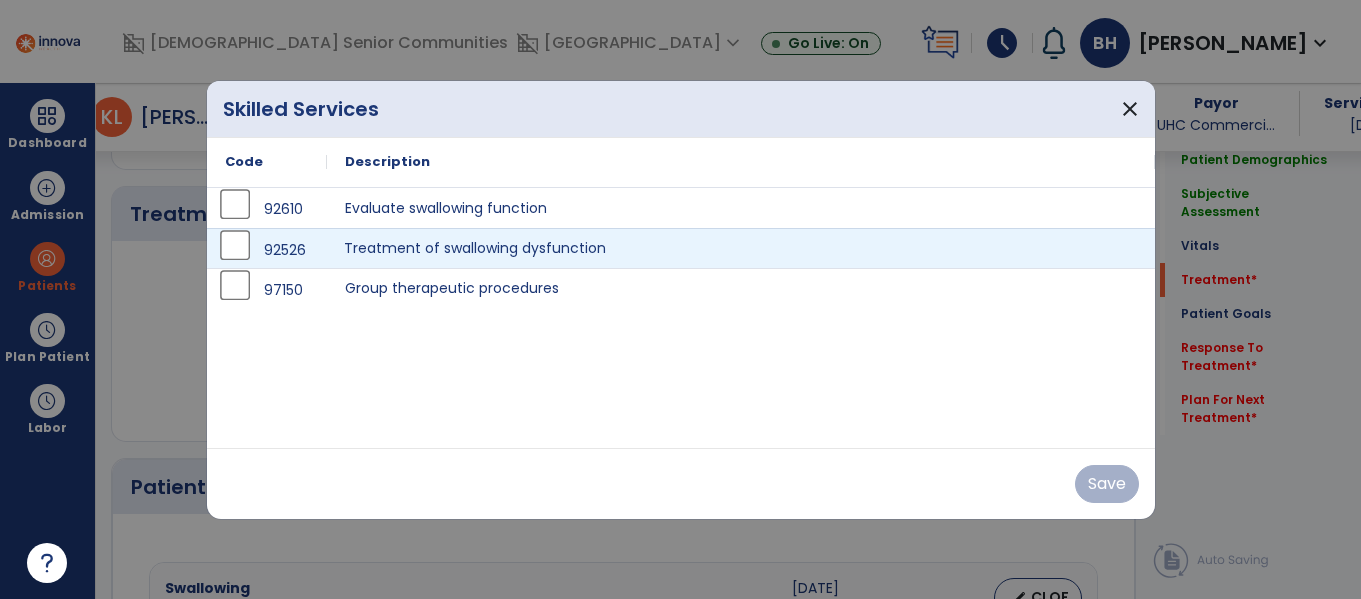 click on "Treatment of swallowing dysfunction" at bounding box center (741, 248) 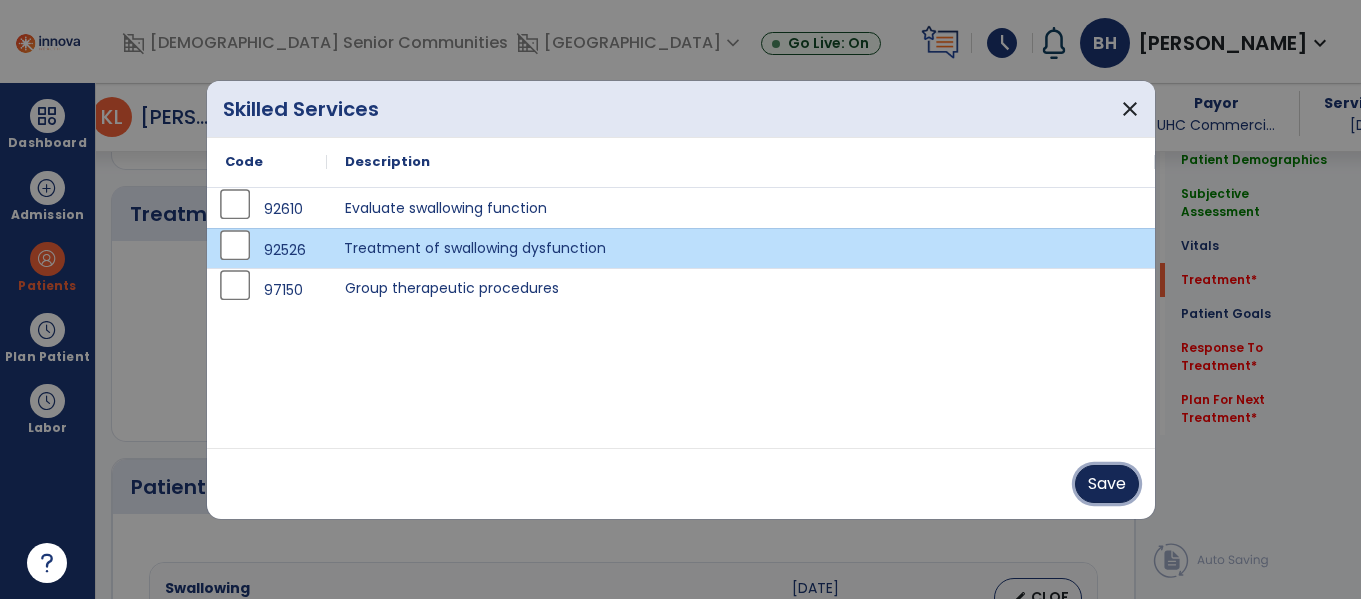 click on "Save" at bounding box center (1107, 484) 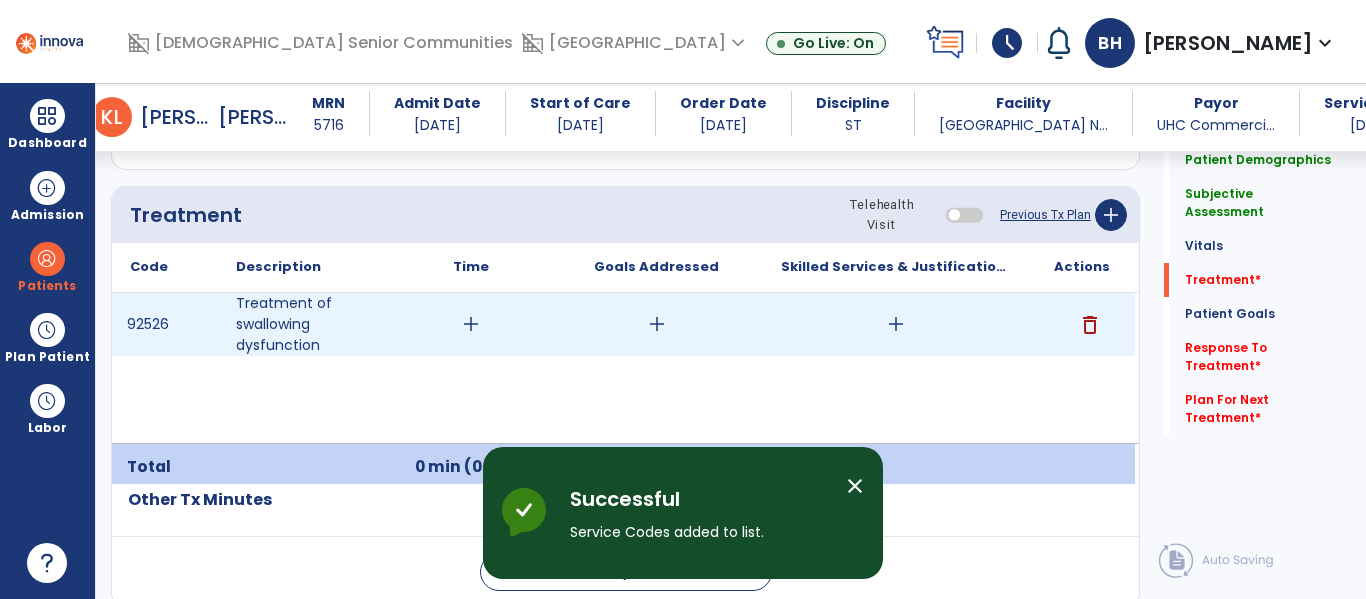 click on "add" at bounding box center [896, 324] 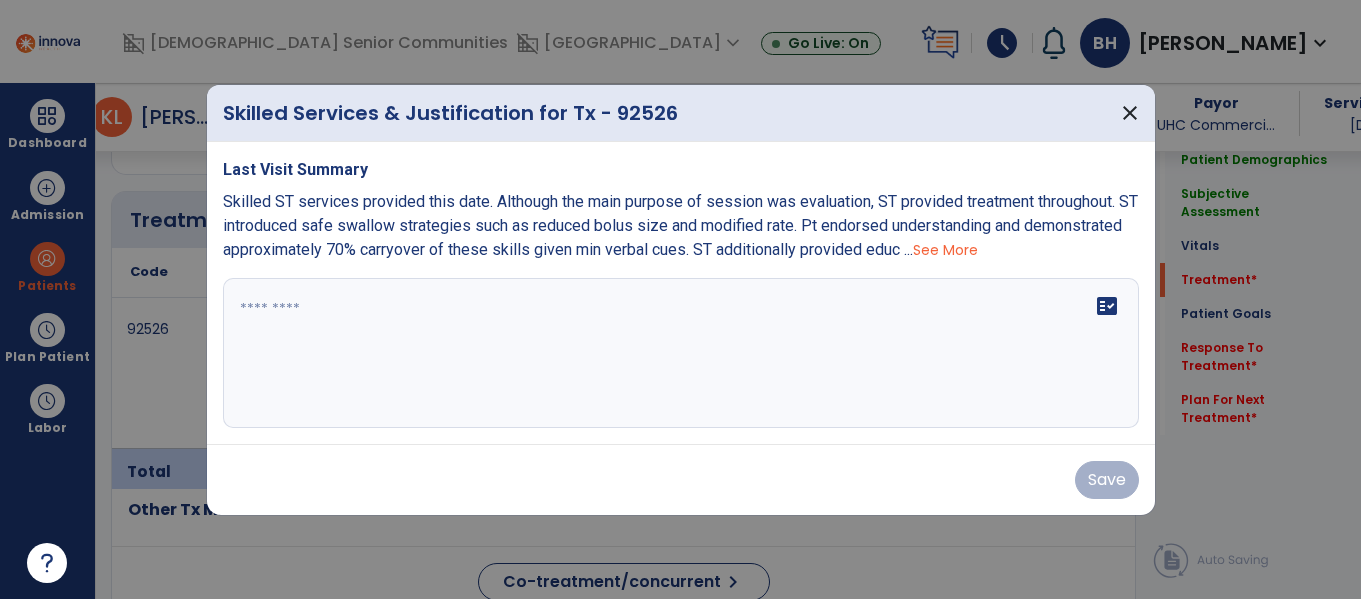 scroll, scrollTop: 1183, scrollLeft: 0, axis: vertical 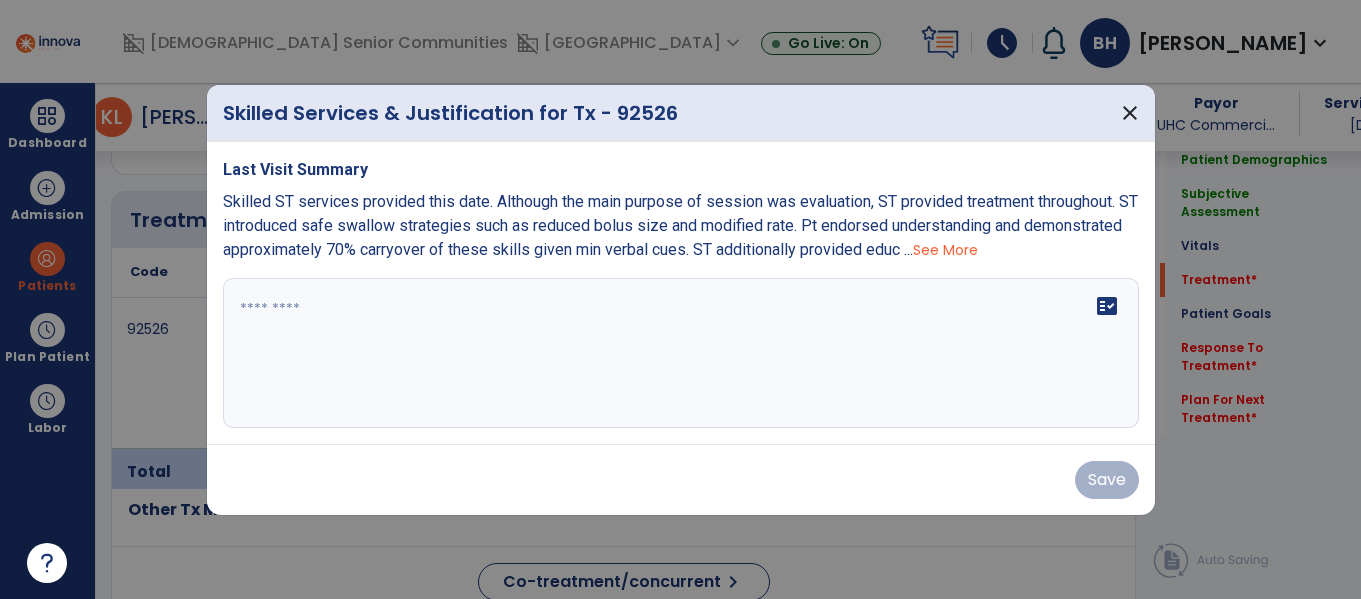 click on "fact_check" at bounding box center [681, 353] 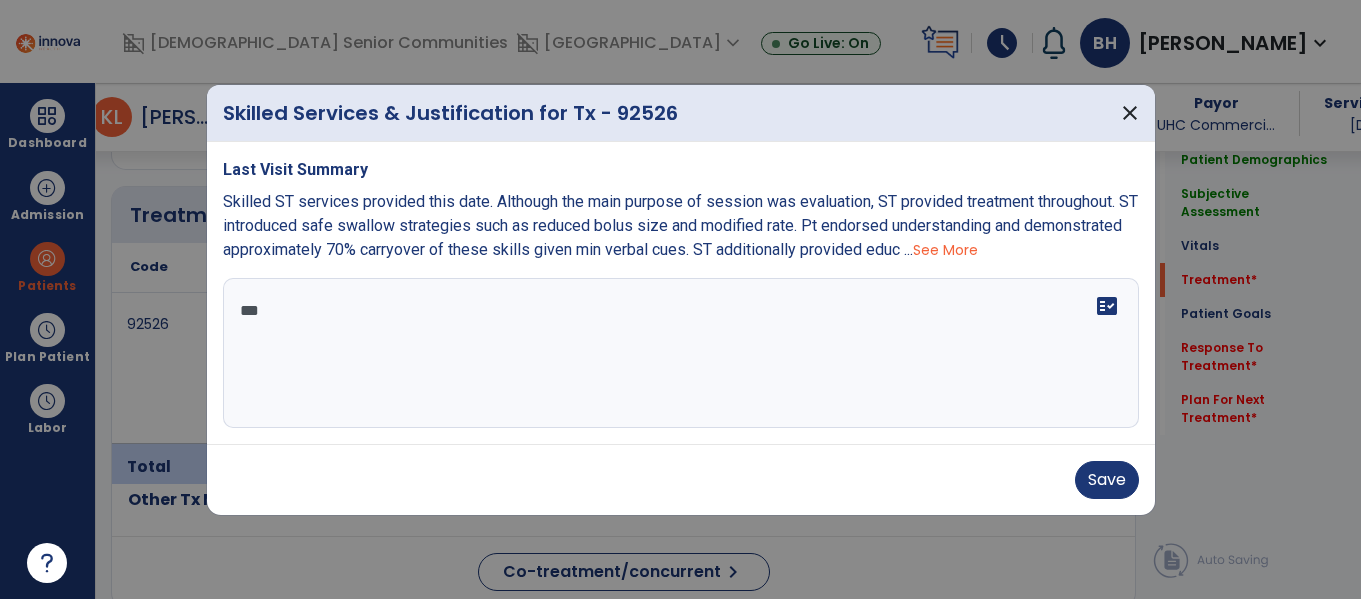 scroll, scrollTop: 0, scrollLeft: 0, axis: both 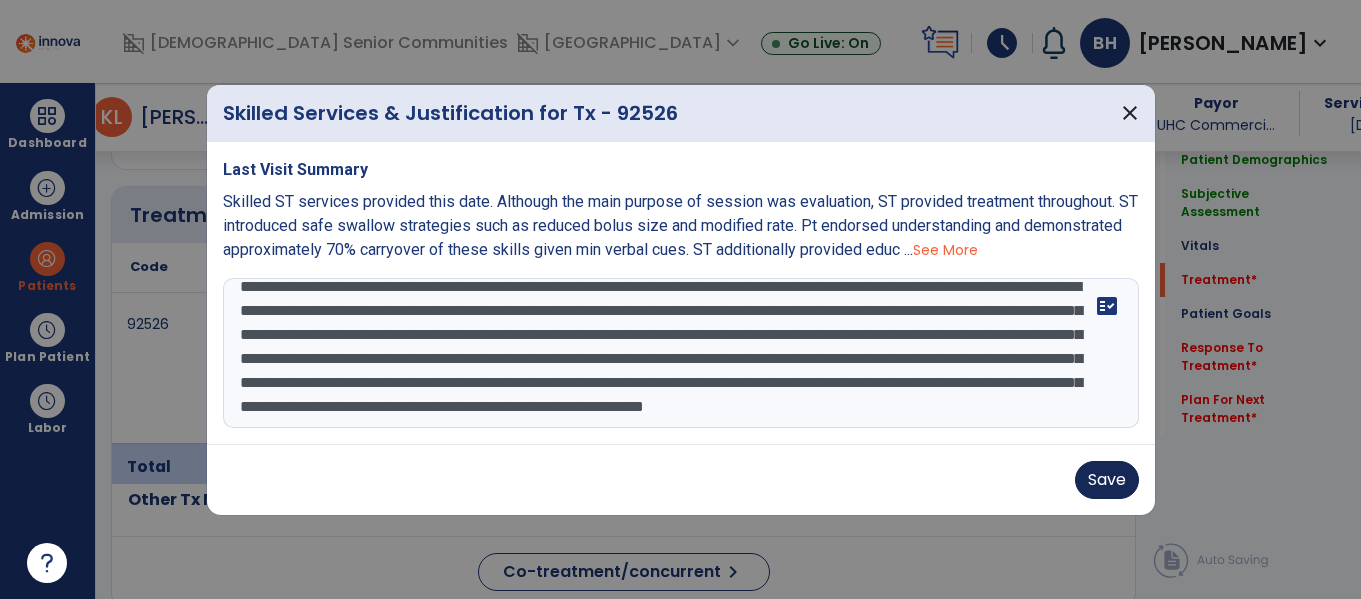 type on "**********" 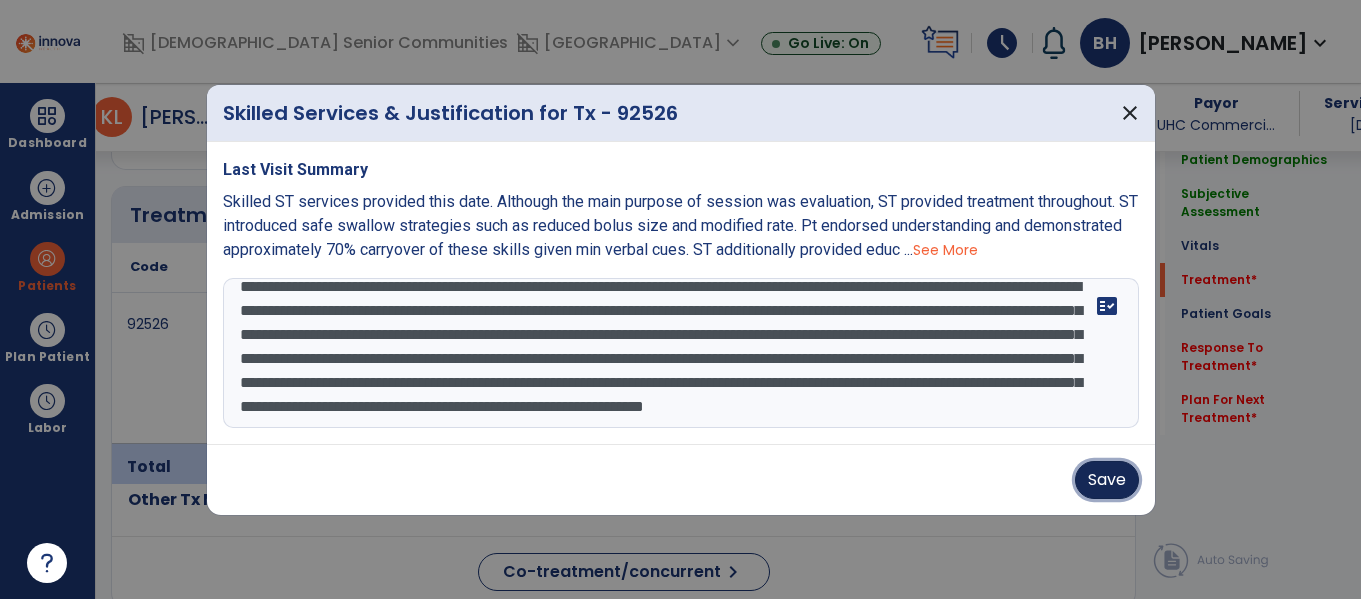 click on "Save" at bounding box center [1107, 480] 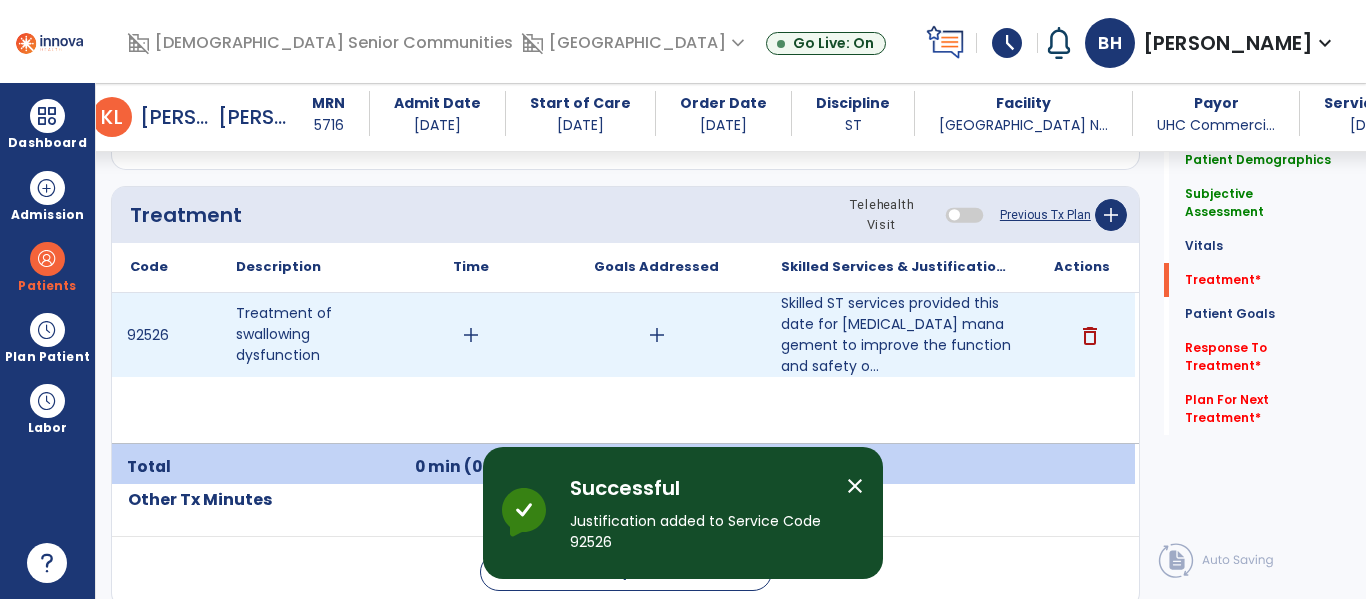 click on "add" at bounding box center (657, 335) 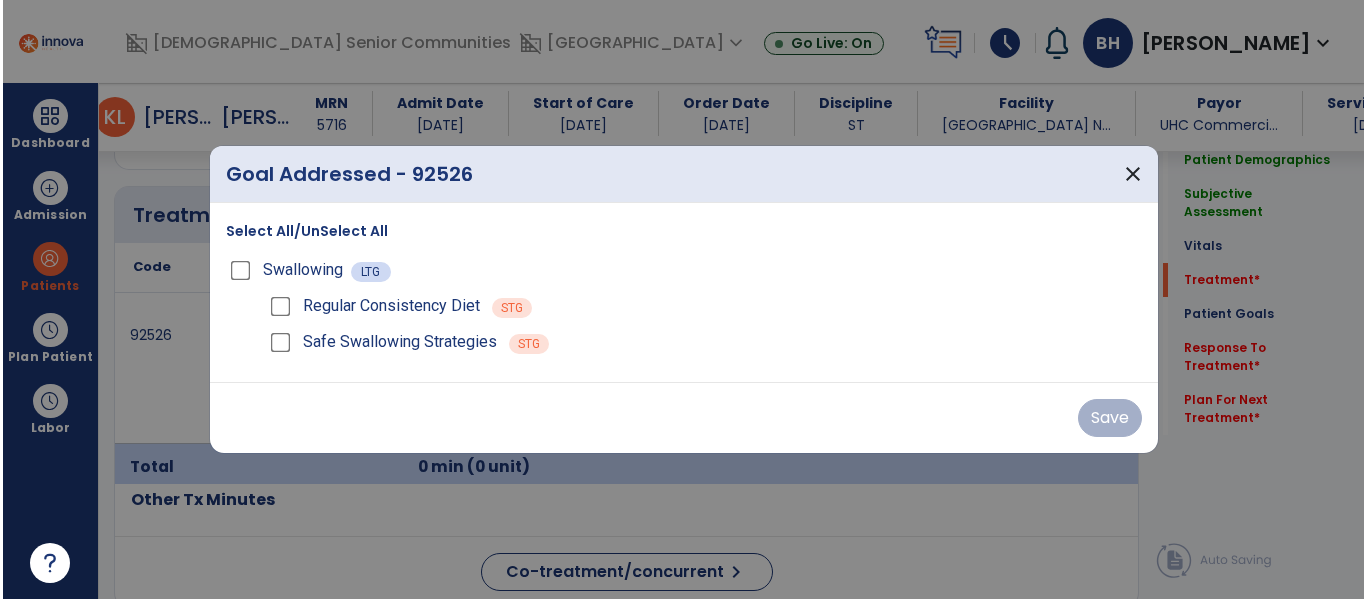 scroll, scrollTop: 1183, scrollLeft: 0, axis: vertical 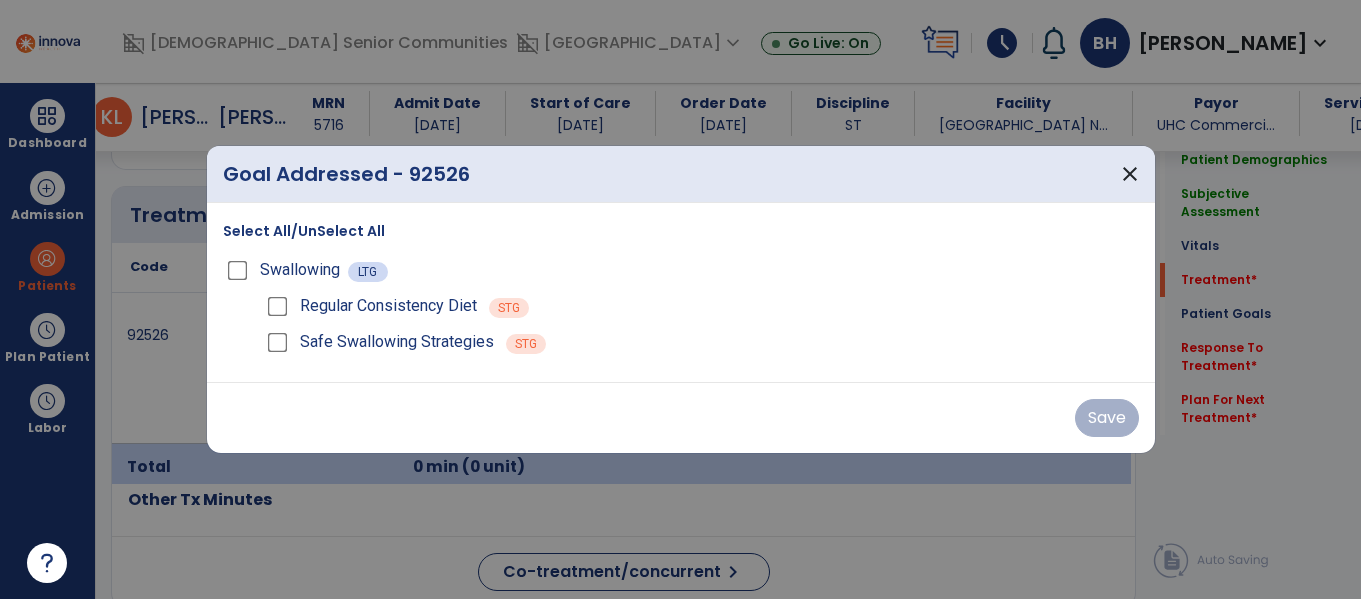 click on "Select All/UnSelect All" at bounding box center [304, 231] 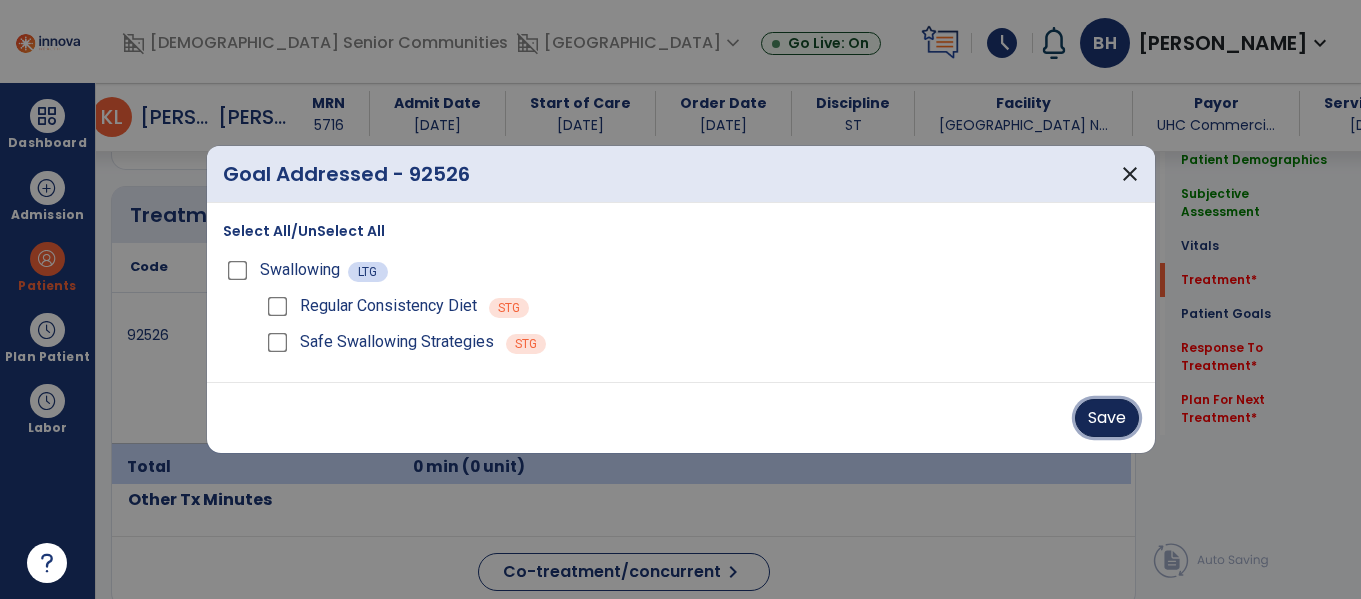 click on "Save" at bounding box center [1107, 418] 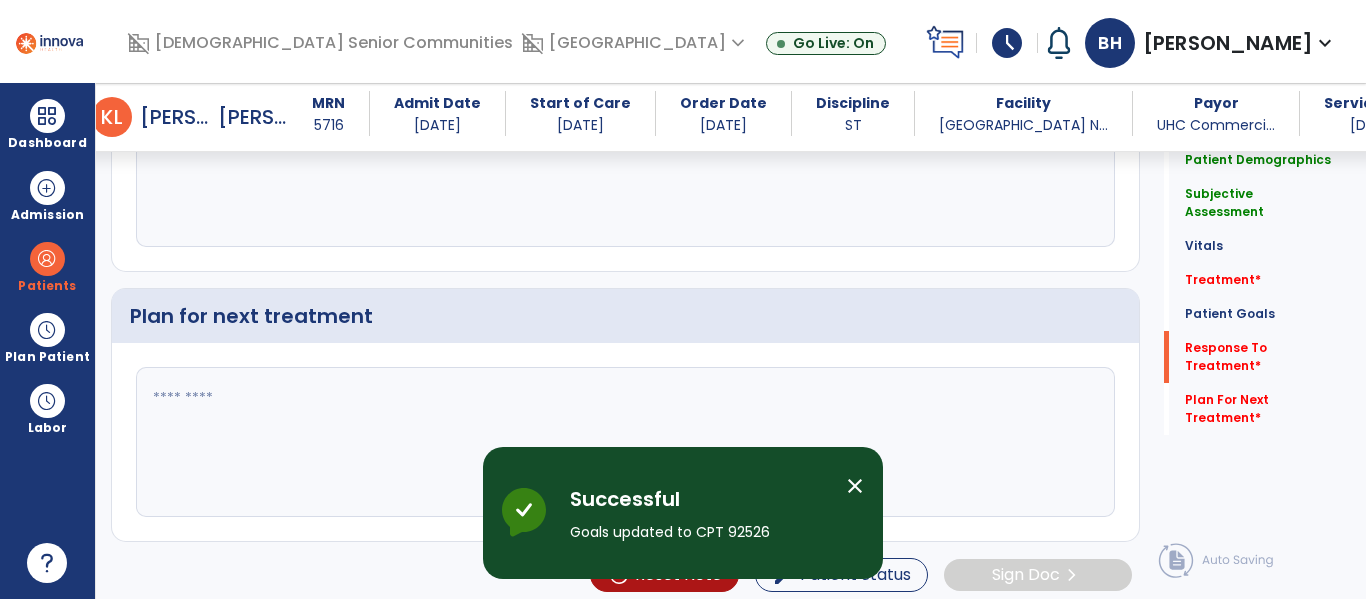 scroll, scrollTop: 2176, scrollLeft: 0, axis: vertical 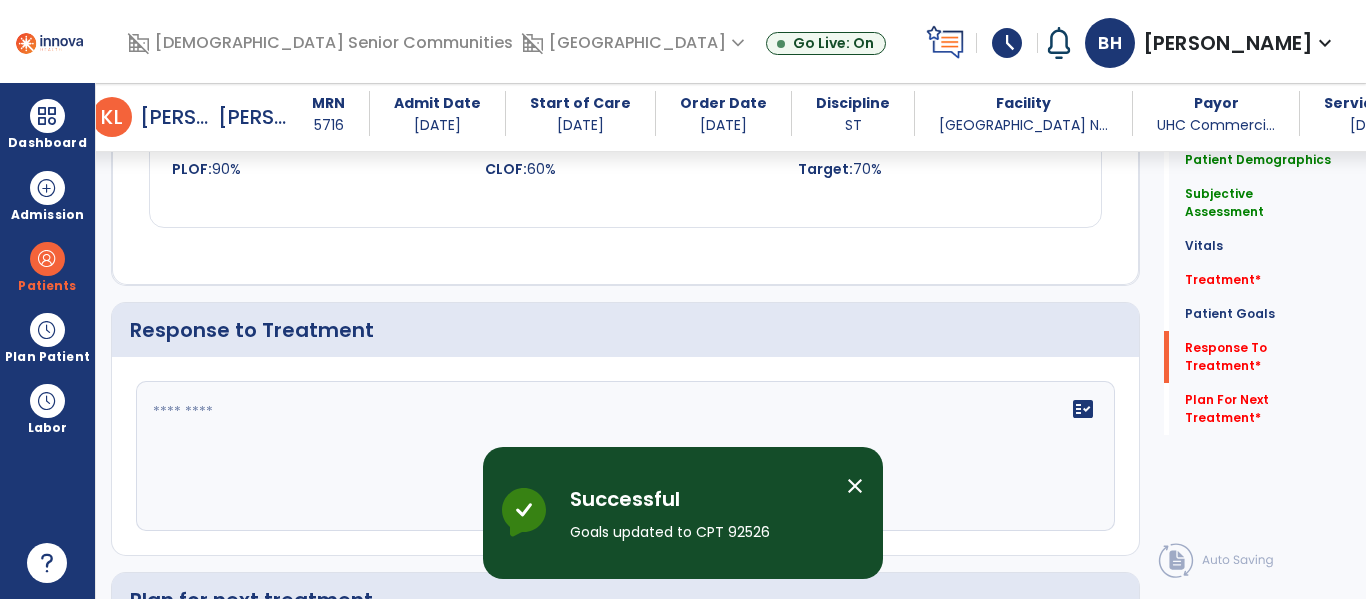 click 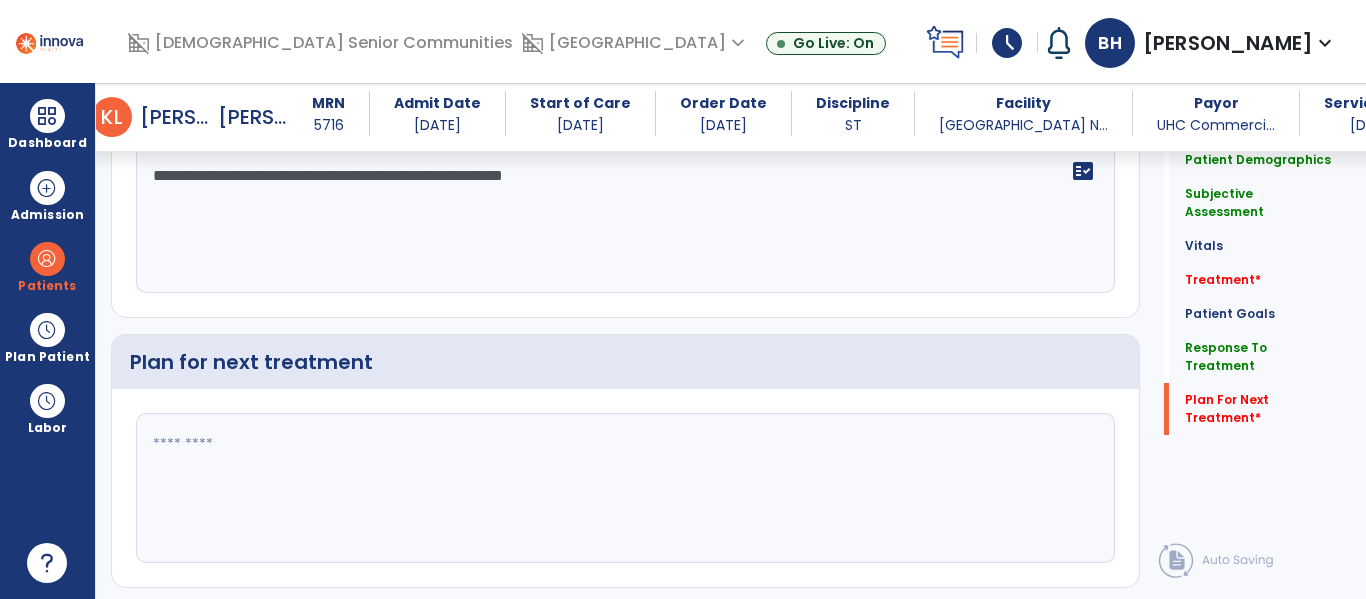 scroll, scrollTop: 2448, scrollLeft: 0, axis: vertical 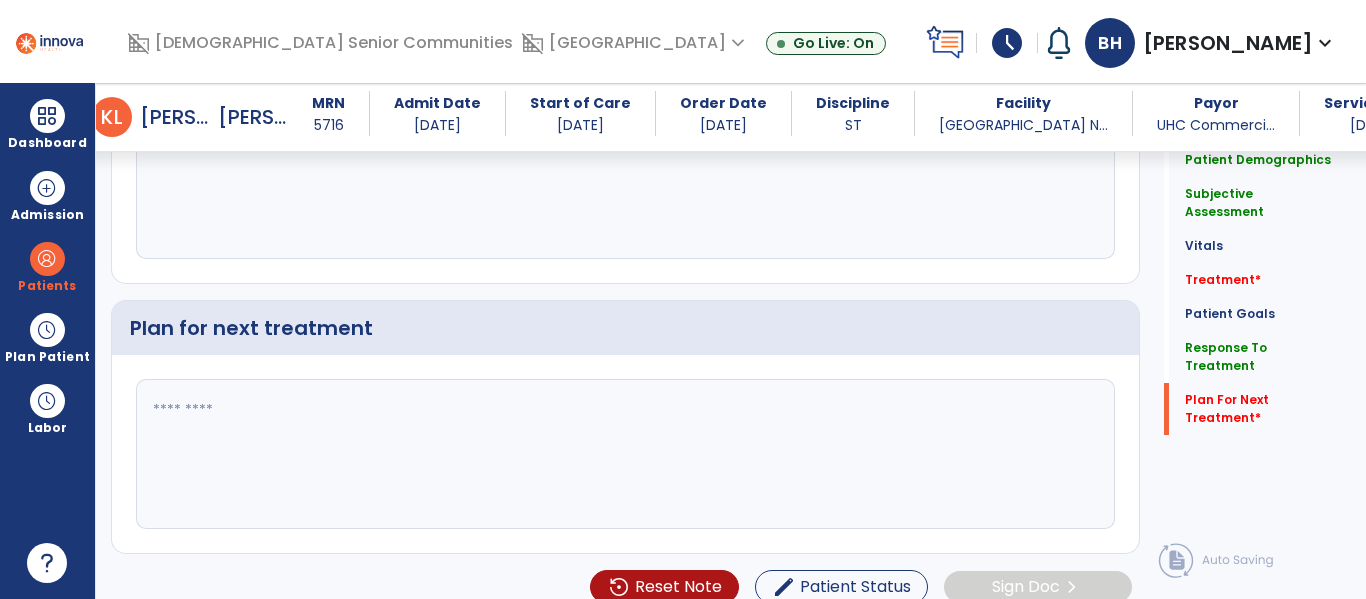 type on "**********" 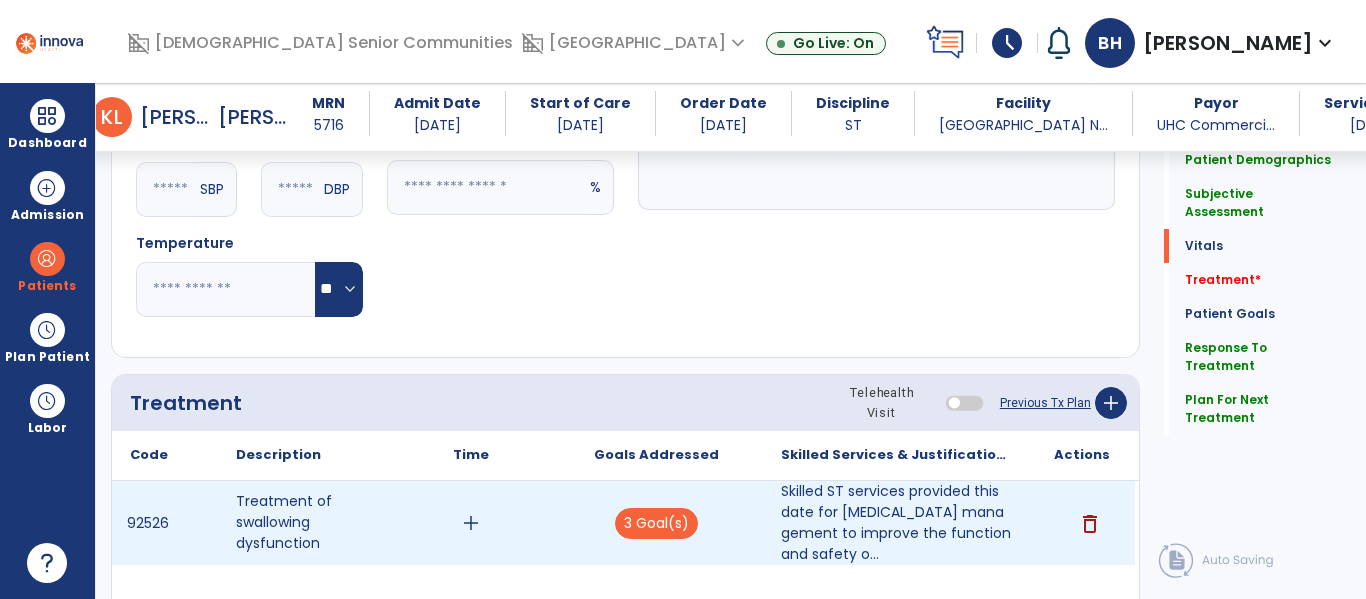 scroll, scrollTop: 1000, scrollLeft: 0, axis: vertical 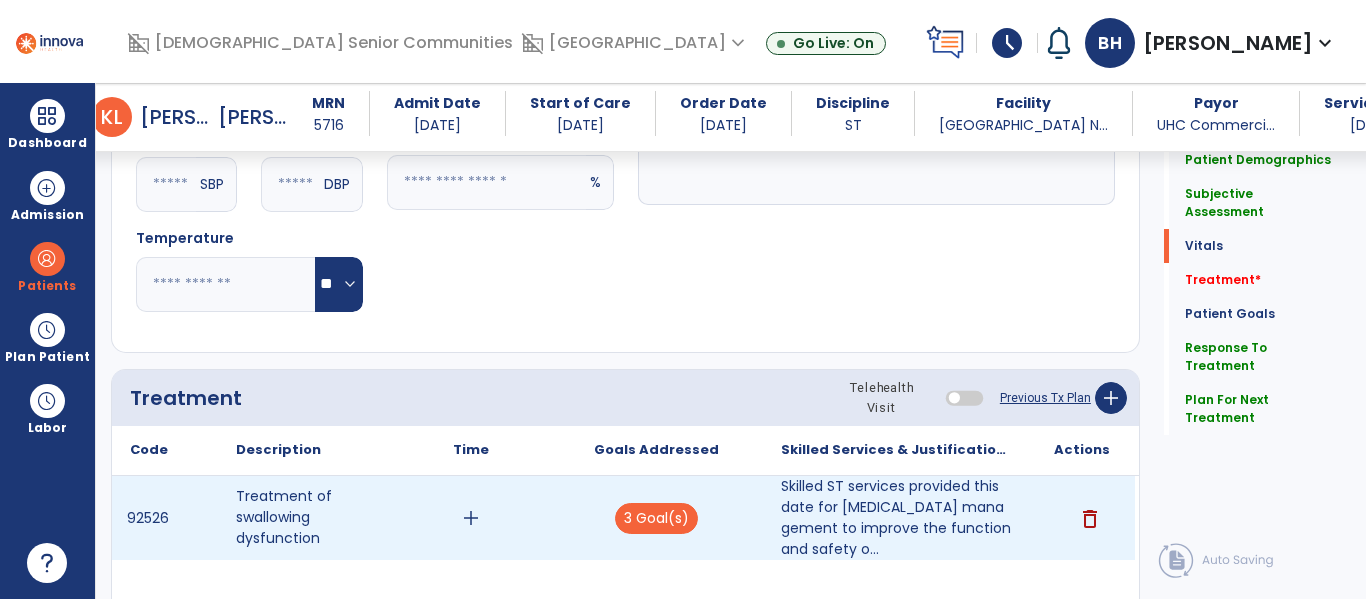 type on "**********" 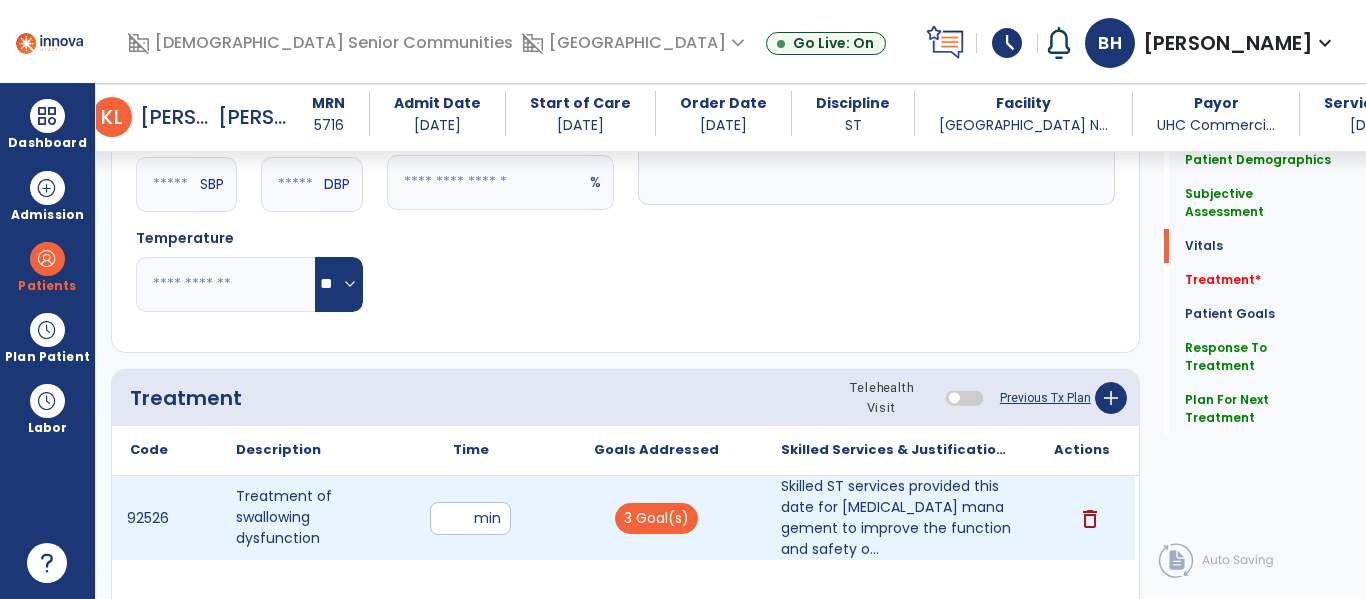 type on "**" 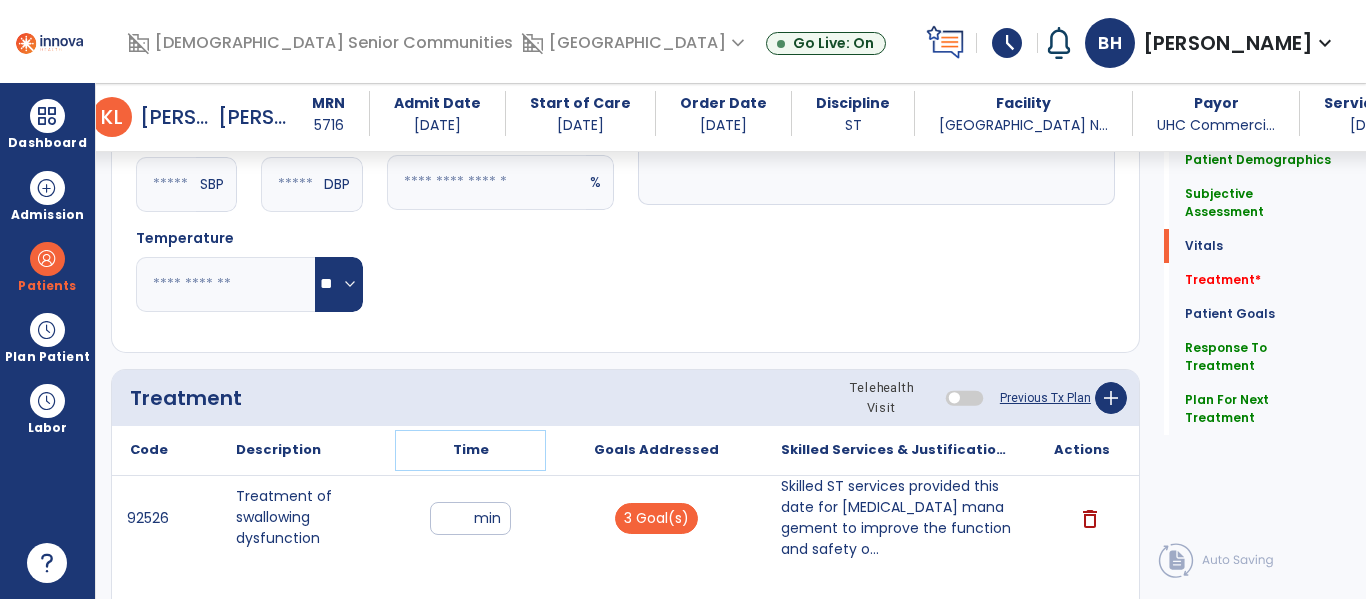 click on "Time" at bounding box center [470, 450] 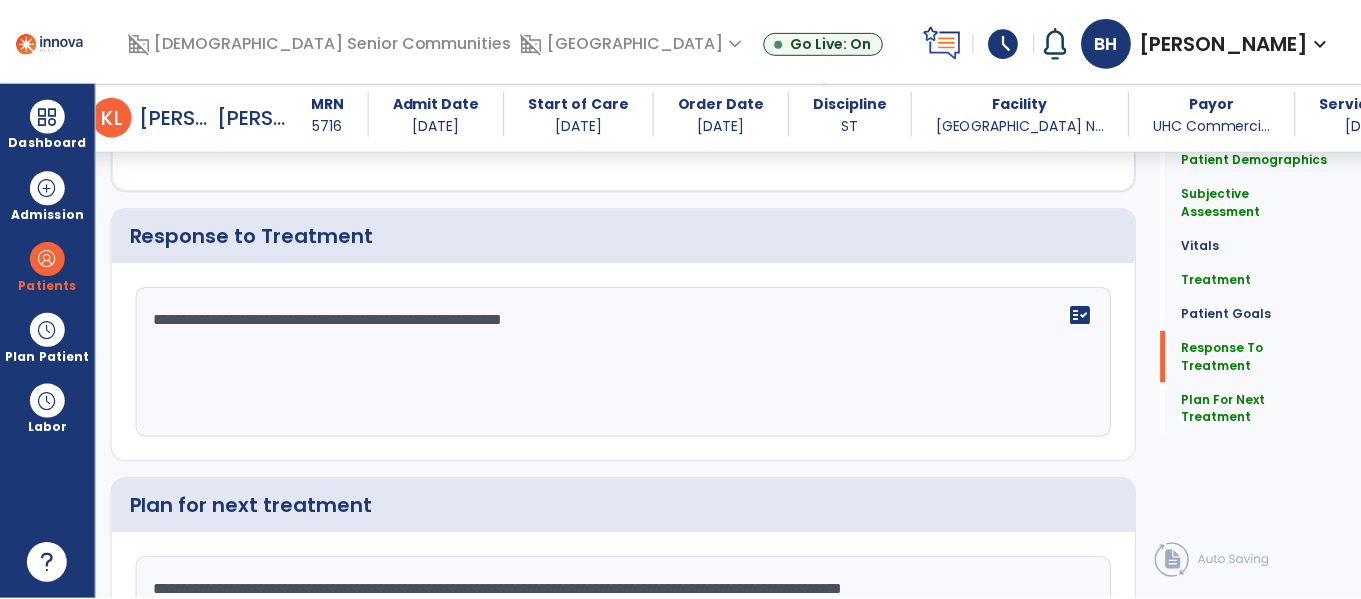 scroll, scrollTop: 2469, scrollLeft: 0, axis: vertical 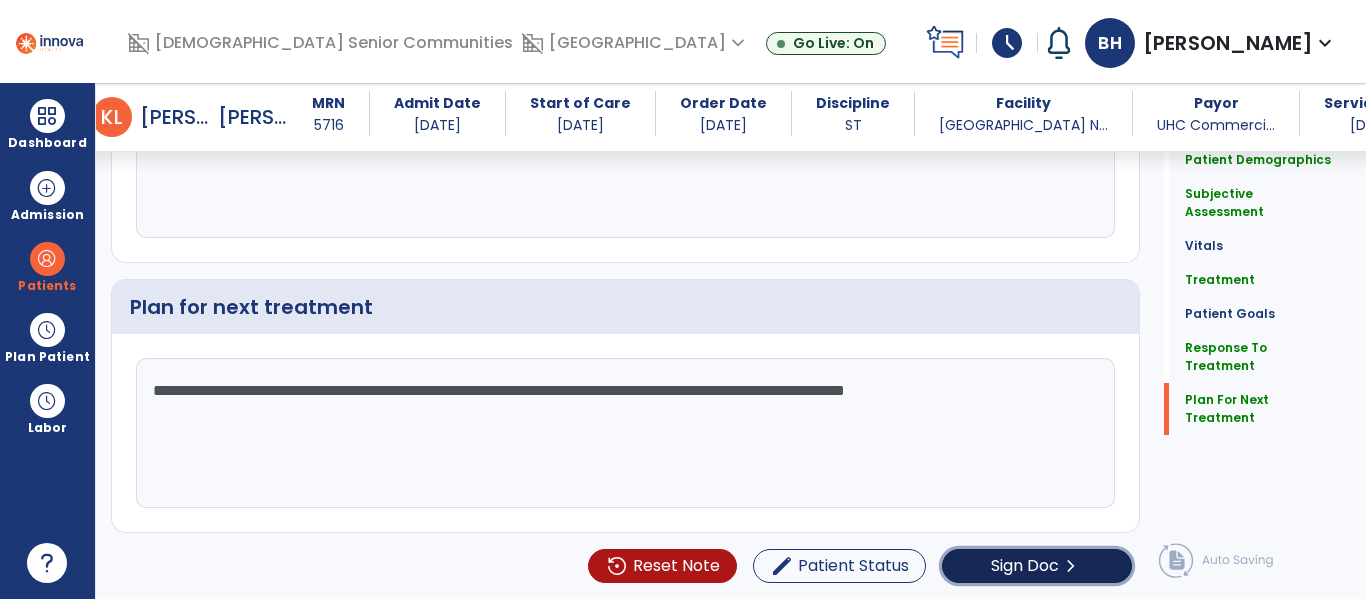 click on "Sign Doc  chevron_right" 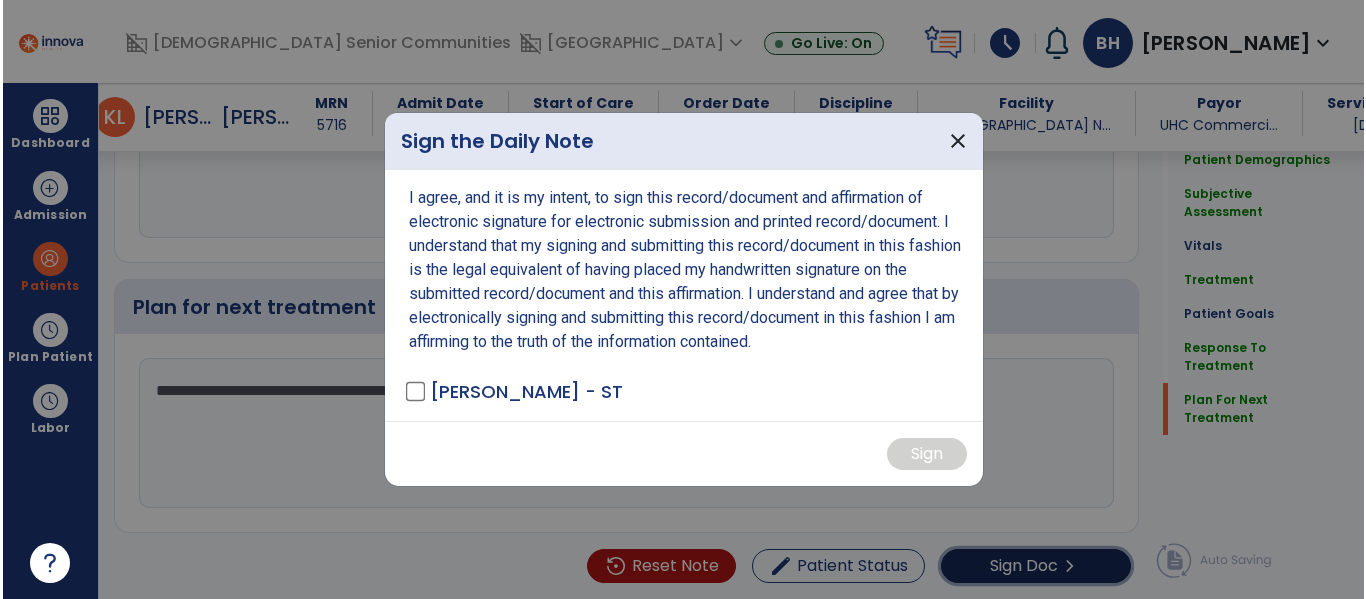 scroll, scrollTop: 2469, scrollLeft: 0, axis: vertical 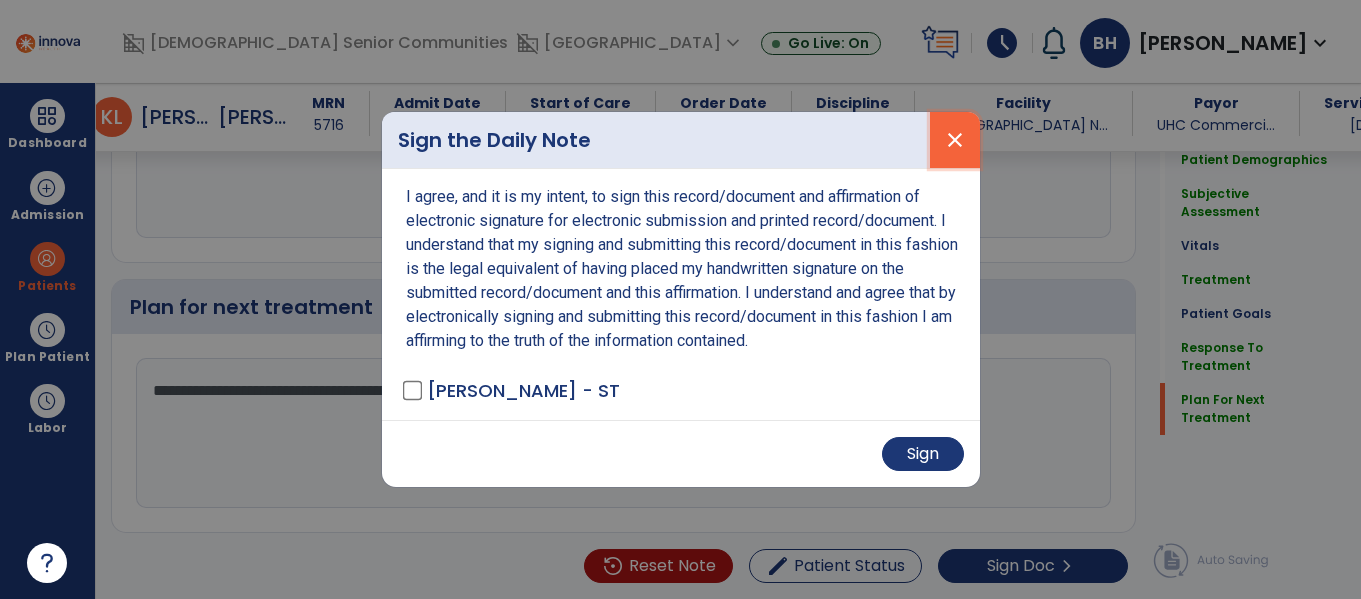 click on "close" at bounding box center [955, 140] 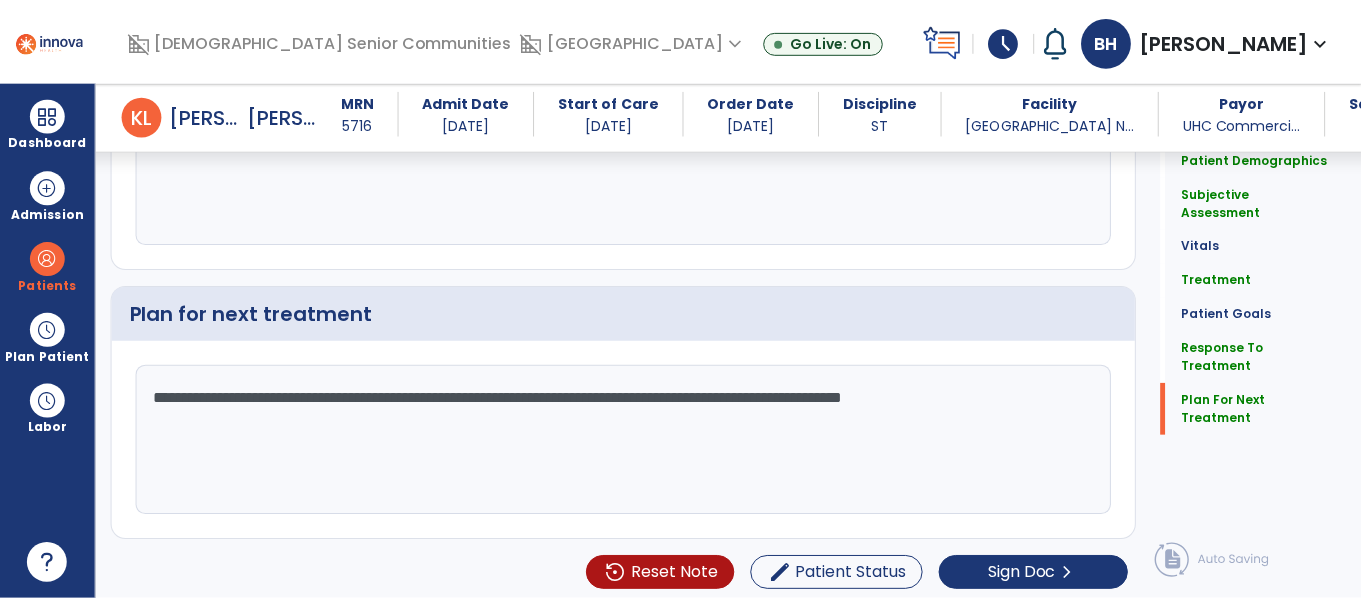 scroll, scrollTop: 2469, scrollLeft: 0, axis: vertical 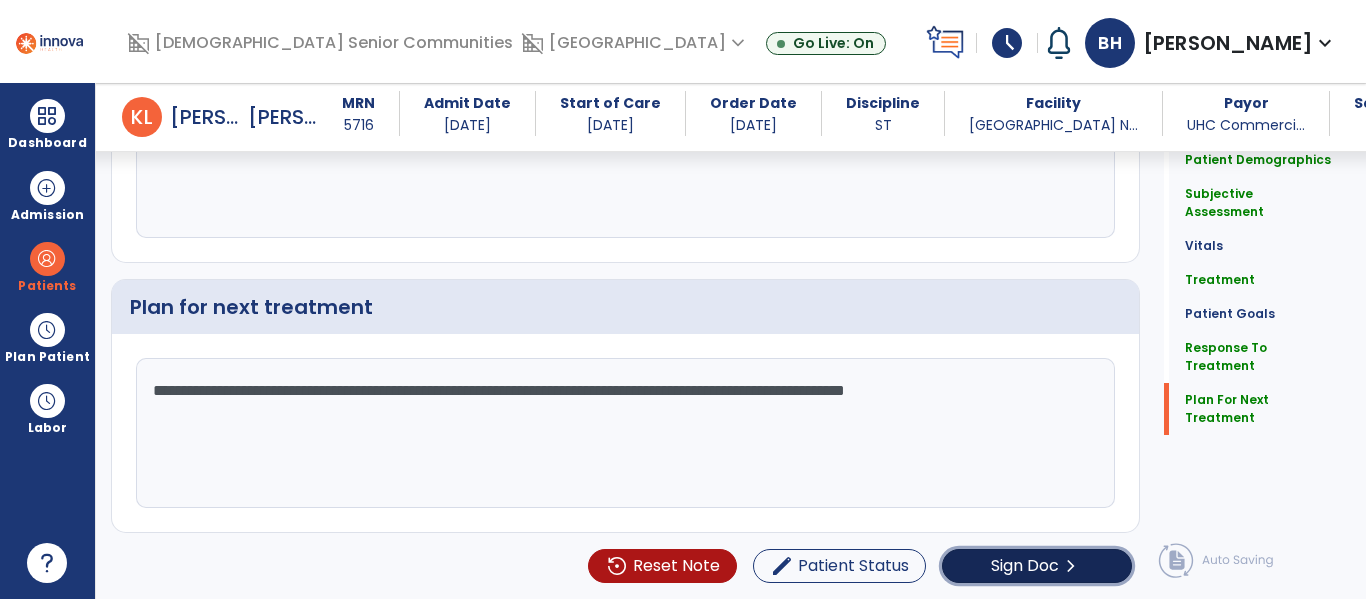 click on "Sign Doc" 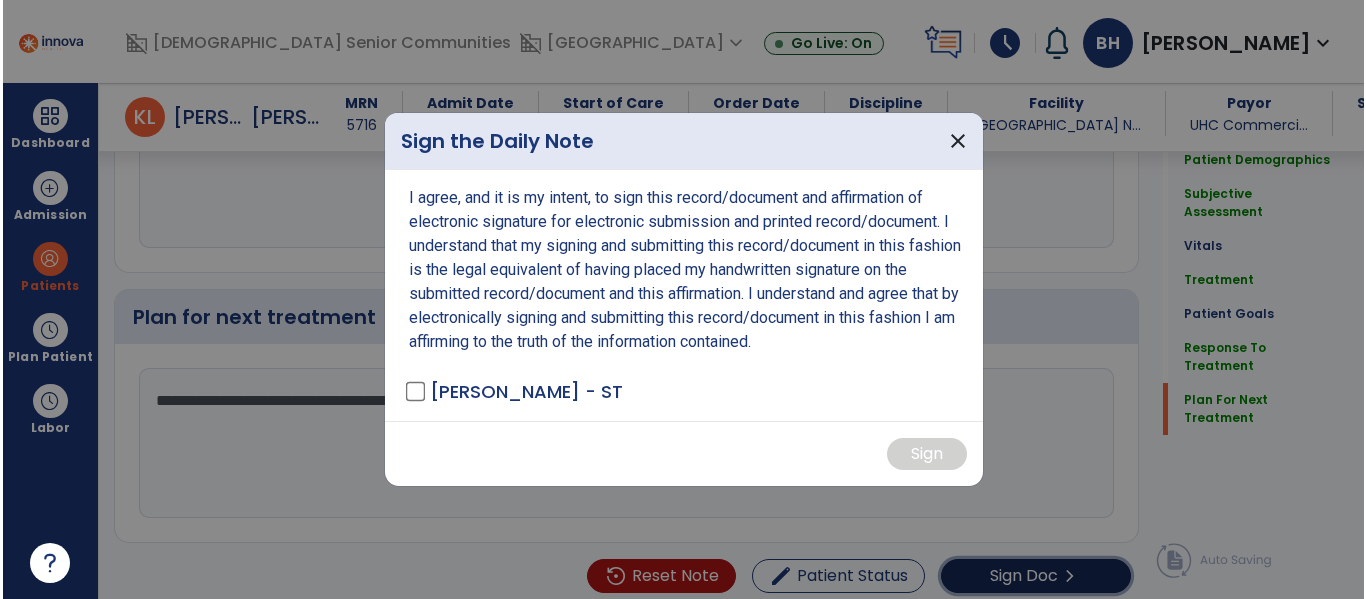 scroll, scrollTop: 2469, scrollLeft: 0, axis: vertical 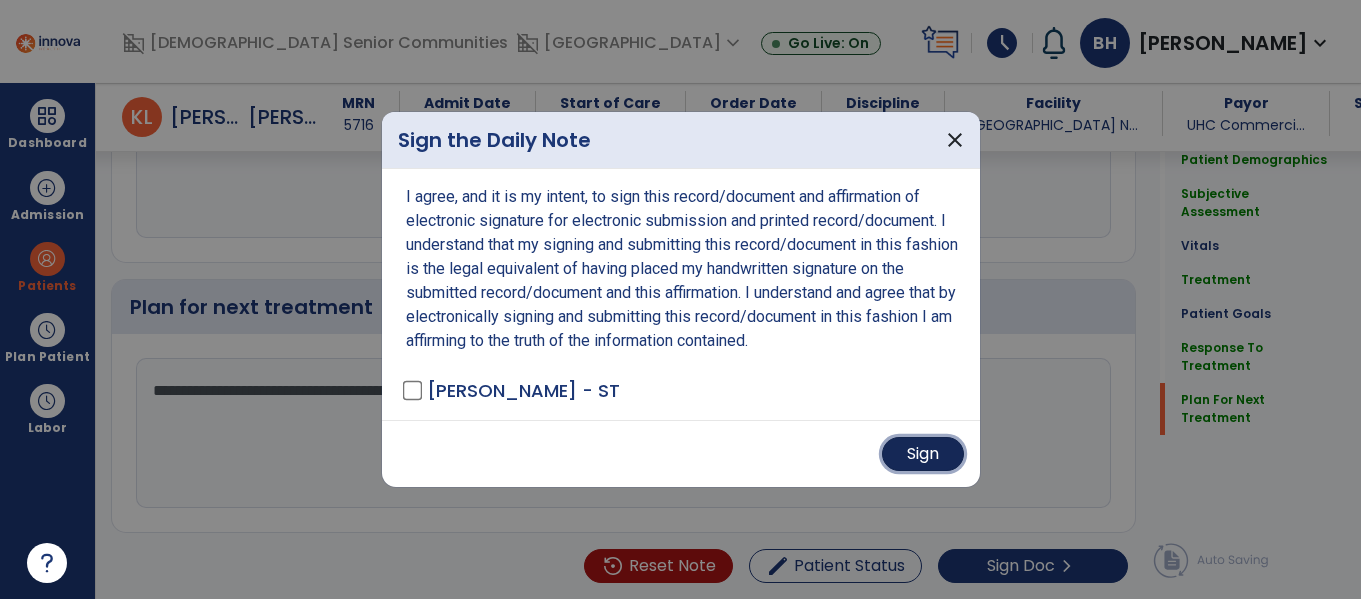click on "Sign" at bounding box center [923, 454] 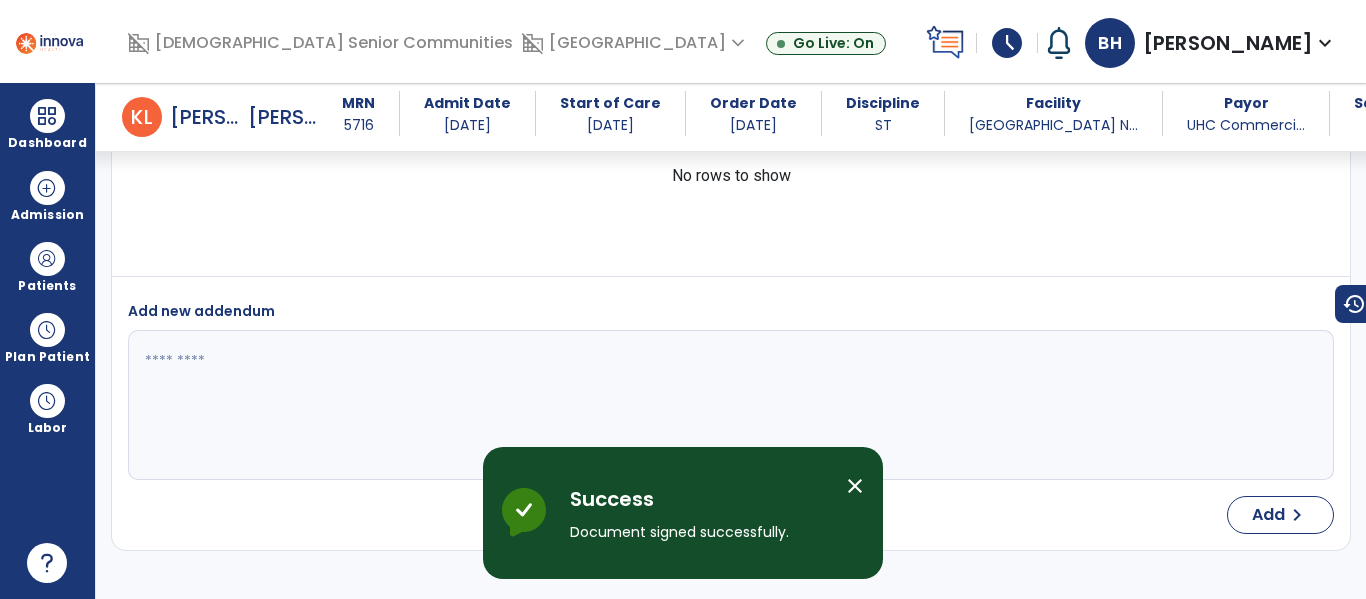 scroll, scrollTop: 3646, scrollLeft: 0, axis: vertical 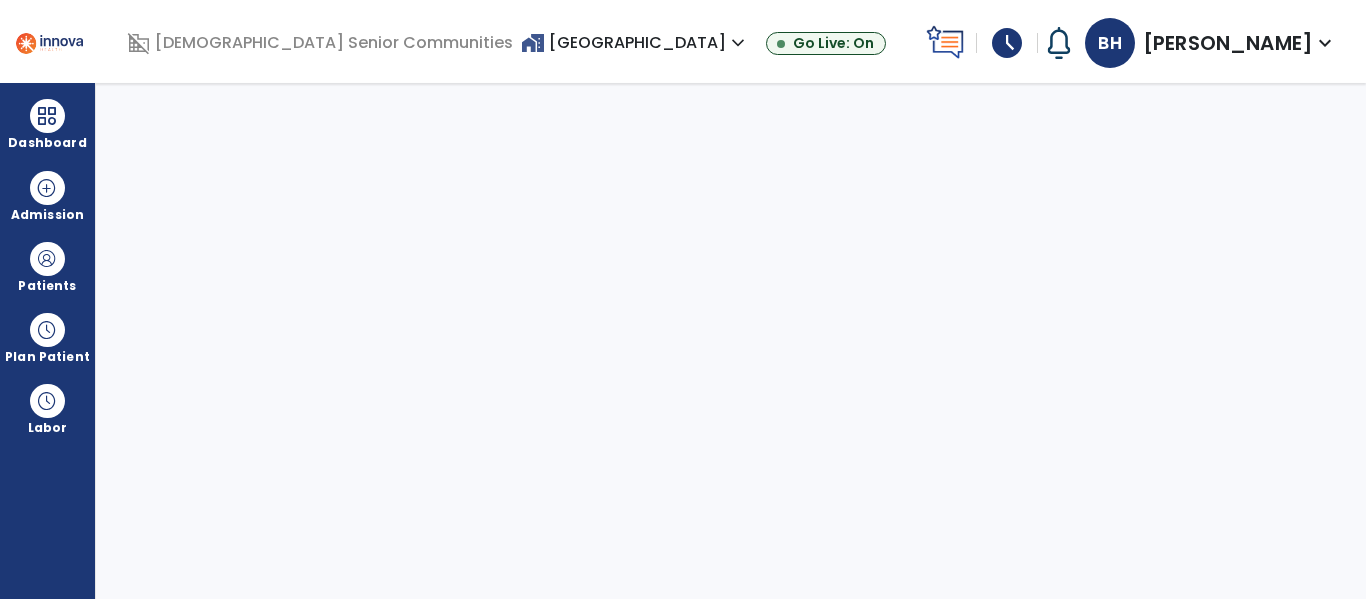 select on "****" 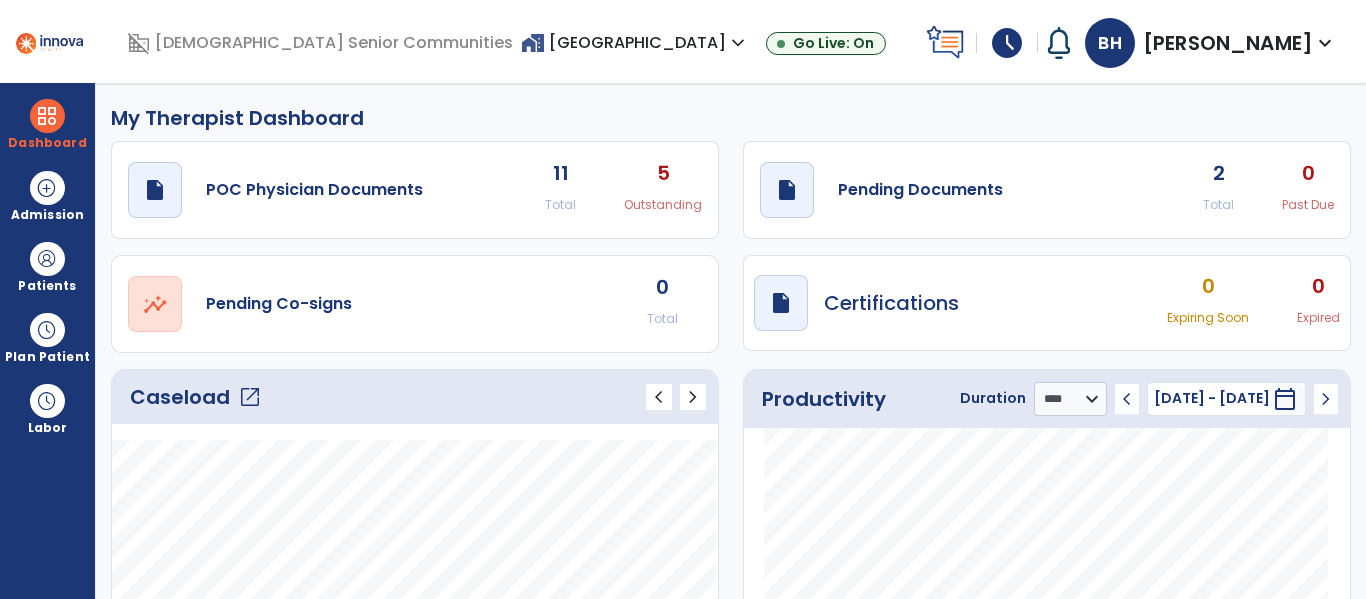 click on "open_in_new" 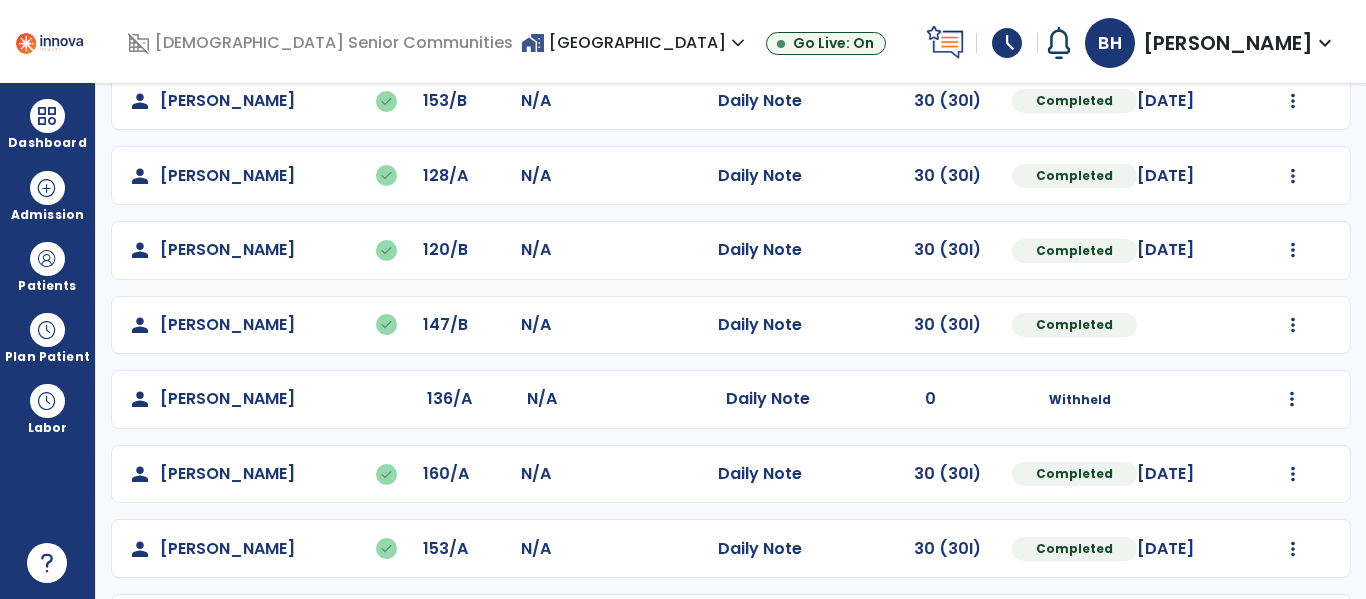 scroll, scrollTop: 637, scrollLeft: 0, axis: vertical 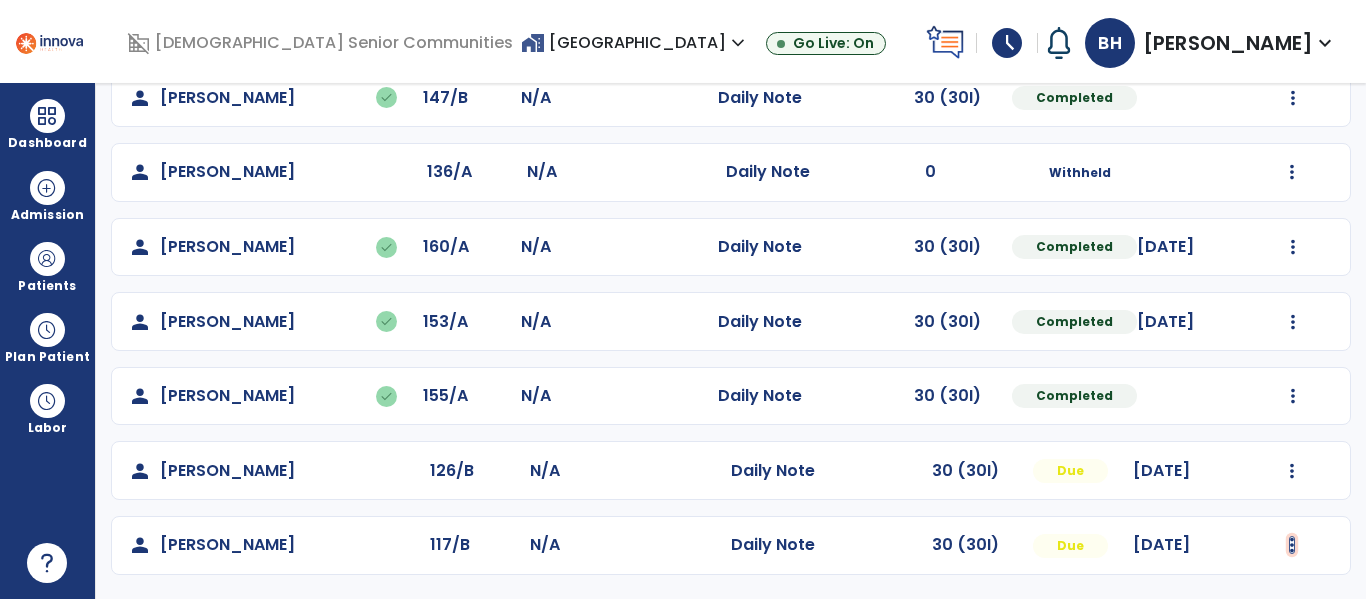 click at bounding box center [1293, -275] 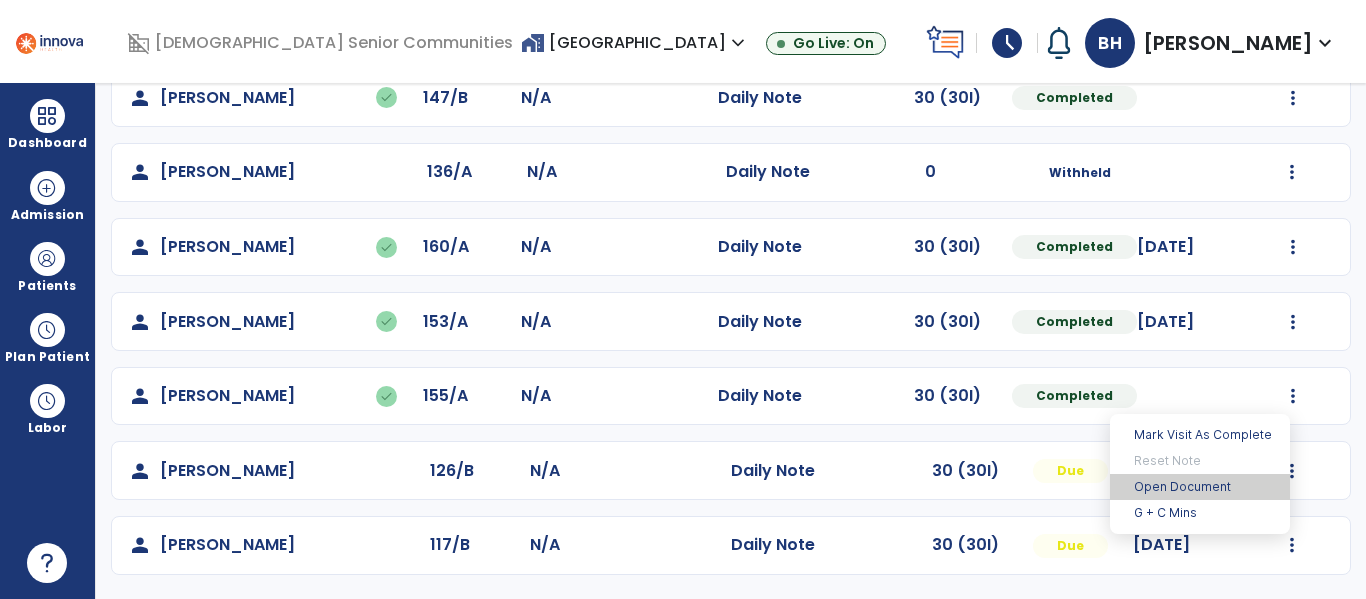 click on "Open Document" at bounding box center [1200, 487] 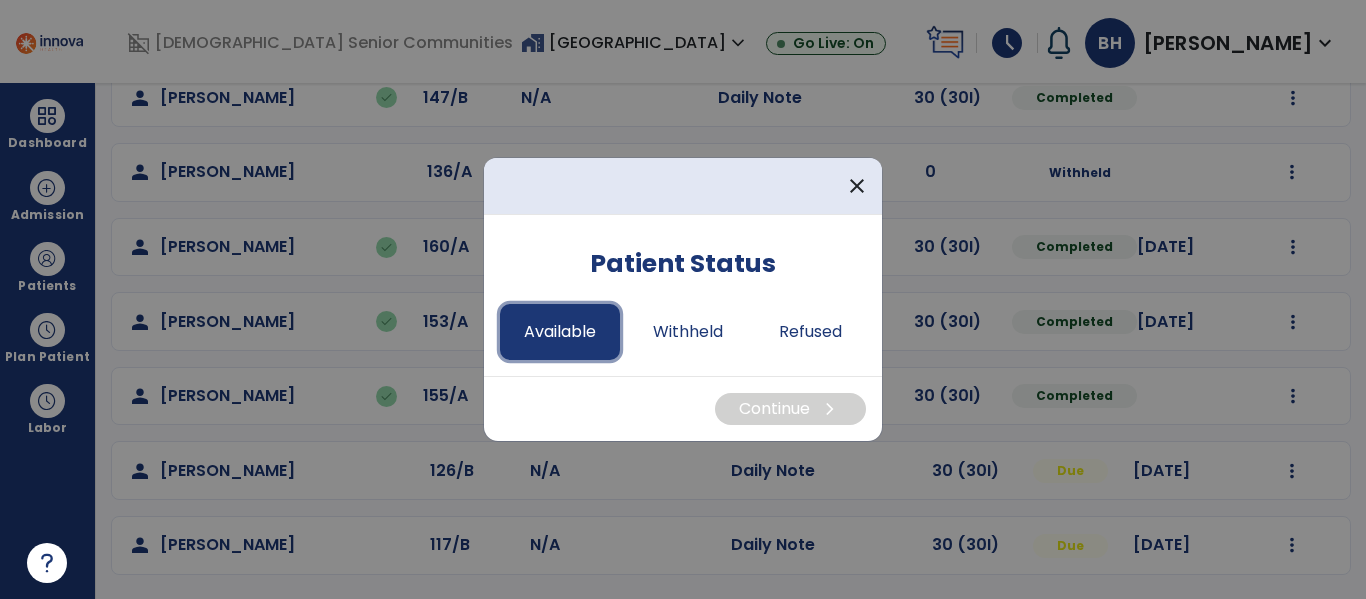click on "Available" at bounding box center (560, 332) 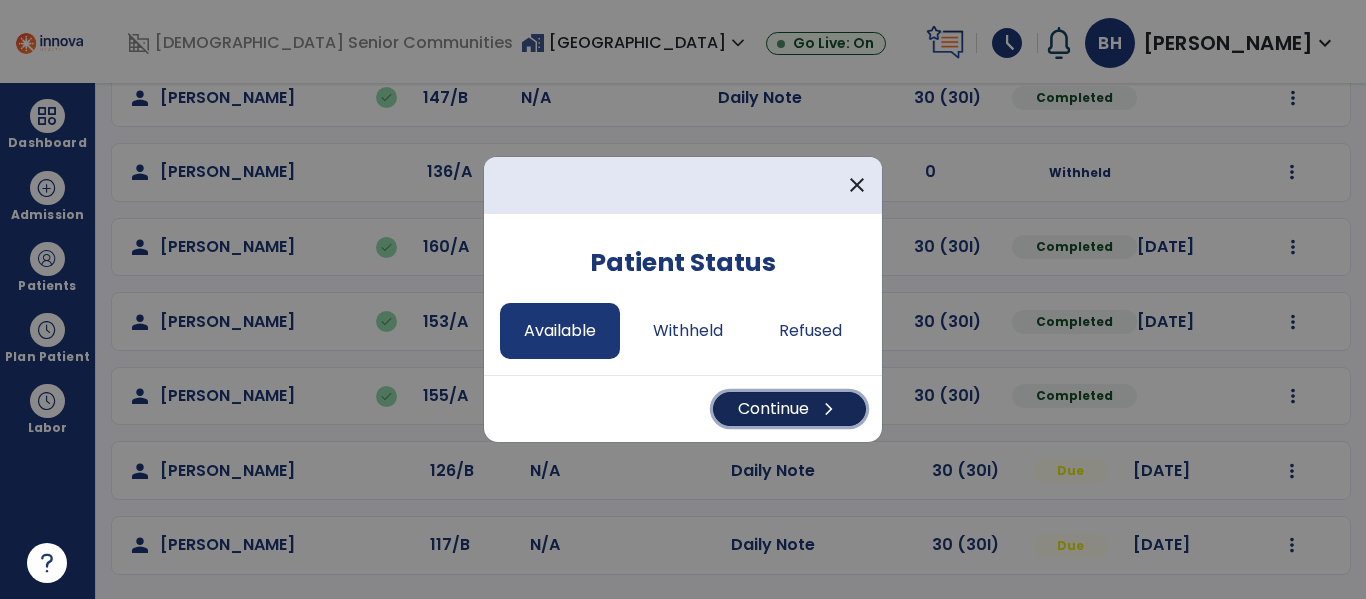 click on "Continue   chevron_right" at bounding box center (789, 409) 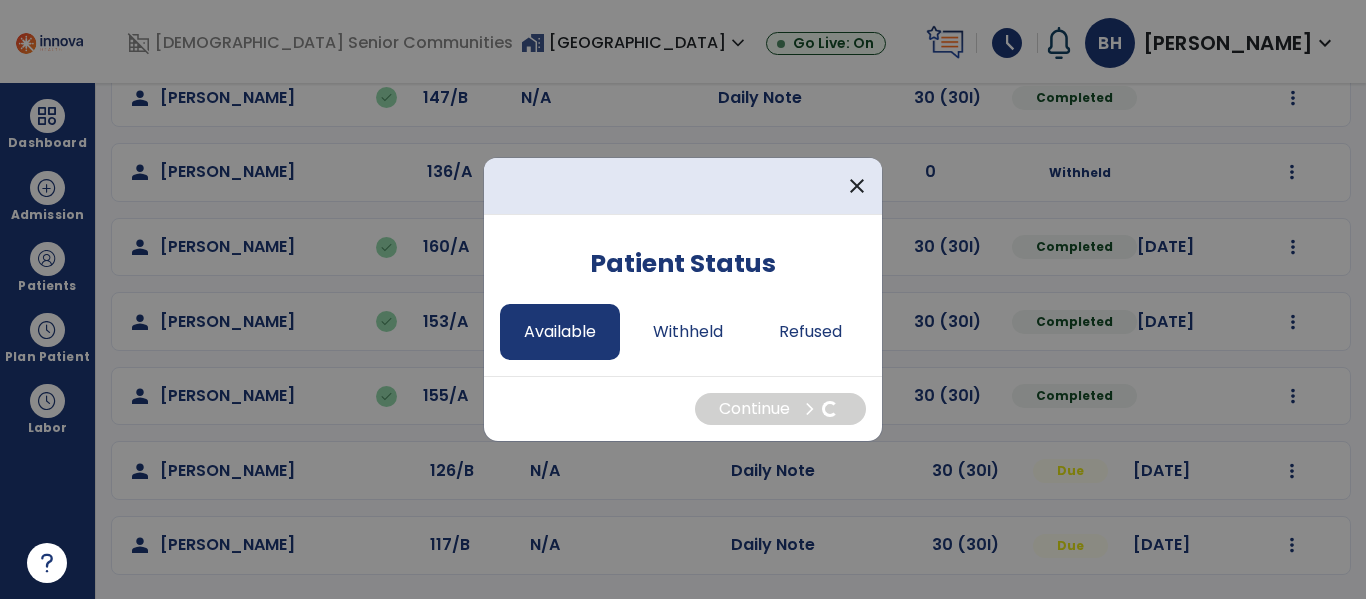 select on "*" 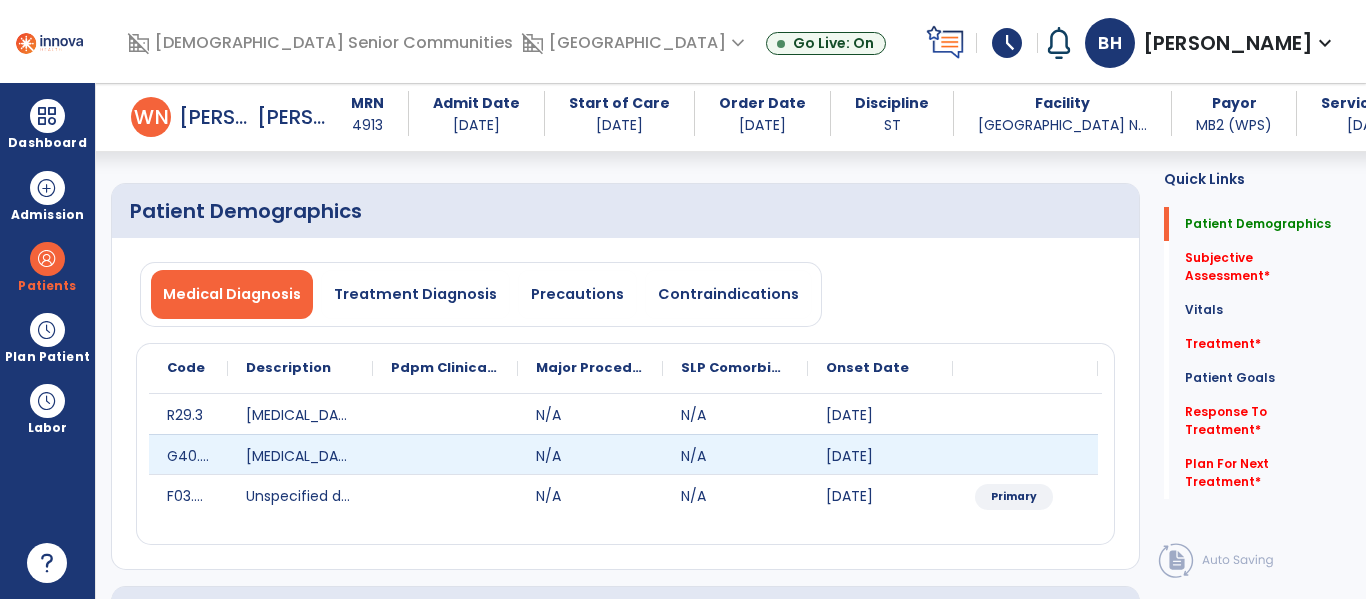 scroll, scrollTop: 372, scrollLeft: 0, axis: vertical 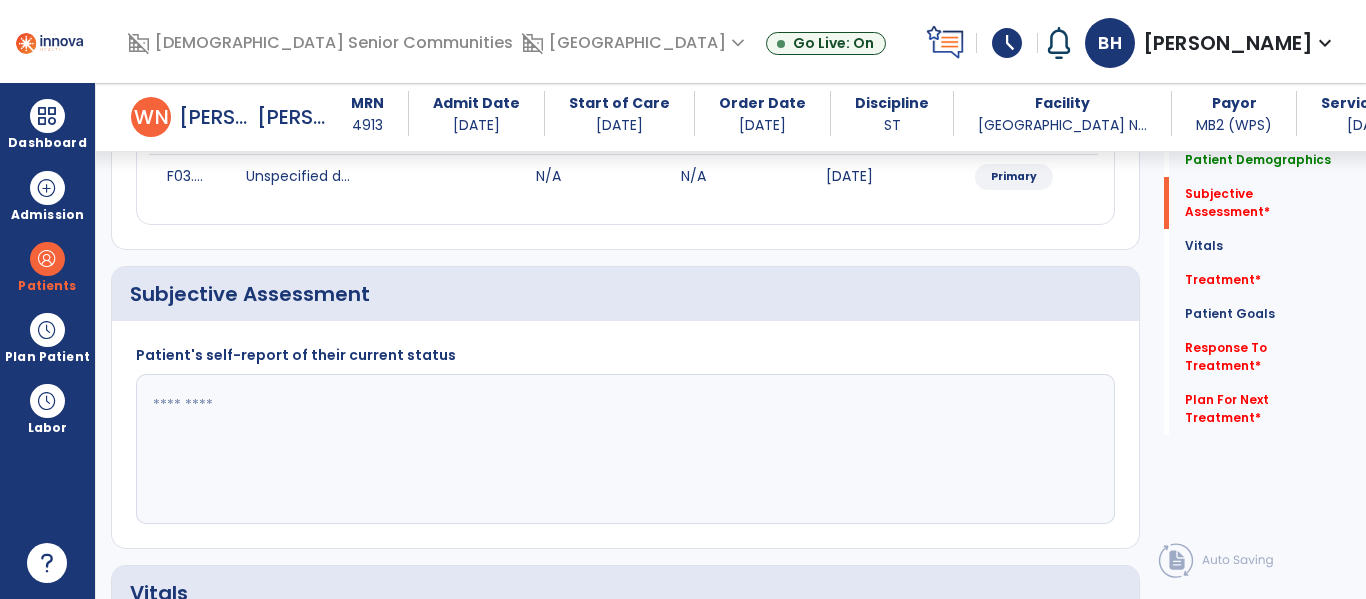 click 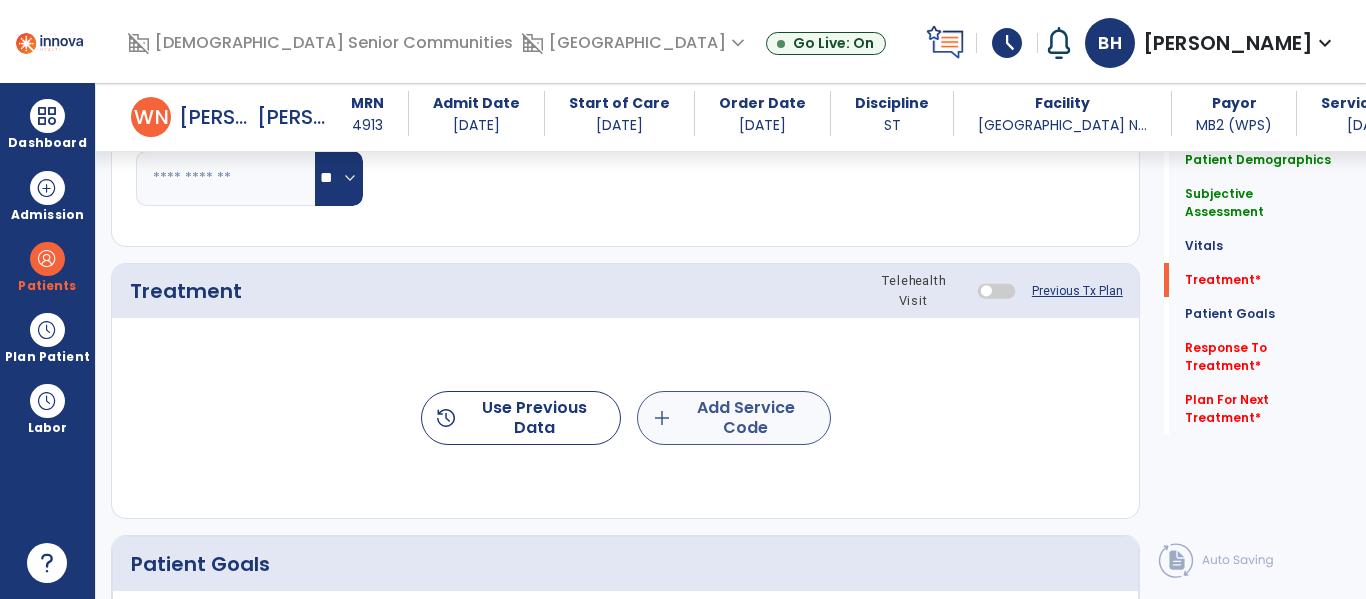 type on "**********" 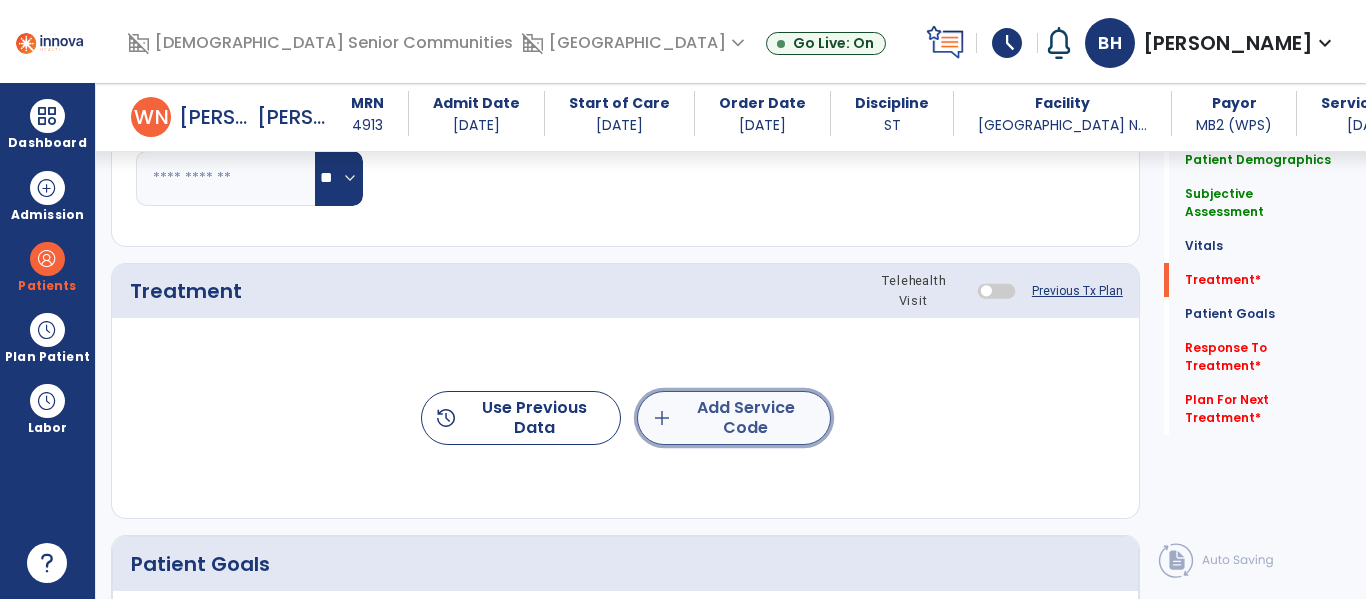 click on "add  Add Service Code" 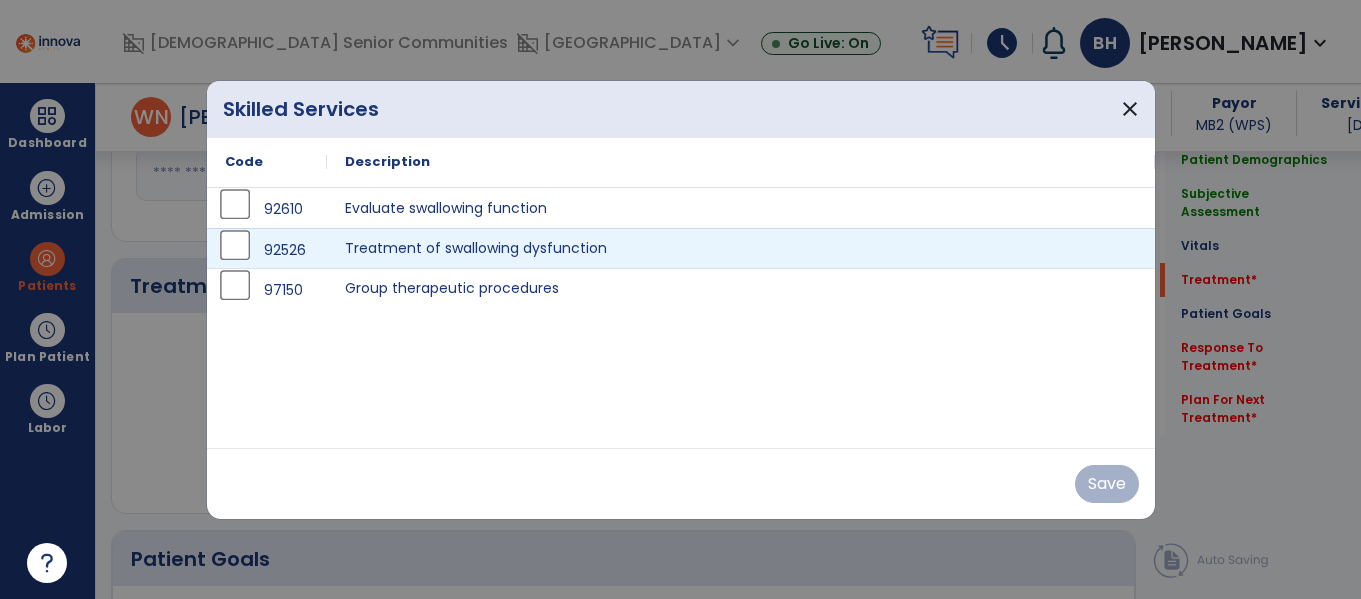 scroll, scrollTop: 1096, scrollLeft: 0, axis: vertical 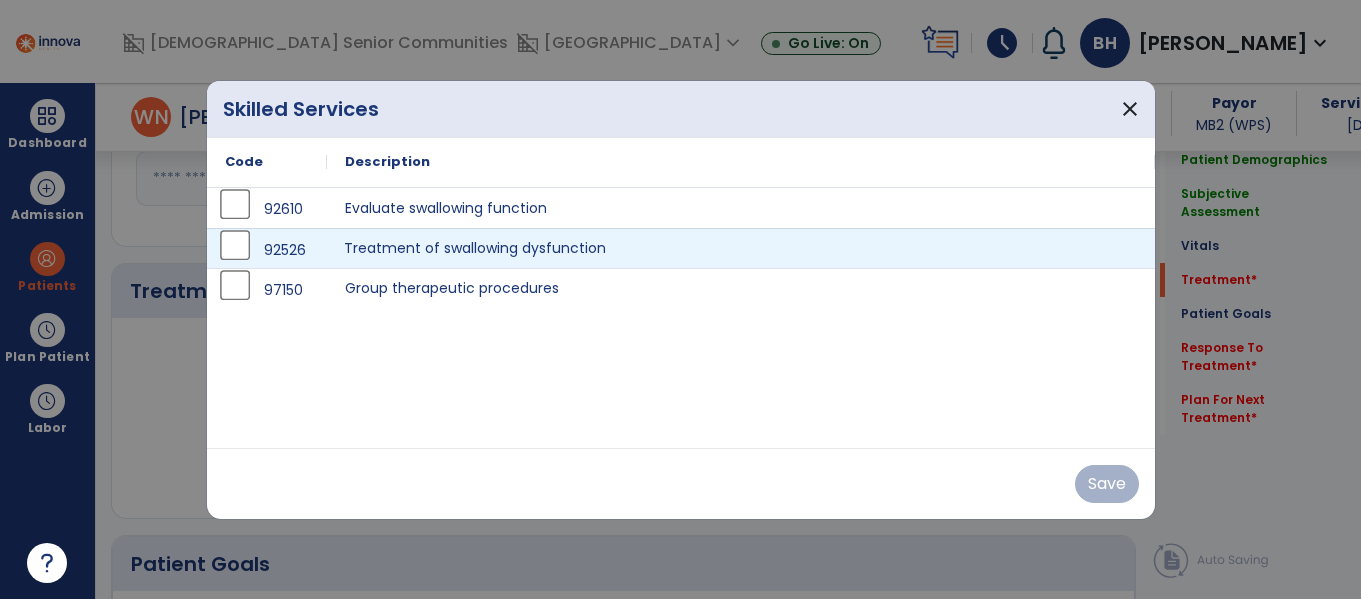 click on "Treatment of swallowing dysfunction" at bounding box center [741, 248] 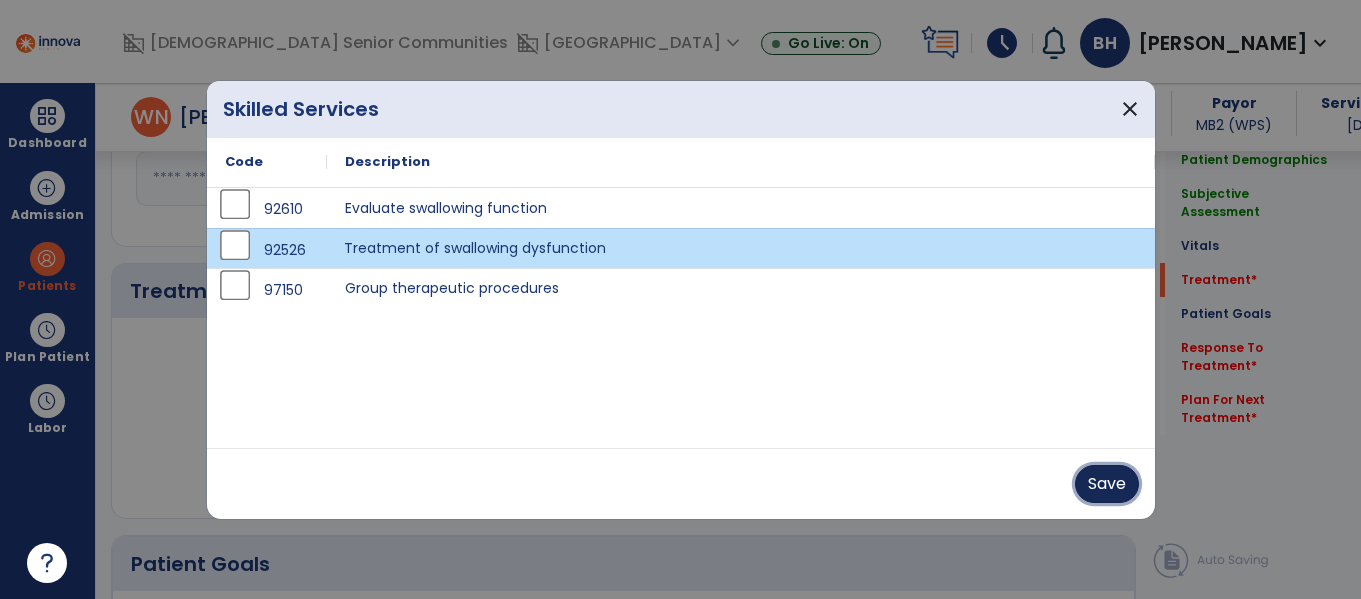 click on "Save" at bounding box center (1107, 484) 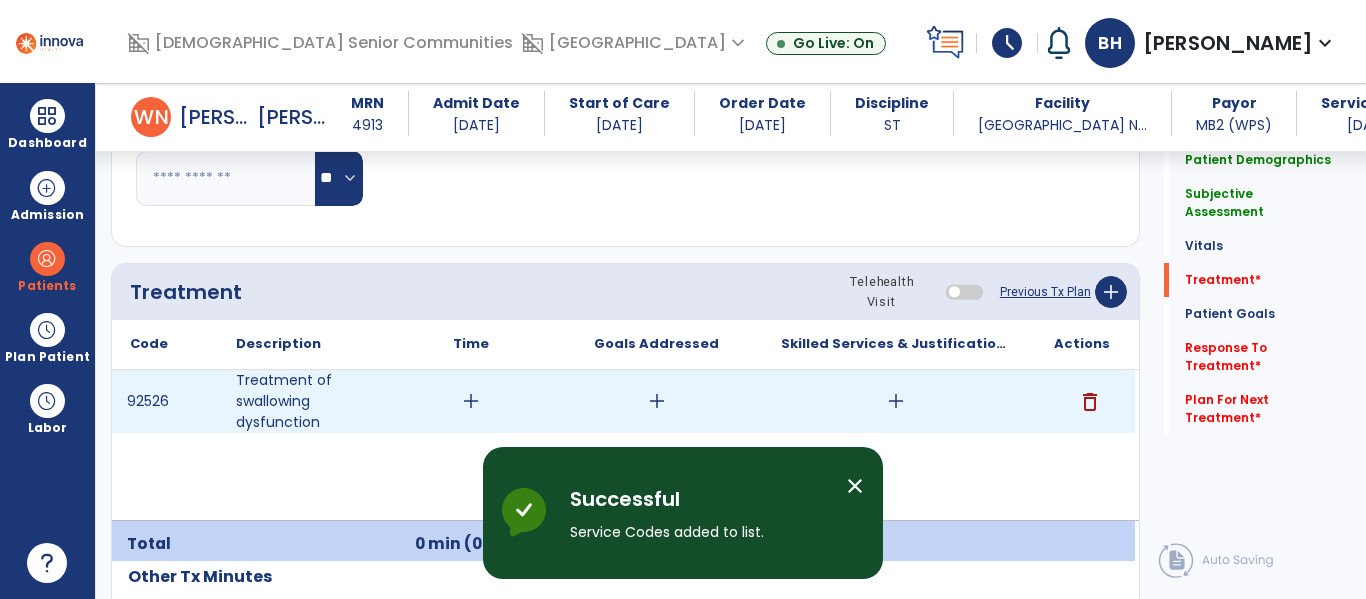 click on "add" at bounding box center (896, 401) 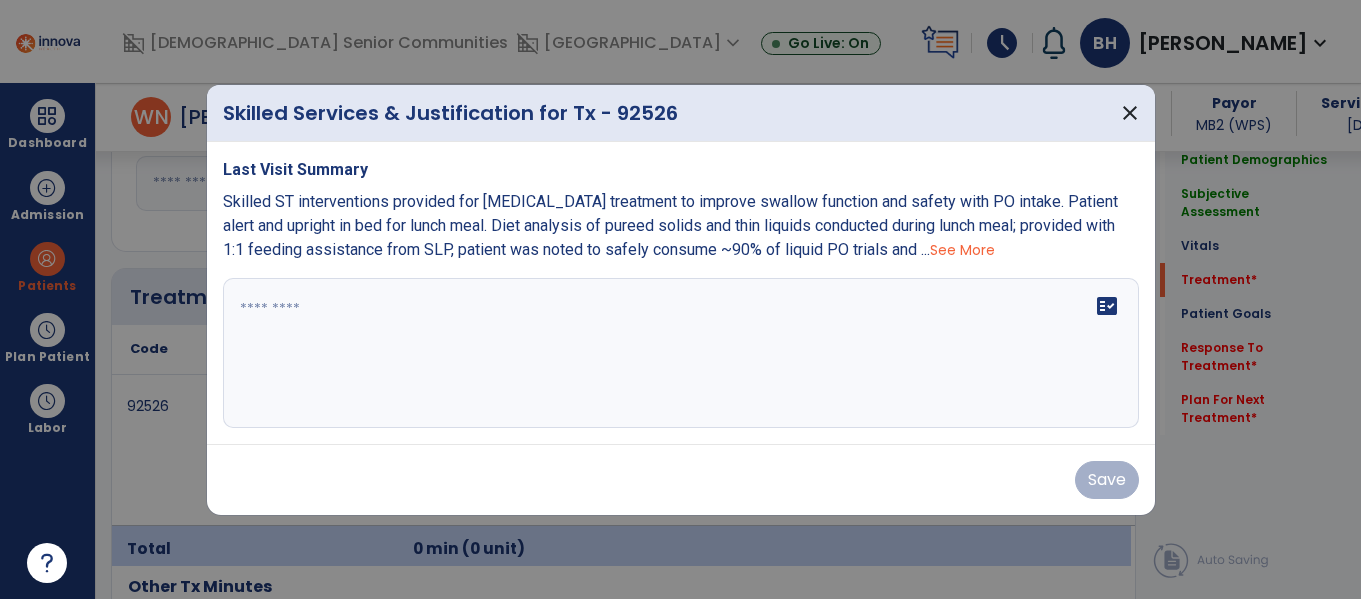 scroll, scrollTop: 1096, scrollLeft: 0, axis: vertical 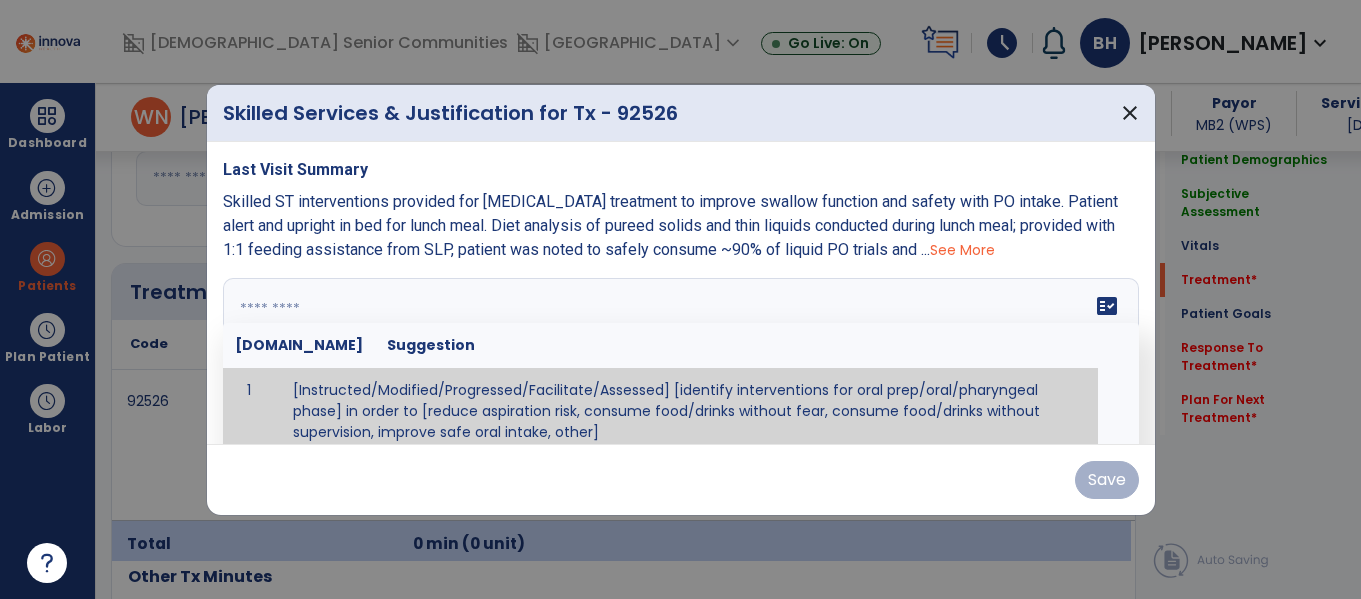 click on "fact_check  Sr.No Suggestion 1 [Instructed/Modified/Progressed/Facilitate/Assessed] [identify interventions for oral prep/oral/pharyngeal phase] in order to [reduce aspiration risk, consume food/drinks without fear, consume food/drinks without supervision, improve safe oral intake, other] 2 [Instructed/Modified/Progressed/Facilitate/Assessed] [identify compensatory methods such as alternating bites/sips, effortful swallow, other] in order to [reduce aspiration risk, consume food/drinks without fear, consume food/drinks without supervision, improve safe oral intake, other] 3 [Instructed/Modified/Progressed/Assessed] trials of [identify IDDSI Food/Drink Level or NDD Solid/Liquid Level] in order to [reduce aspiration risk, consume food/drinks without fear, consume food/drinks without supervision, improve safe oral intake, other] 4 5 Assessed swallow with administration of [identify test]" at bounding box center (681, 353) 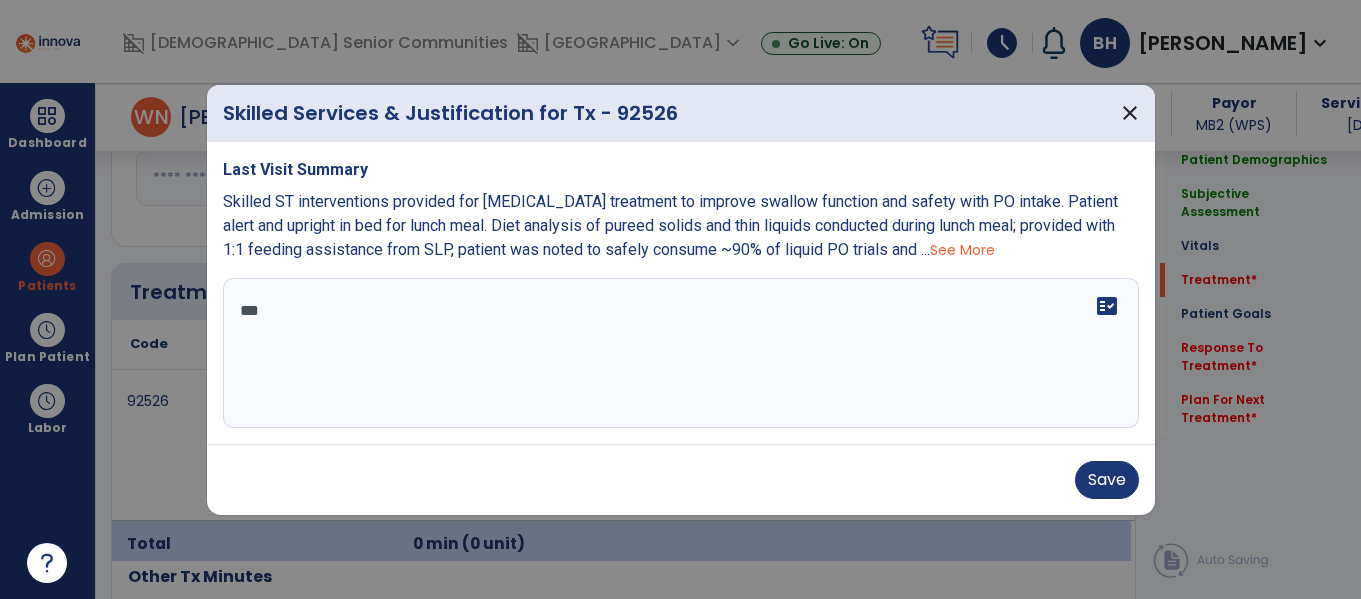scroll, scrollTop: 0, scrollLeft: 0, axis: both 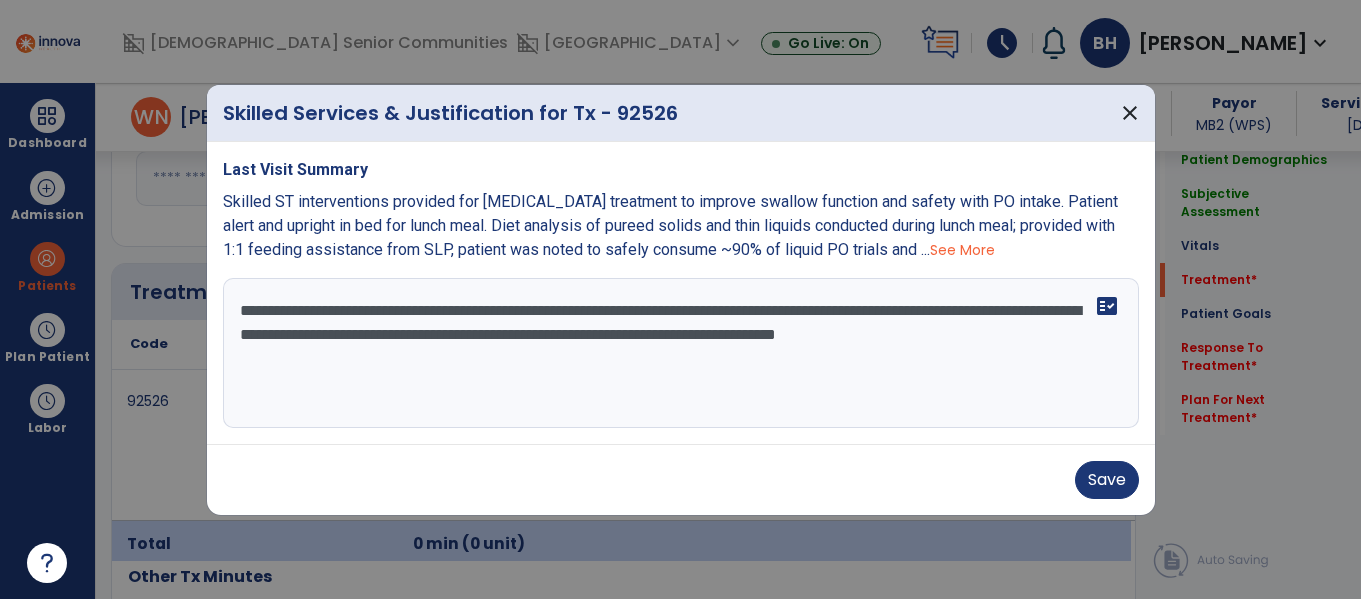 click on "**********" at bounding box center (681, 353) 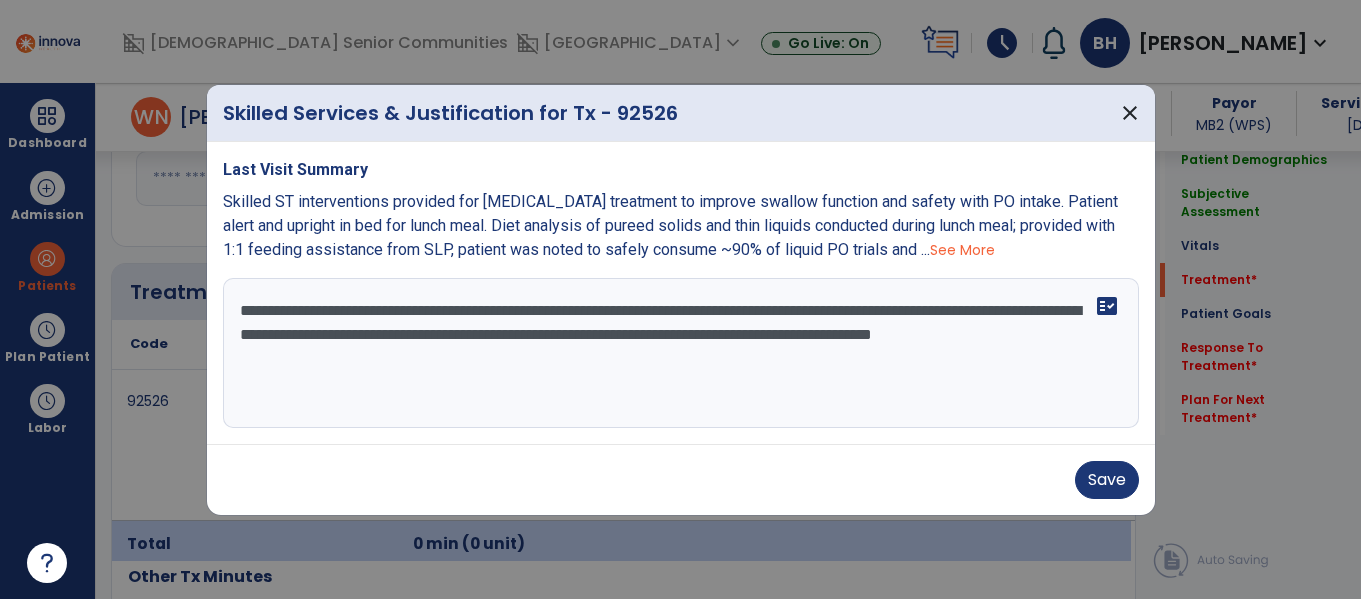 click on "**********" at bounding box center [681, 353] 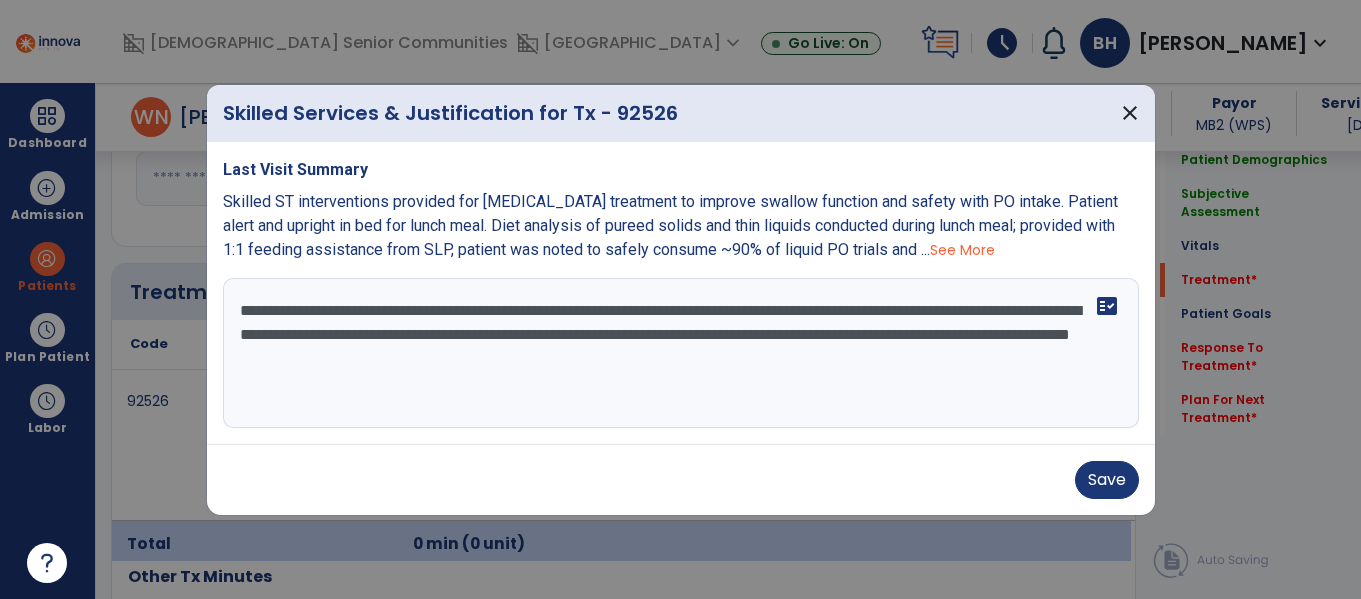 click on "**********" at bounding box center [681, 353] 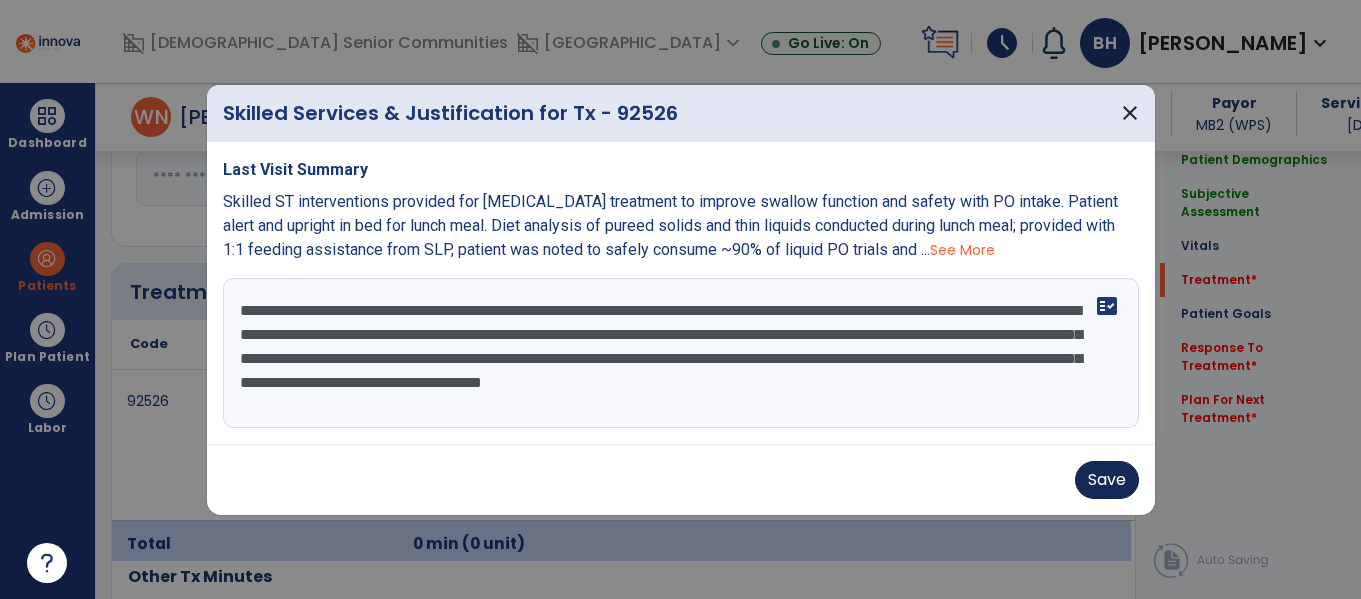 type on "**********" 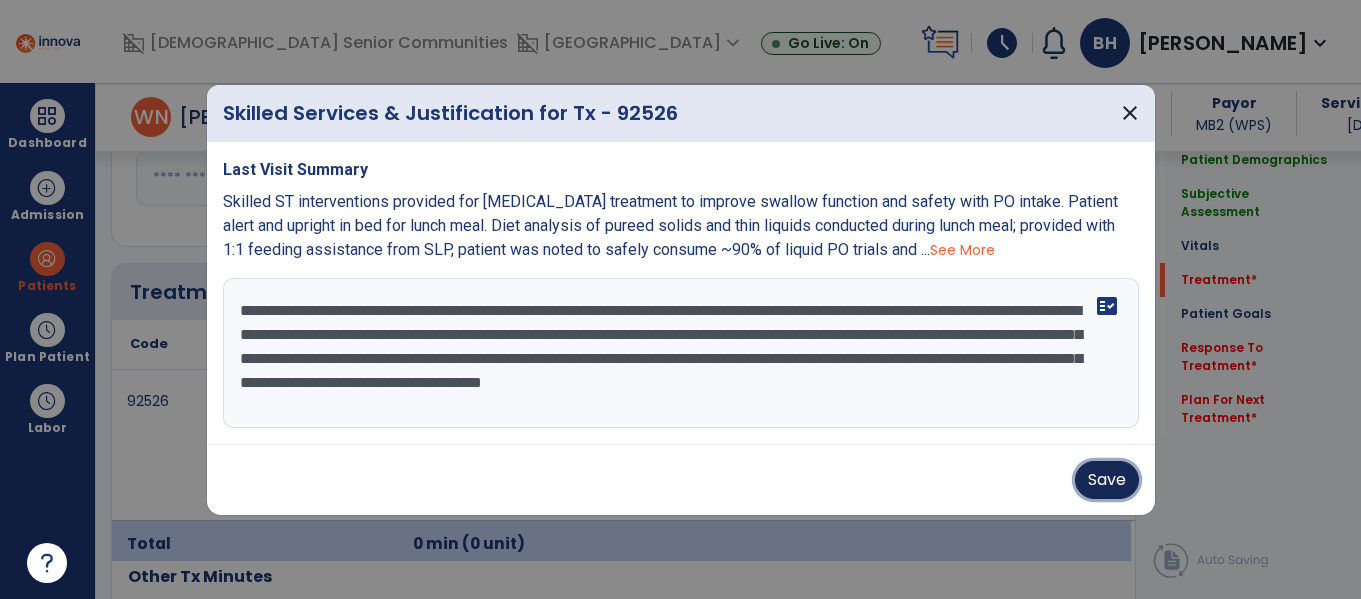 click on "Save" at bounding box center (1107, 480) 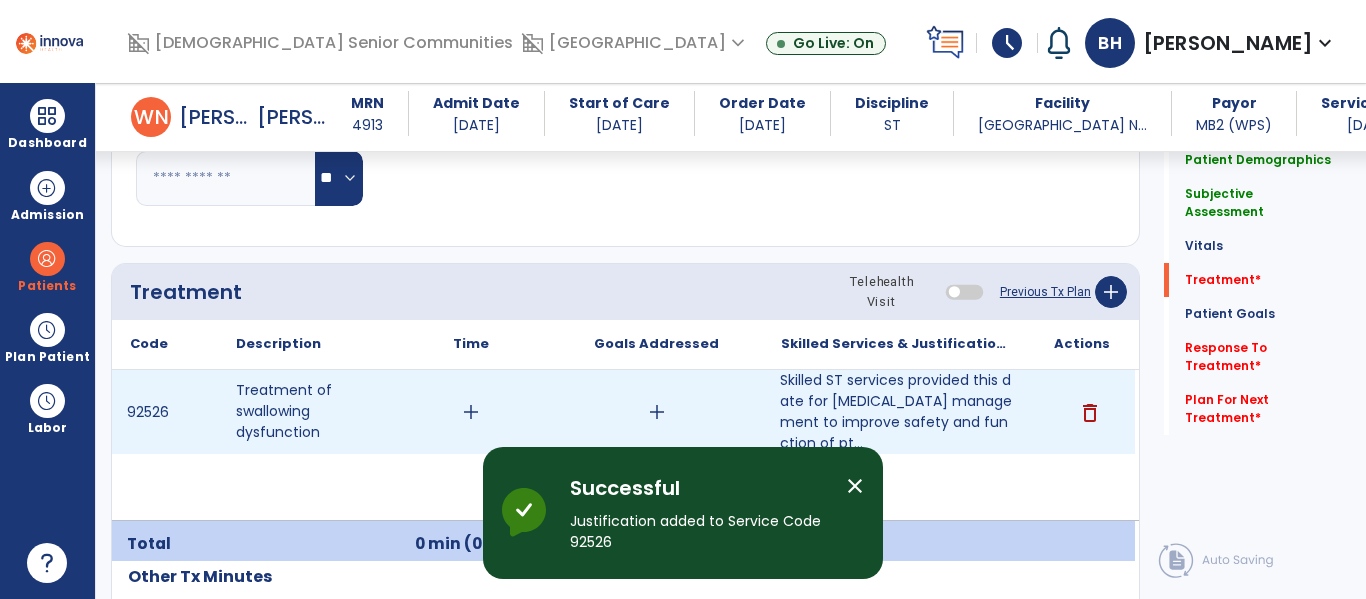 click on "add" at bounding box center [656, 412] 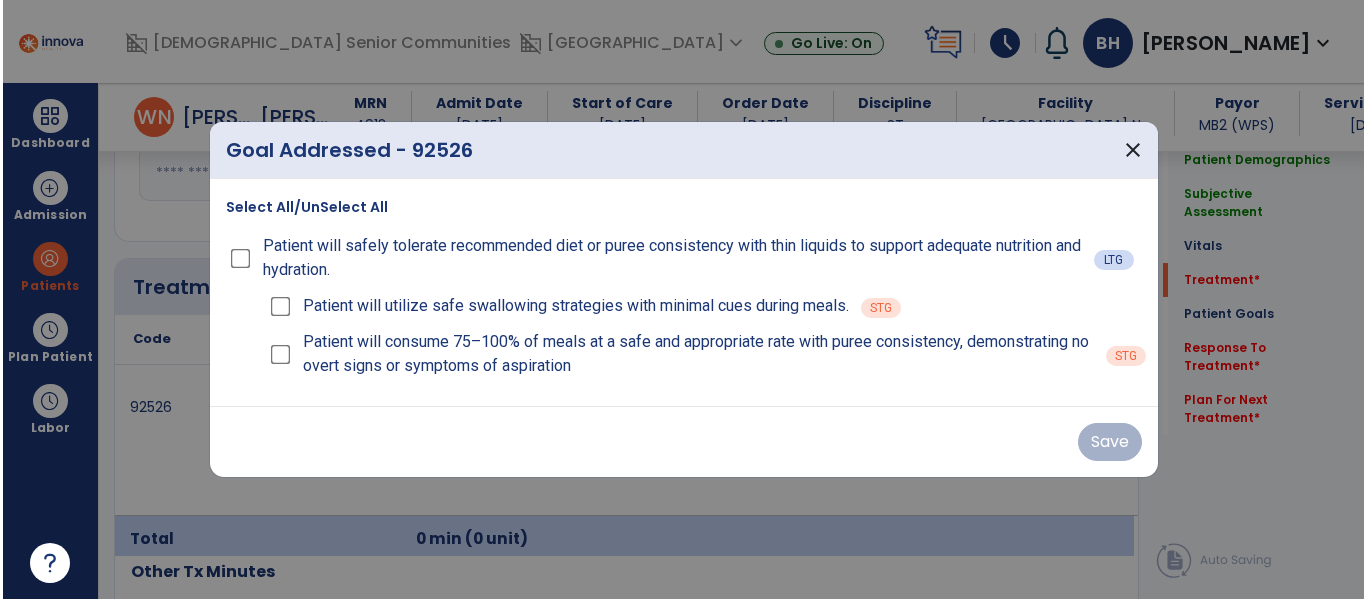 scroll, scrollTop: 1096, scrollLeft: 0, axis: vertical 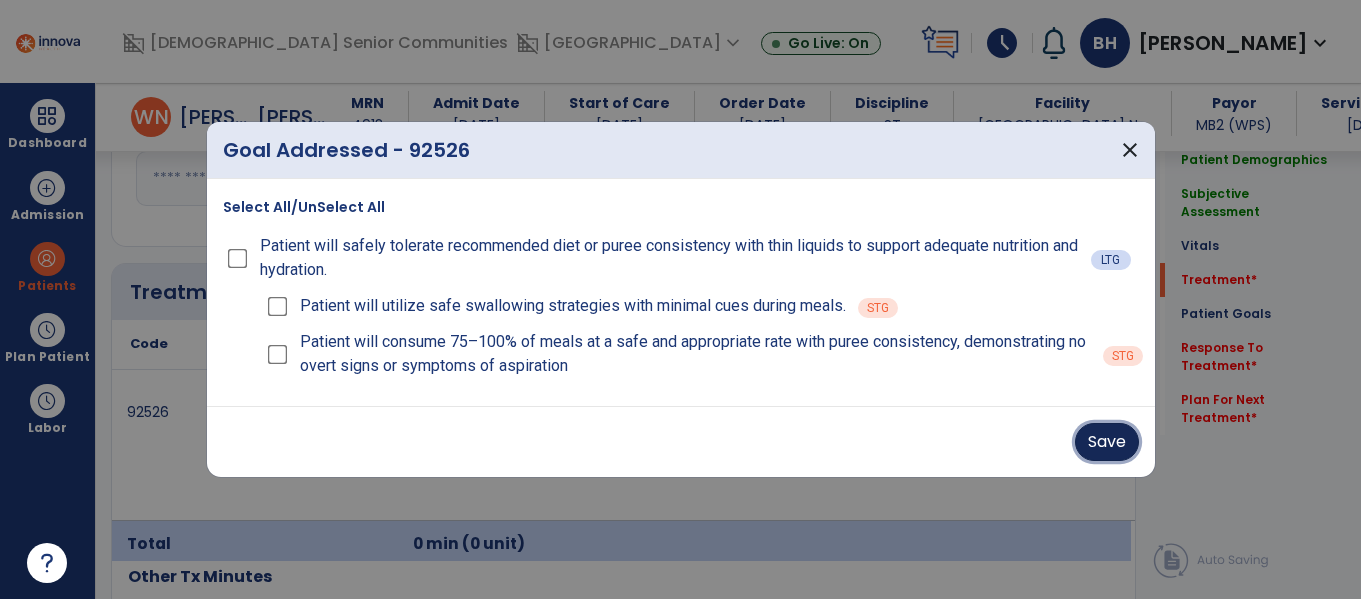 click on "Save" at bounding box center [1107, 442] 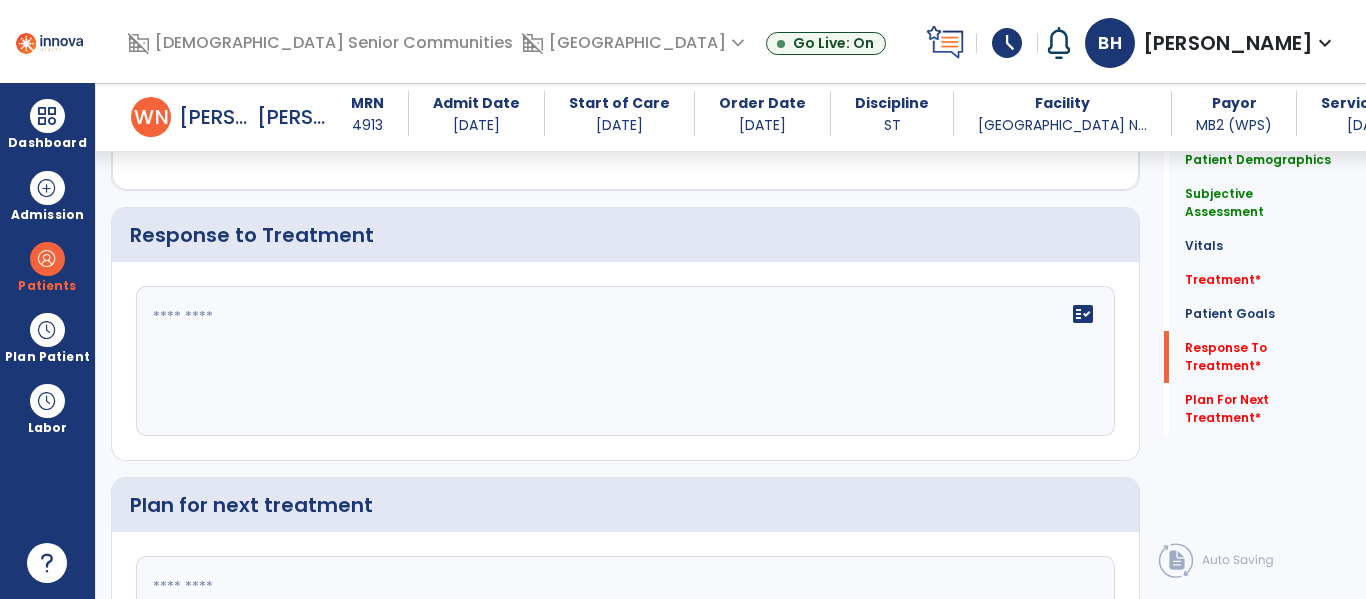 scroll, scrollTop: 2301, scrollLeft: 0, axis: vertical 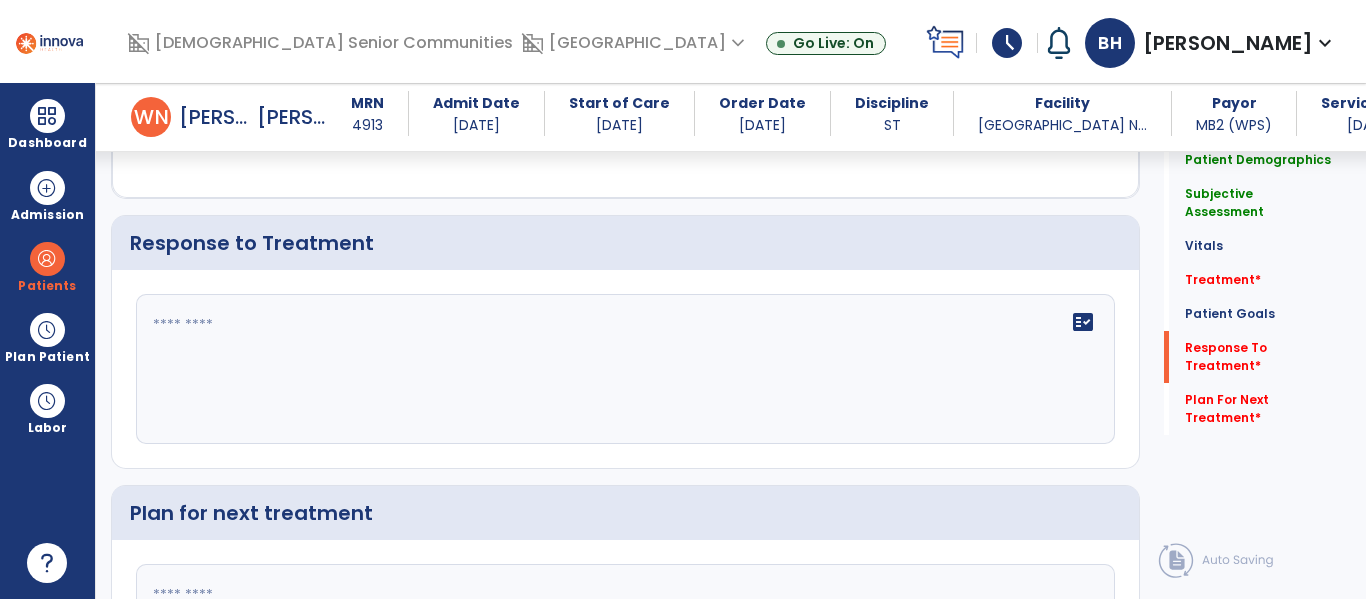 click on "fact_check" 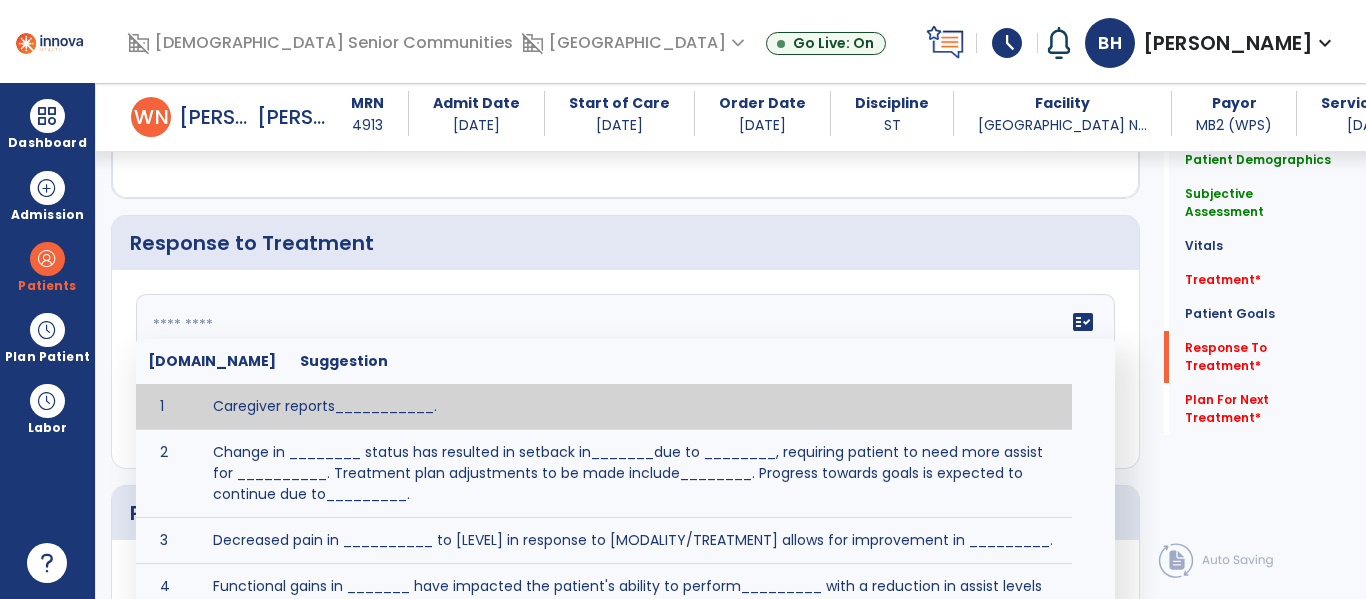 type on "*" 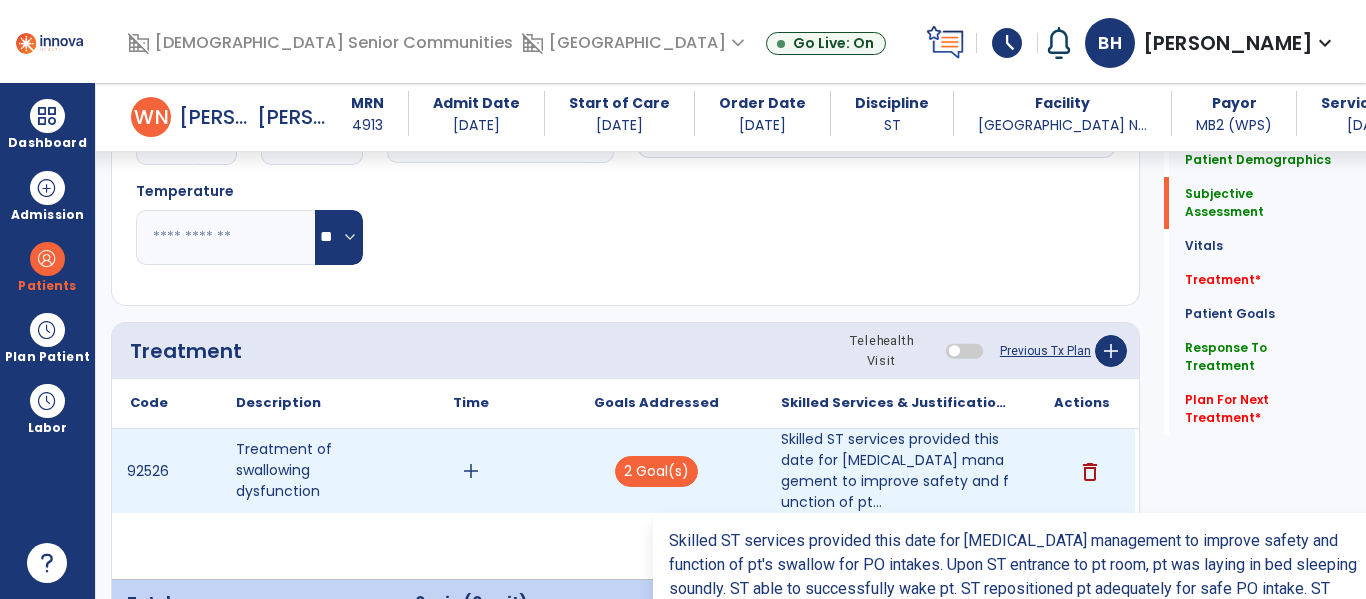 type on "**********" 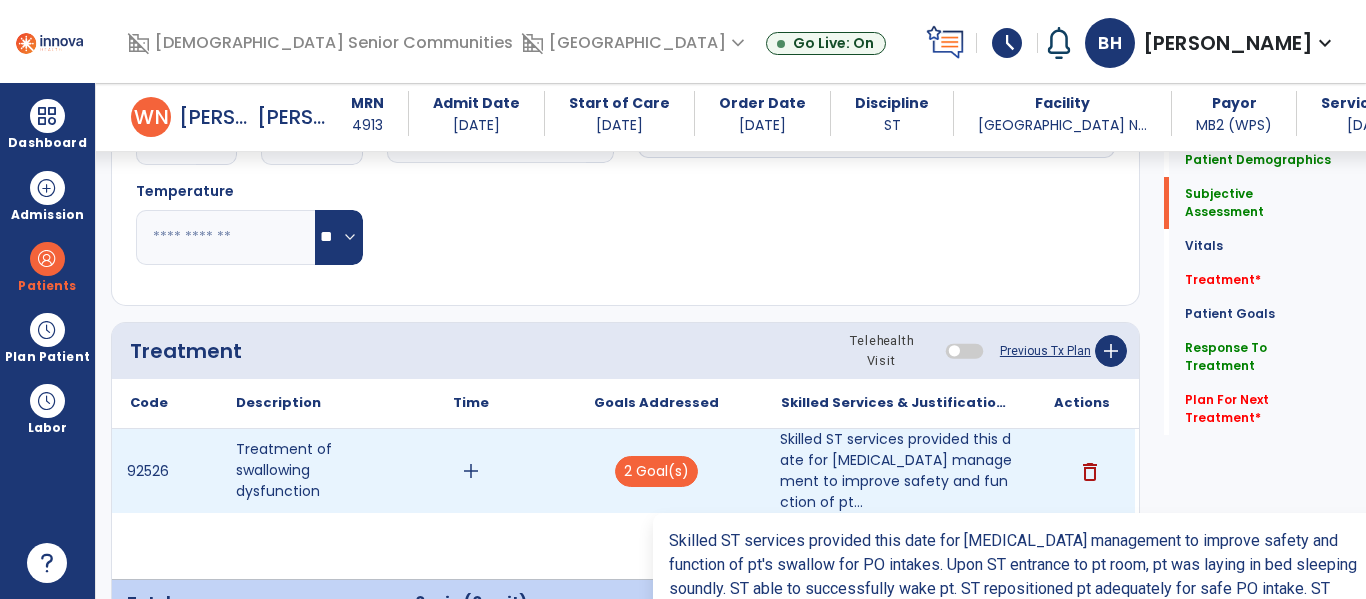 click on "Skilled ST services provided this date for [MEDICAL_DATA] management to improve safety and function of pt..." at bounding box center [896, 471] 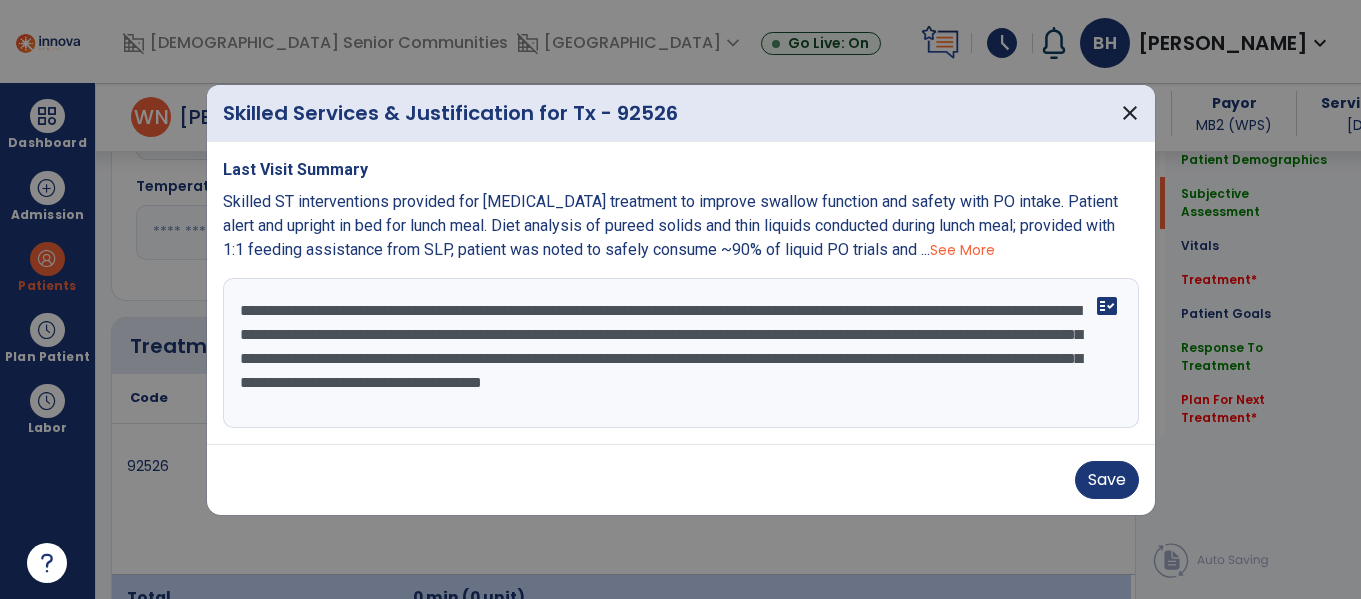 scroll, scrollTop: 1037, scrollLeft: 0, axis: vertical 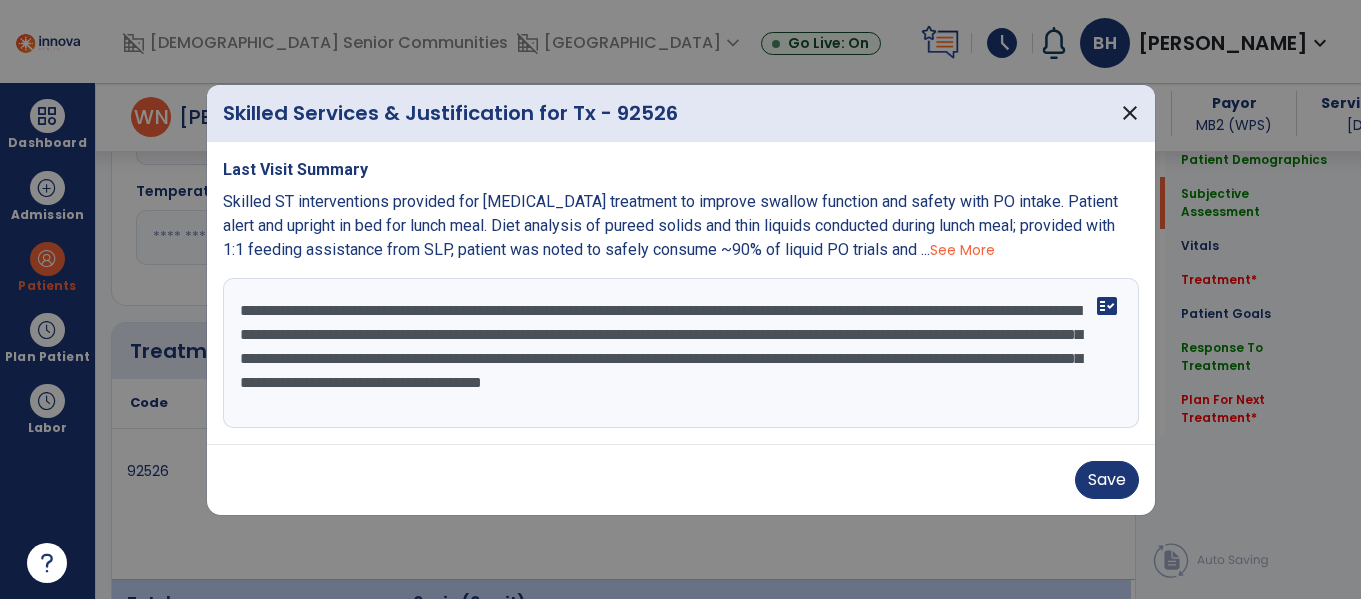 click on "**********" at bounding box center (681, 353) 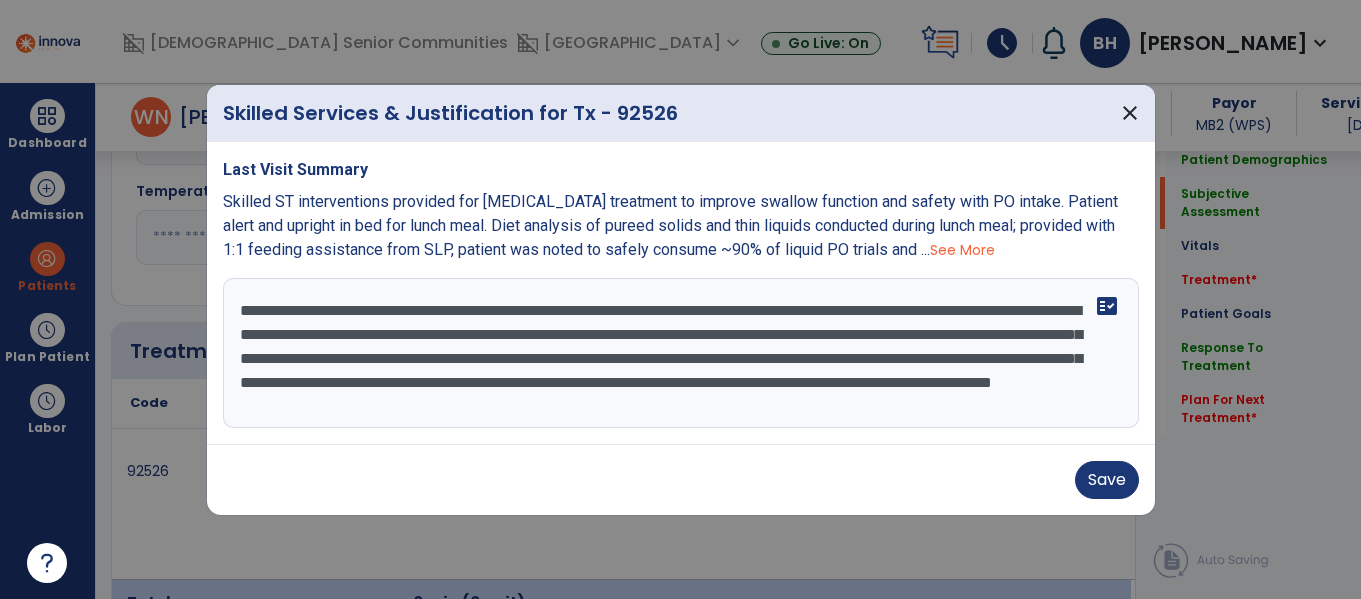 scroll, scrollTop: 10, scrollLeft: 0, axis: vertical 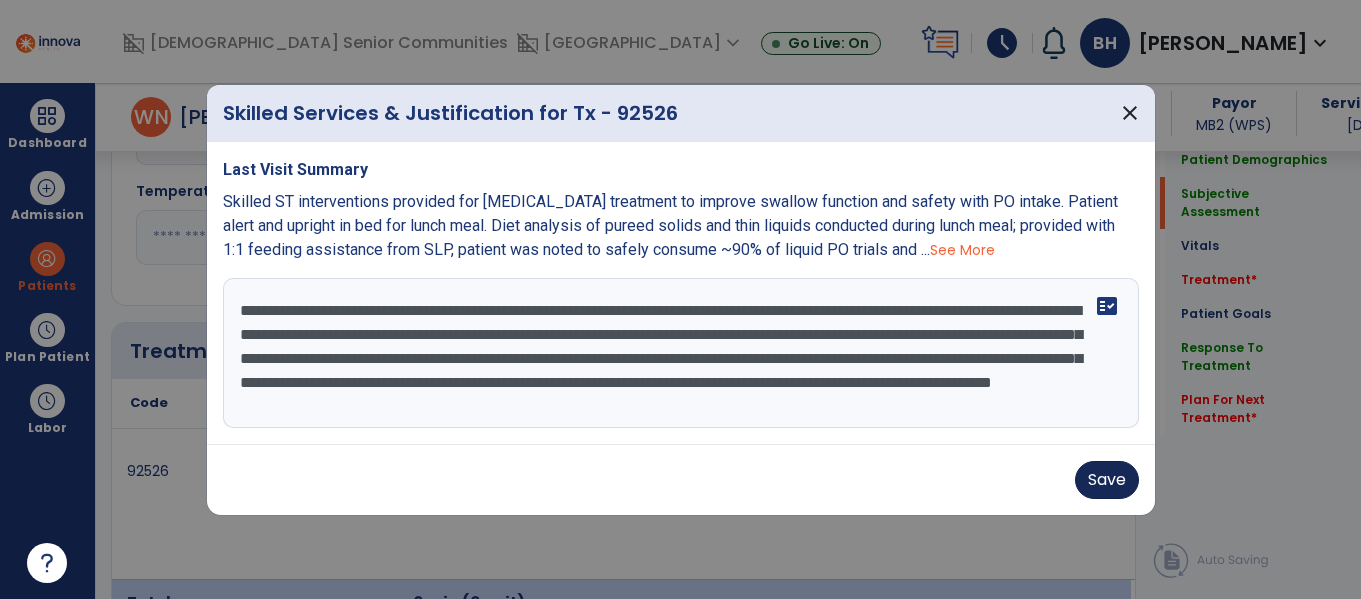 type on "**********" 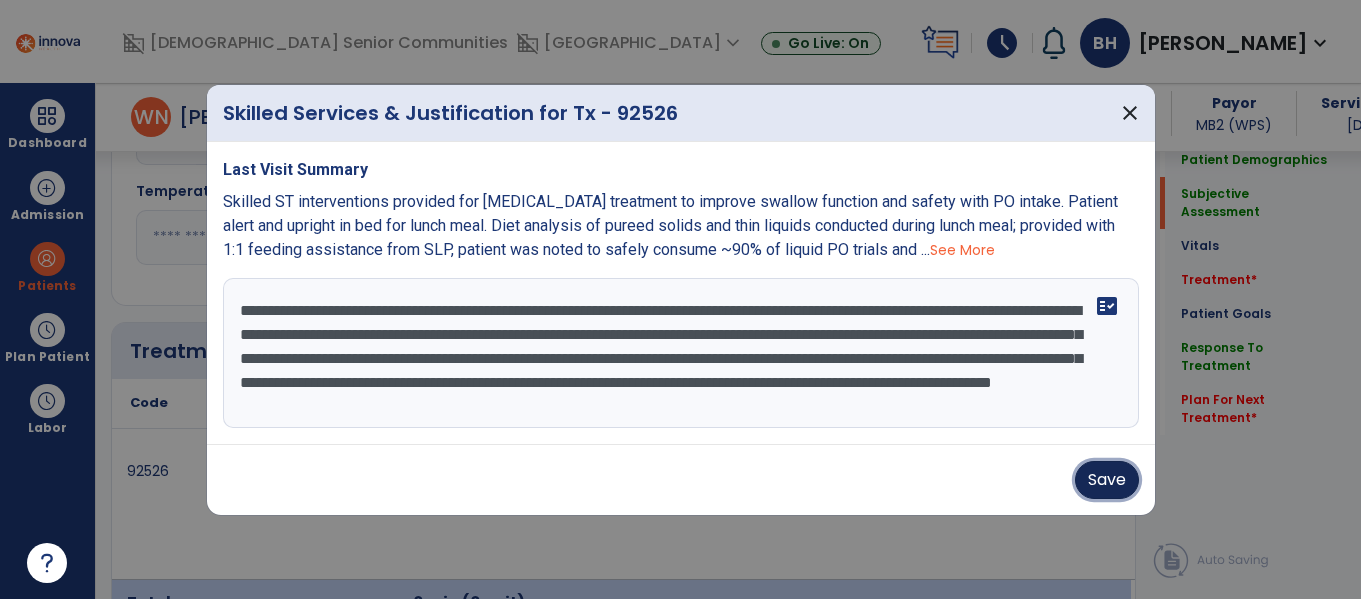 click on "Save" at bounding box center (1107, 480) 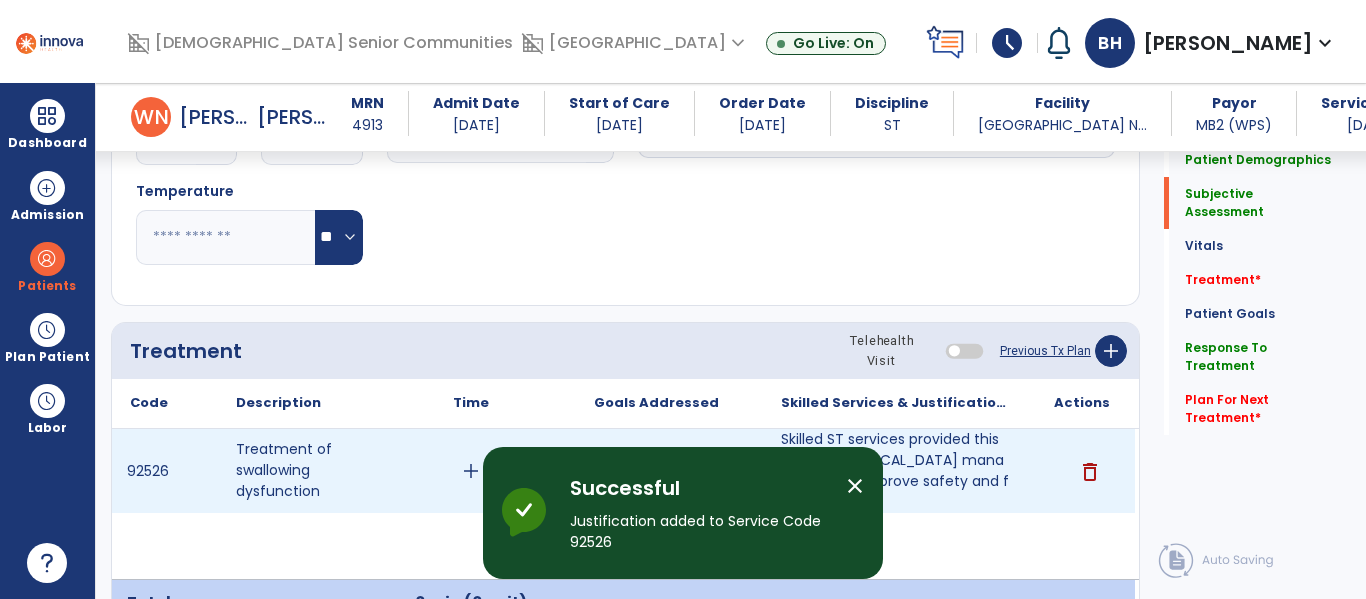 click on "add" at bounding box center (471, 471) 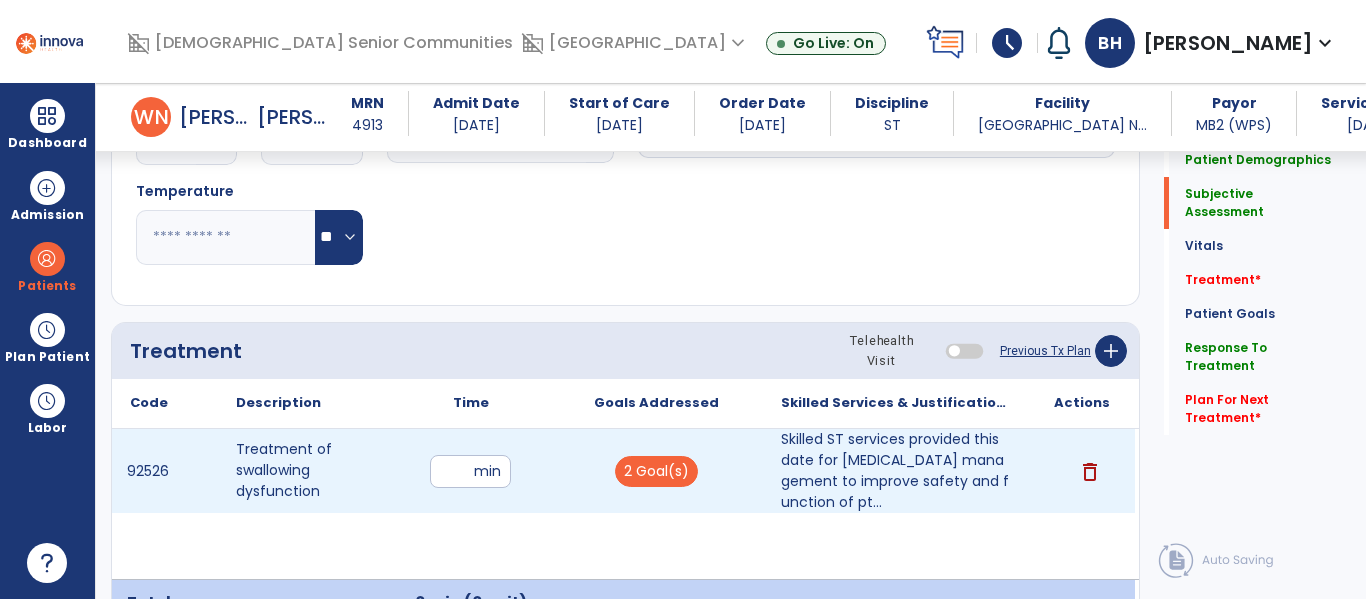 type on "**" 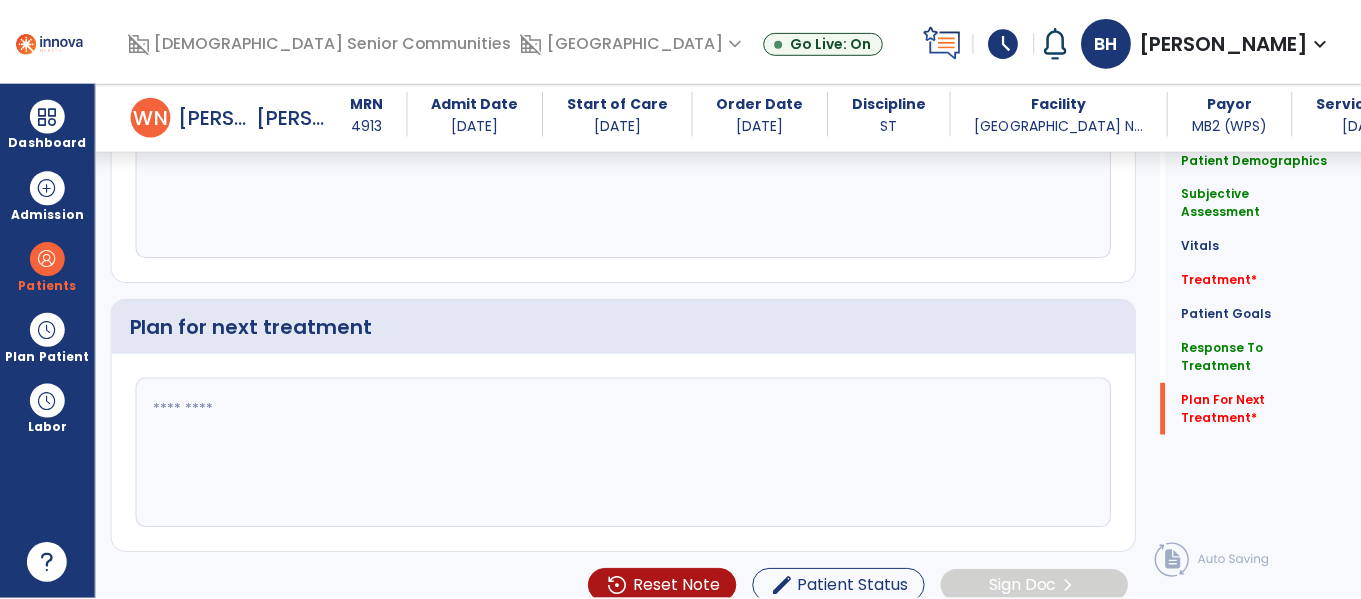 scroll, scrollTop: 2507, scrollLeft: 0, axis: vertical 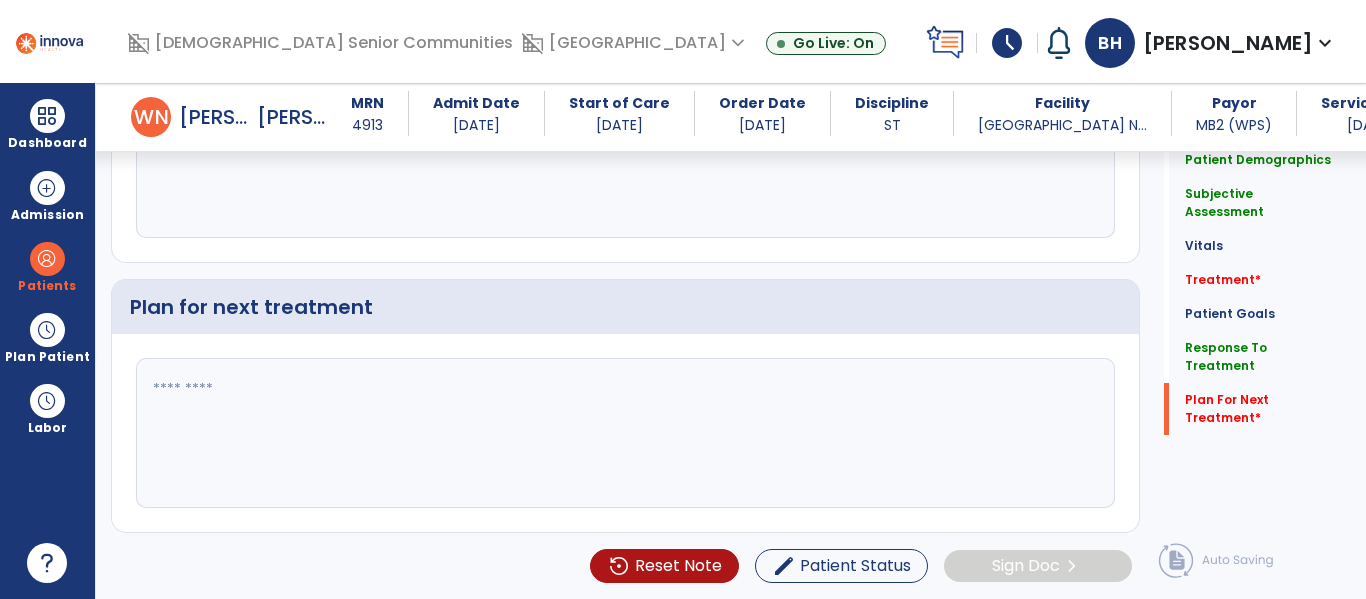 click 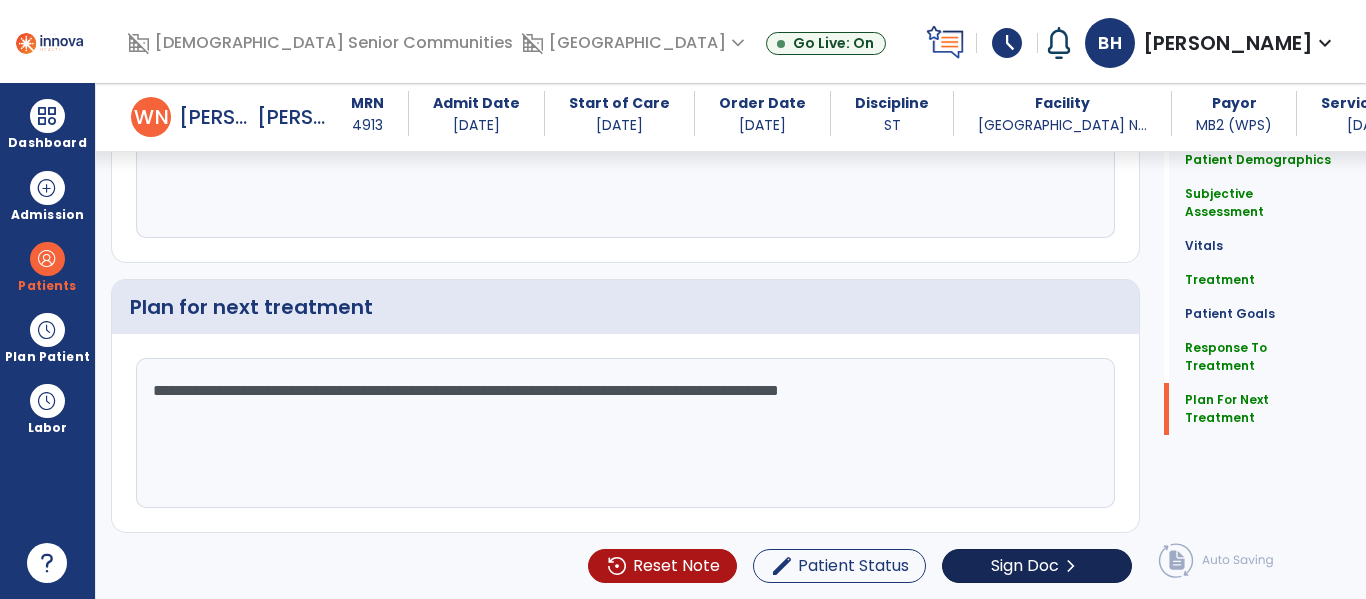 type on "**********" 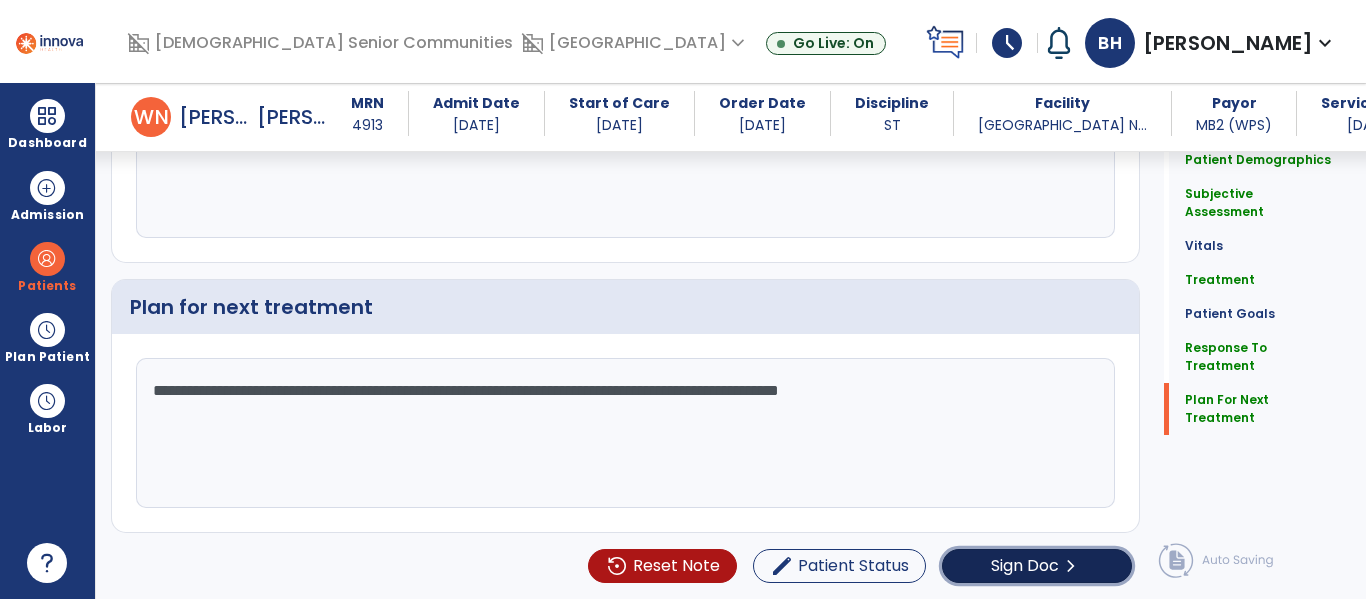 click on "chevron_right" 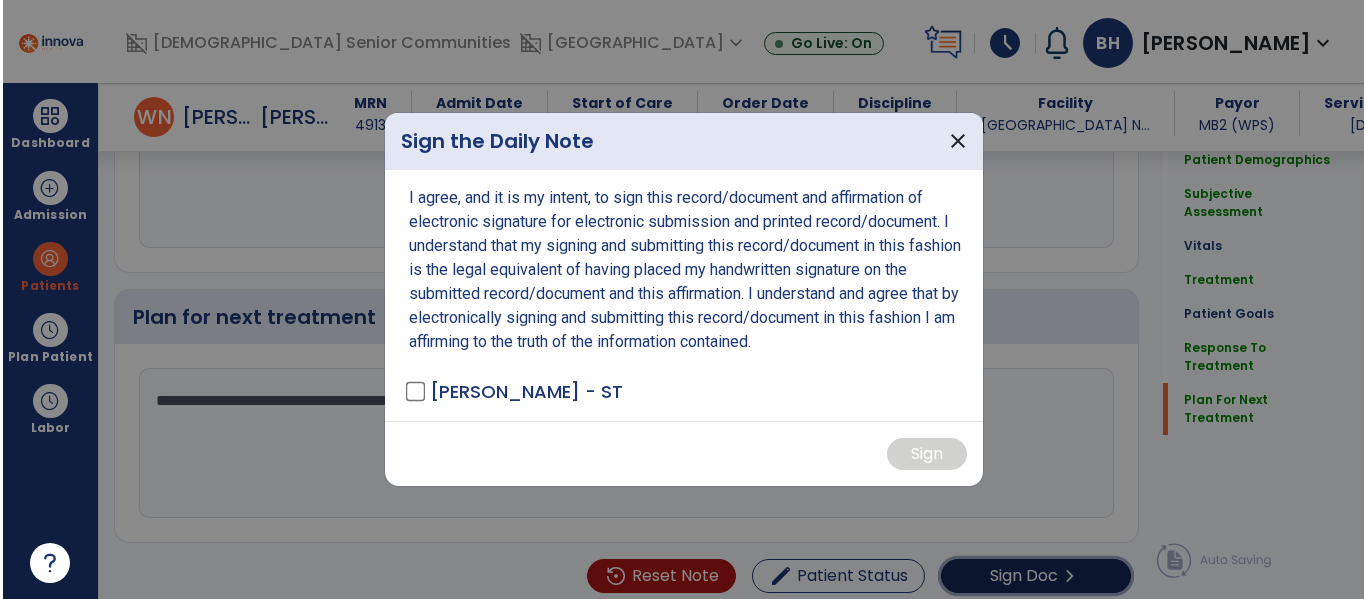 scroll, scrollTop: 2507, scrollLeft: 0, axis: vertical 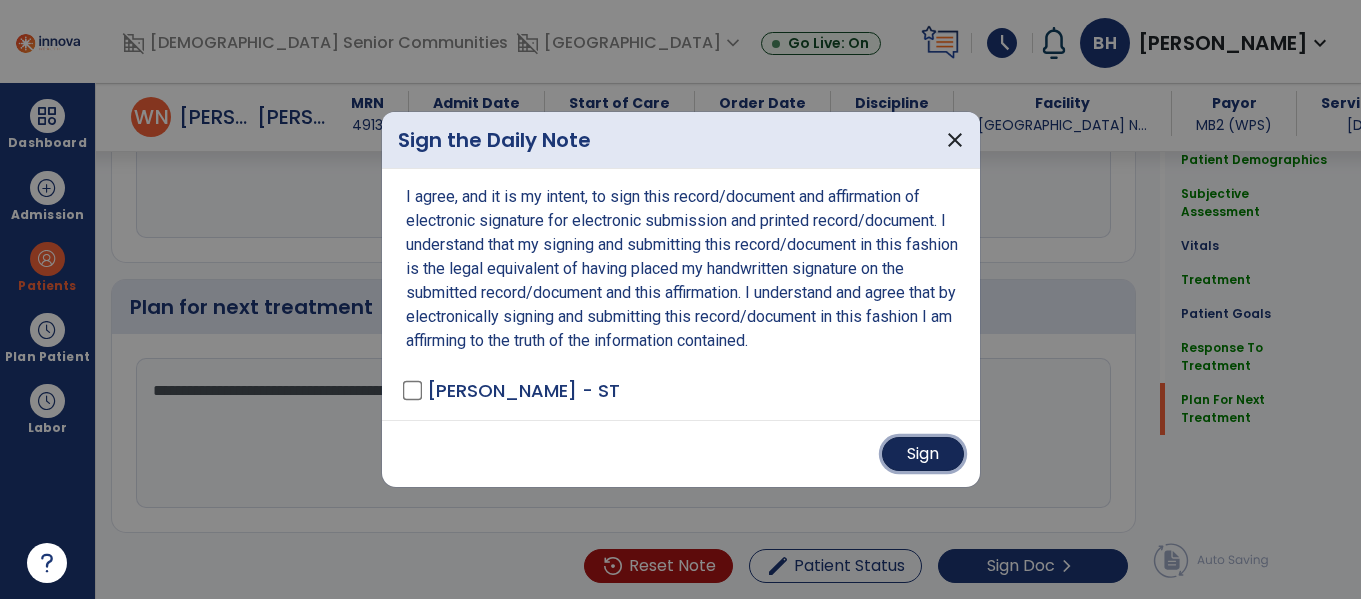 click on "Sign" at bounding box center [923, 454] 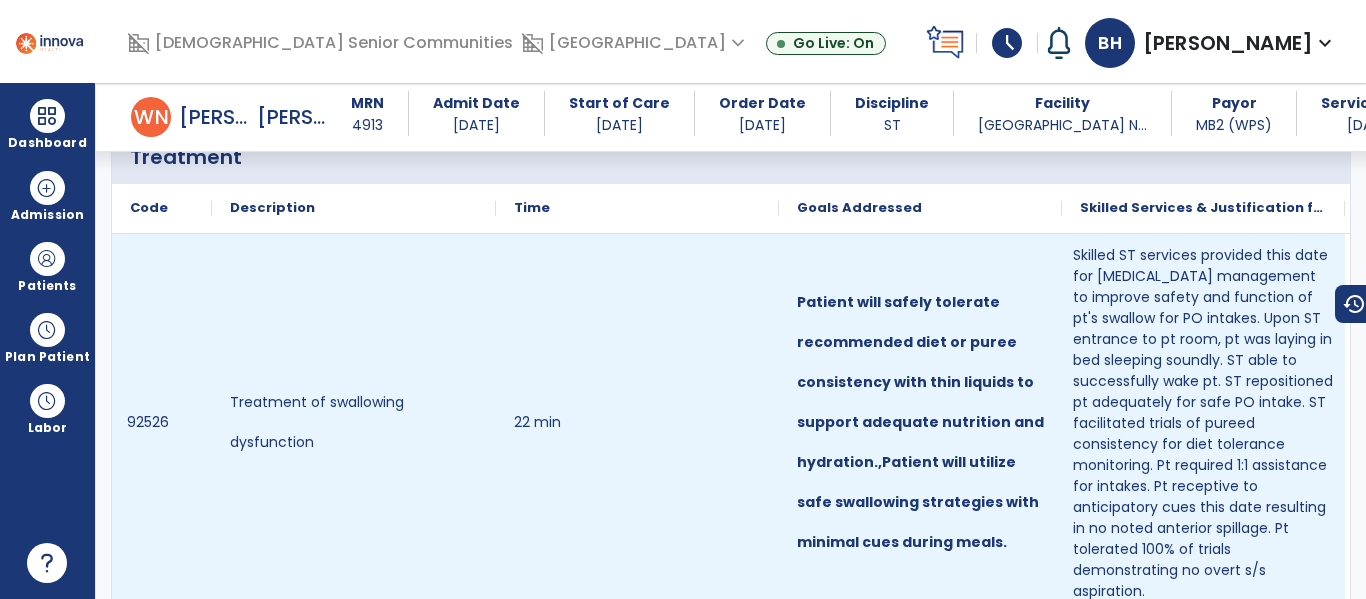 scroll, scrollTop: 0, scrollLeft: 0, axis: both 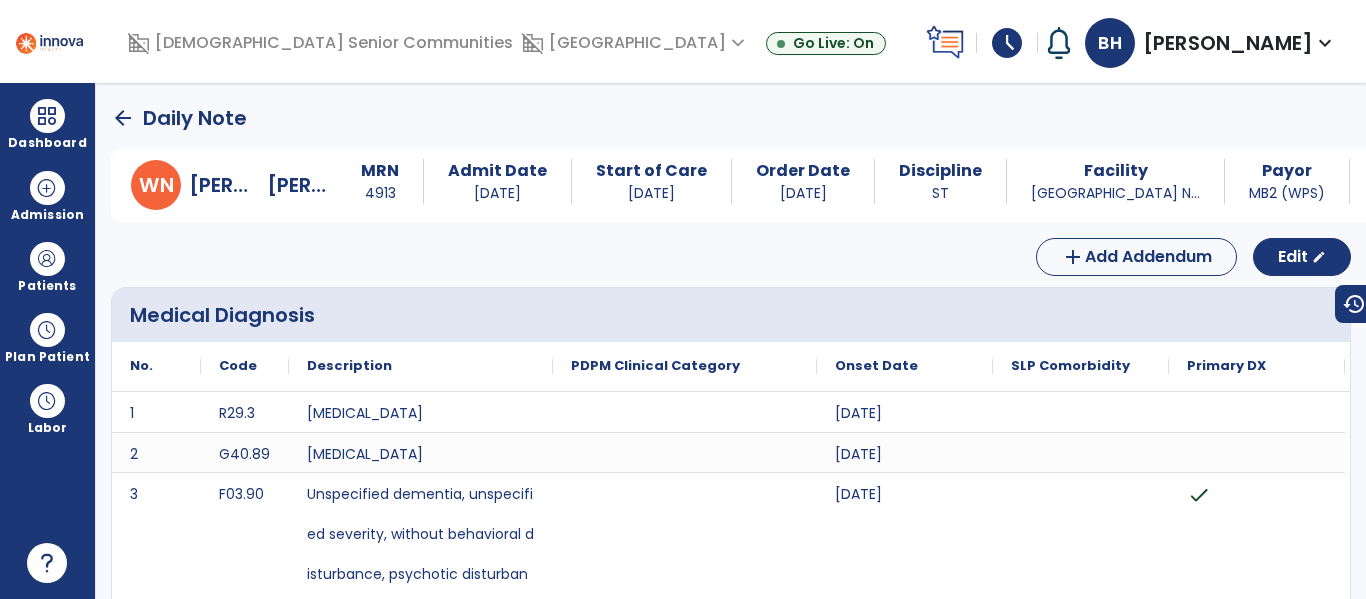 click on "arrow_back" 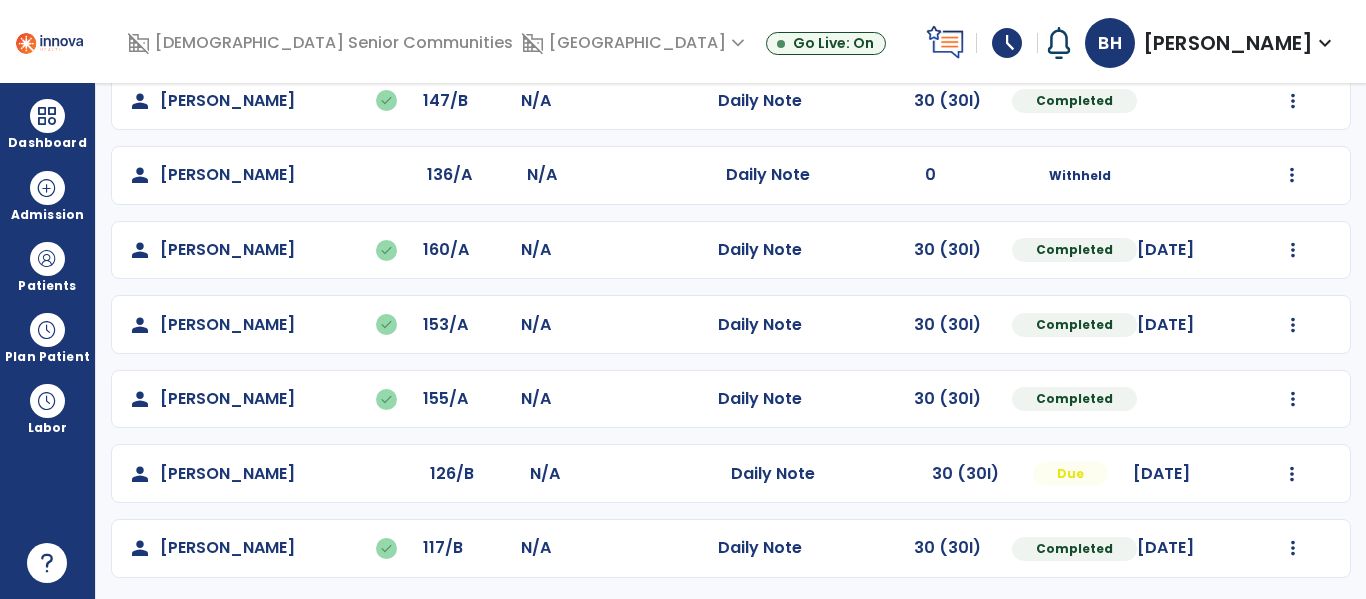 scroll, scrollTop: 637, scrollLeft: 0, axis: vertical 